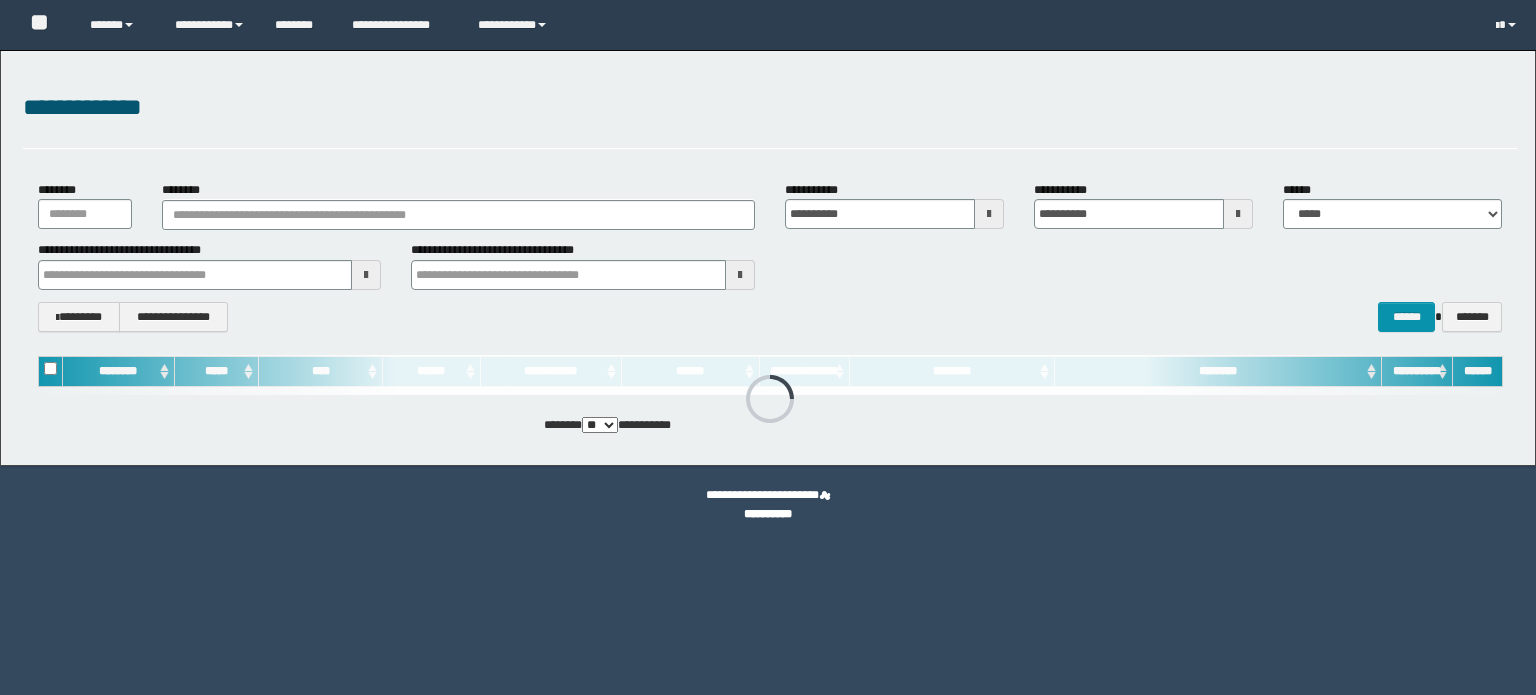 scroll, scrollTop: 0, scrollLeft: 0, axis: both 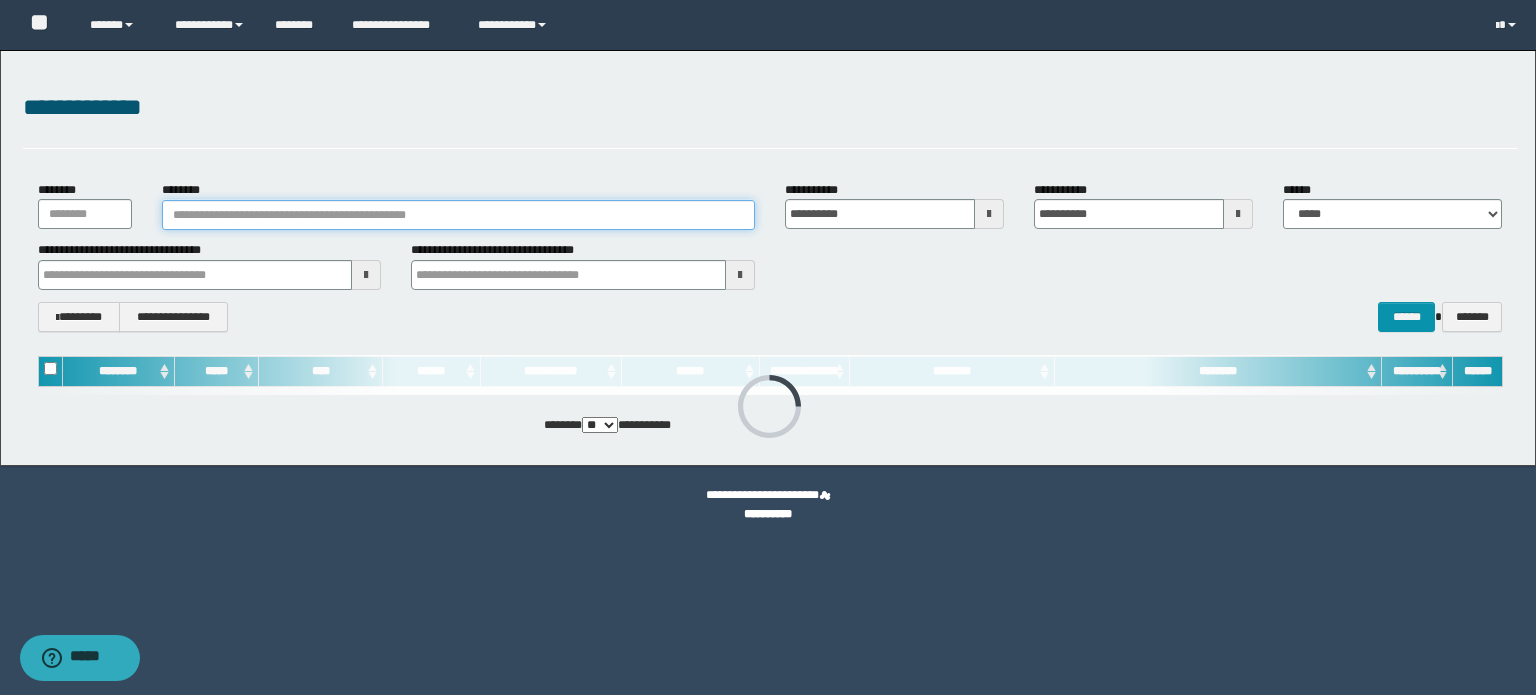 click on "********" at bounding box center [458, 215] 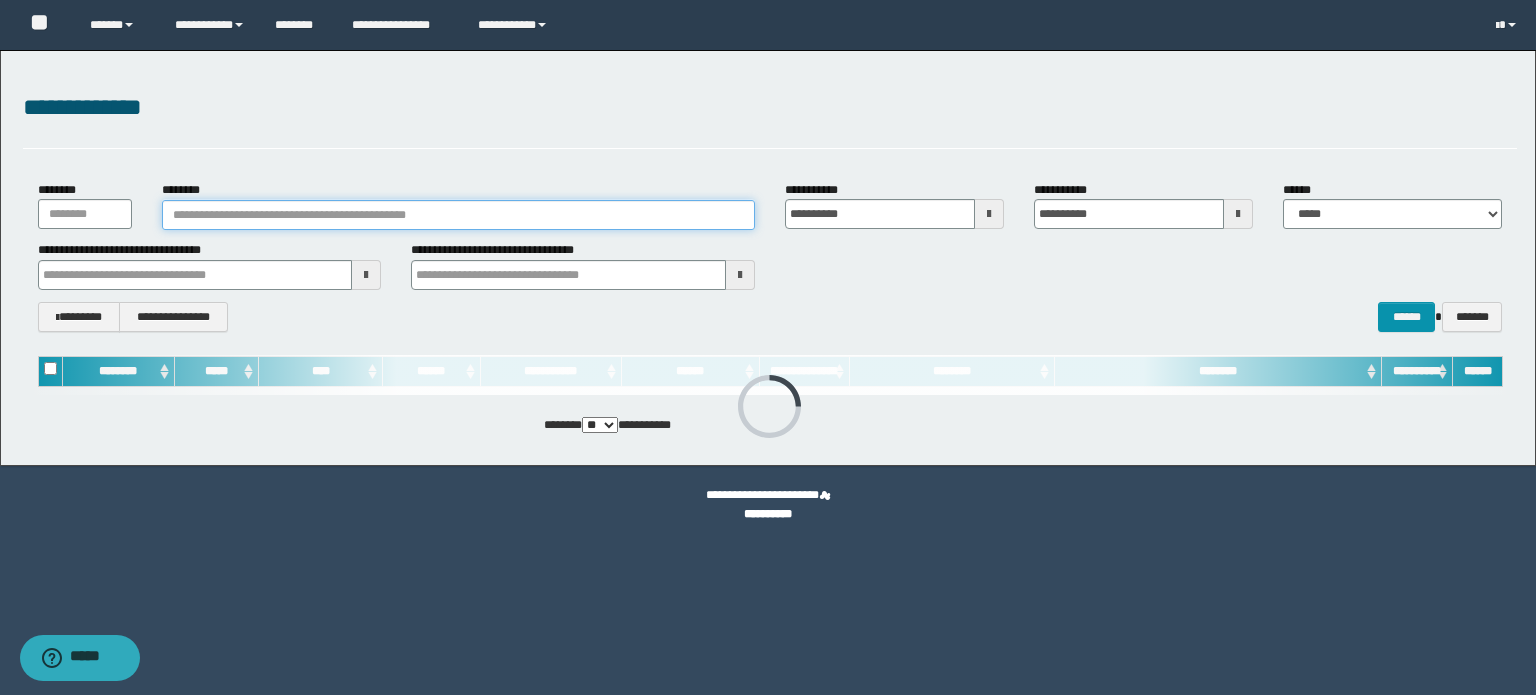 paste on "**********" 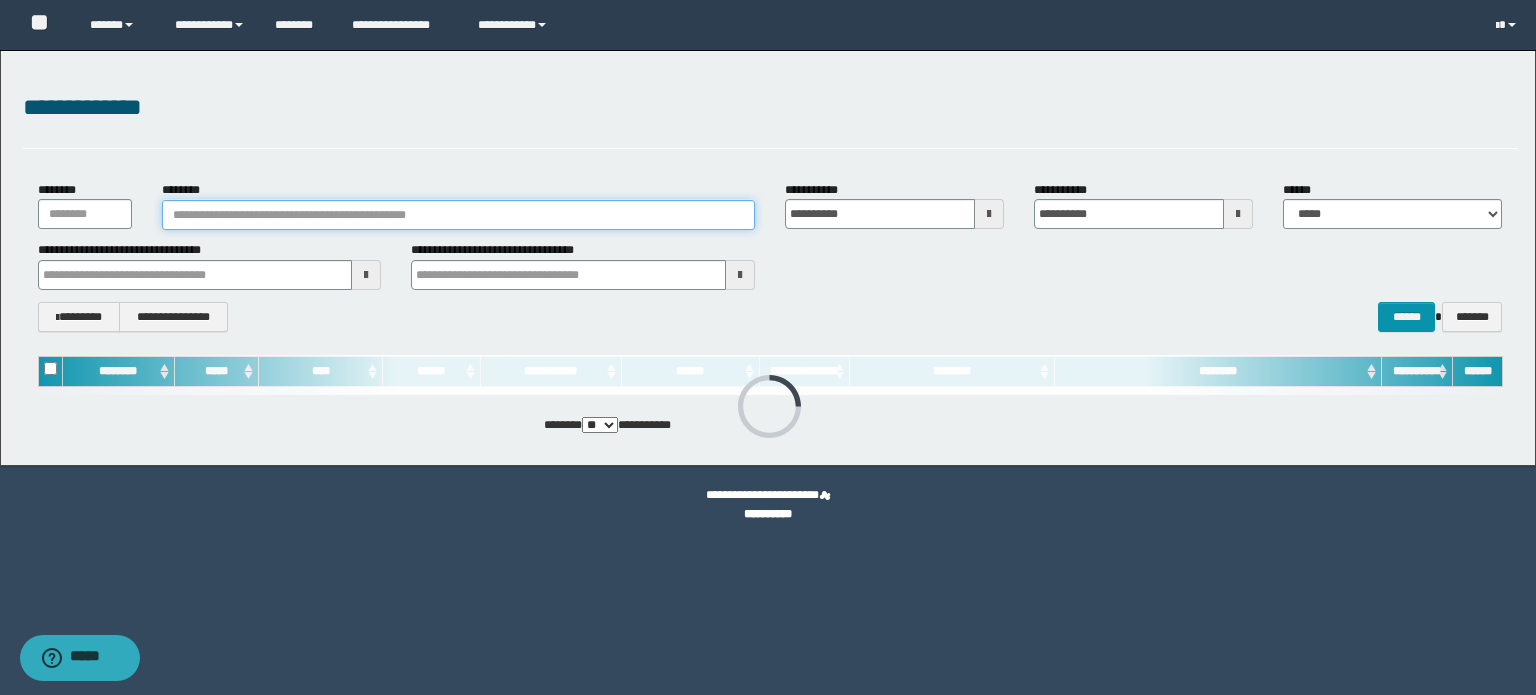 type on "**********" 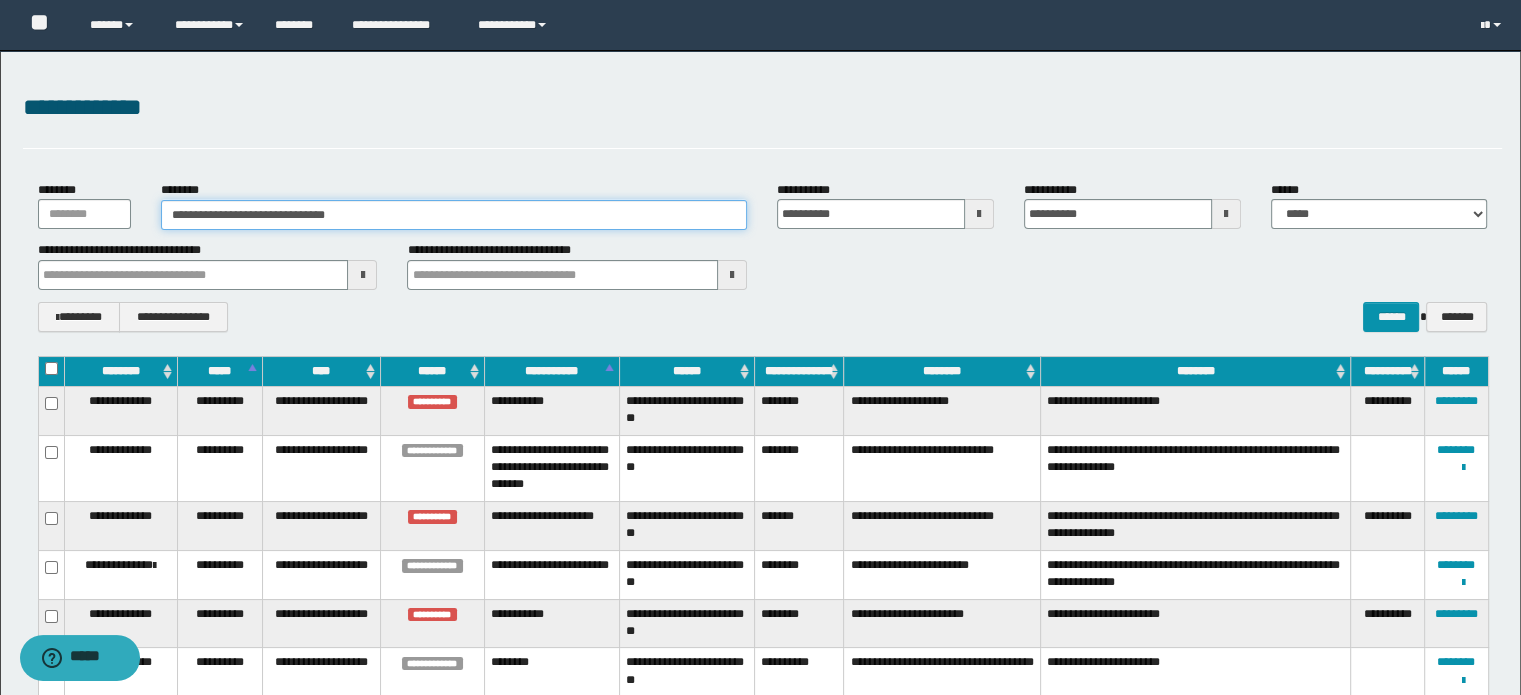 type on "**********" 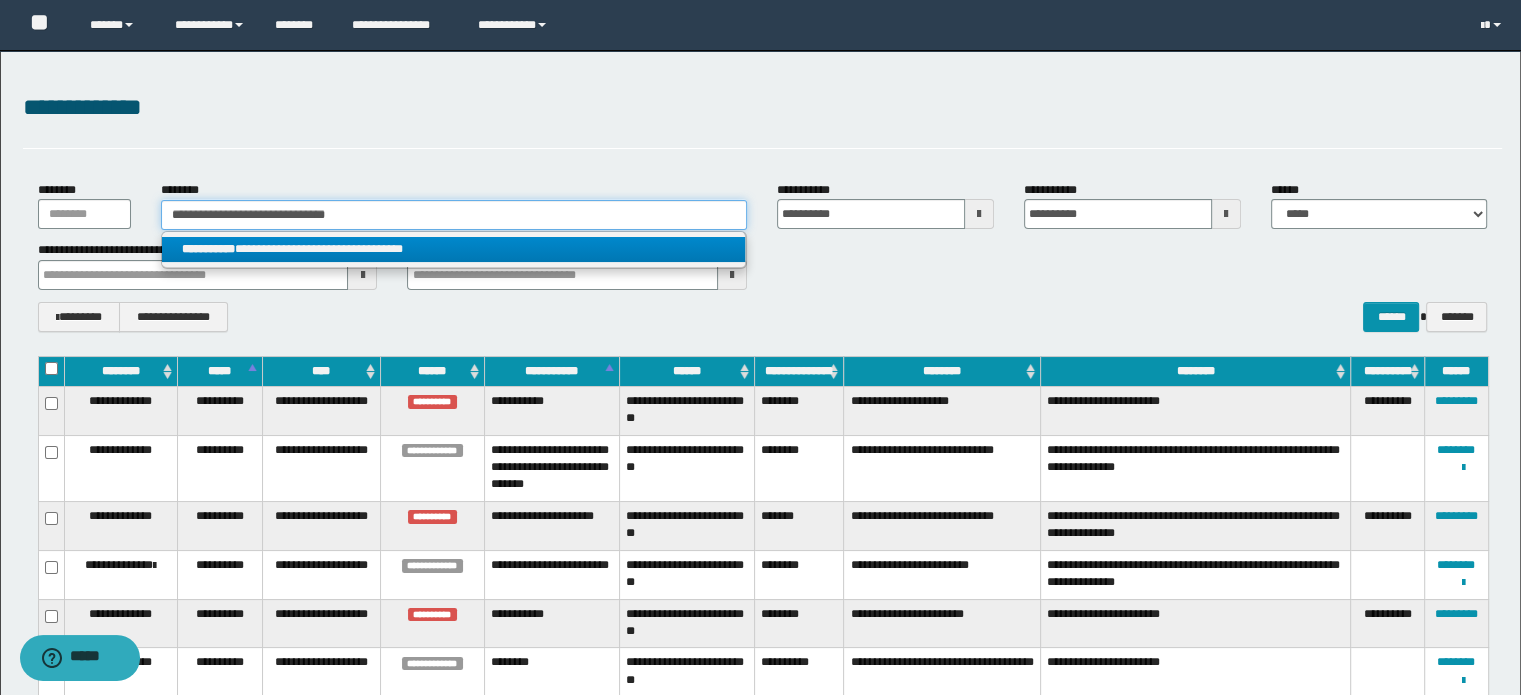 type on "**********" 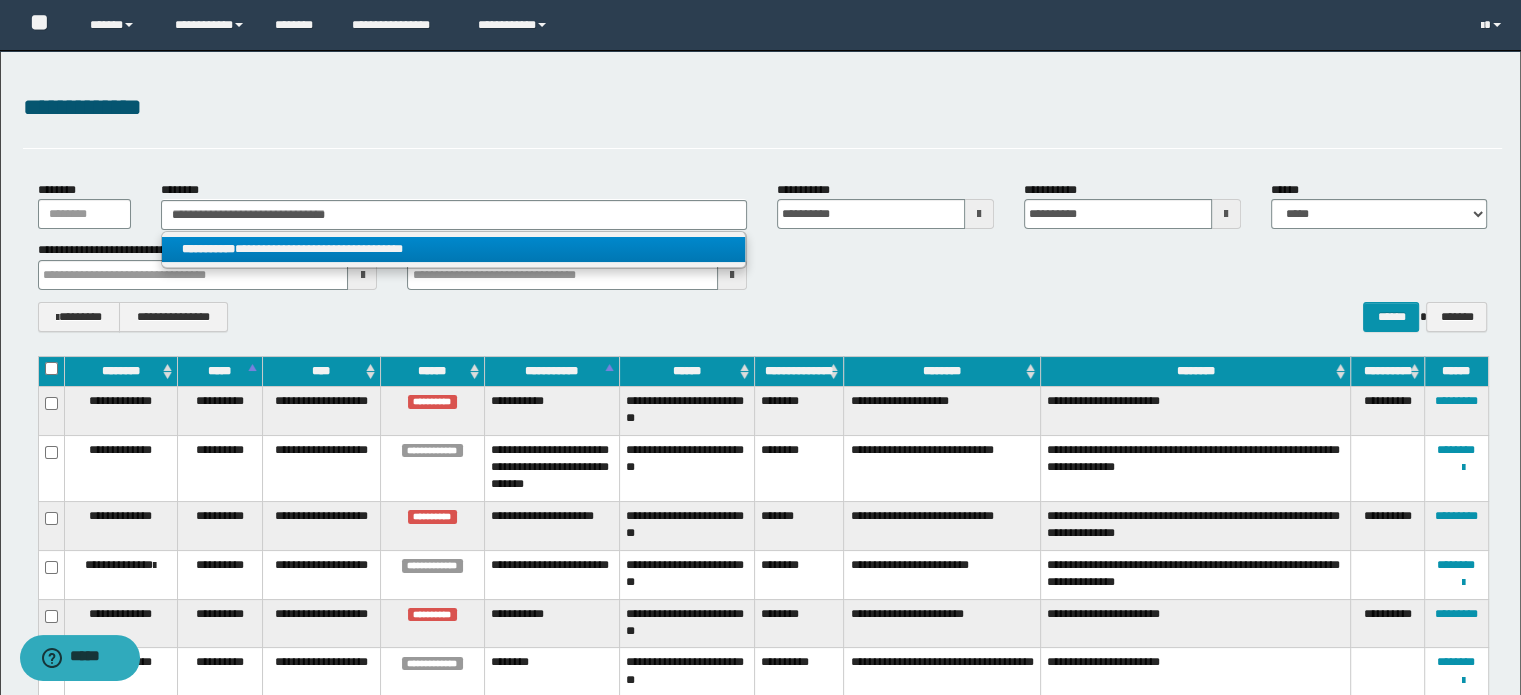 click on "**********" at bounding box center (454, 249) 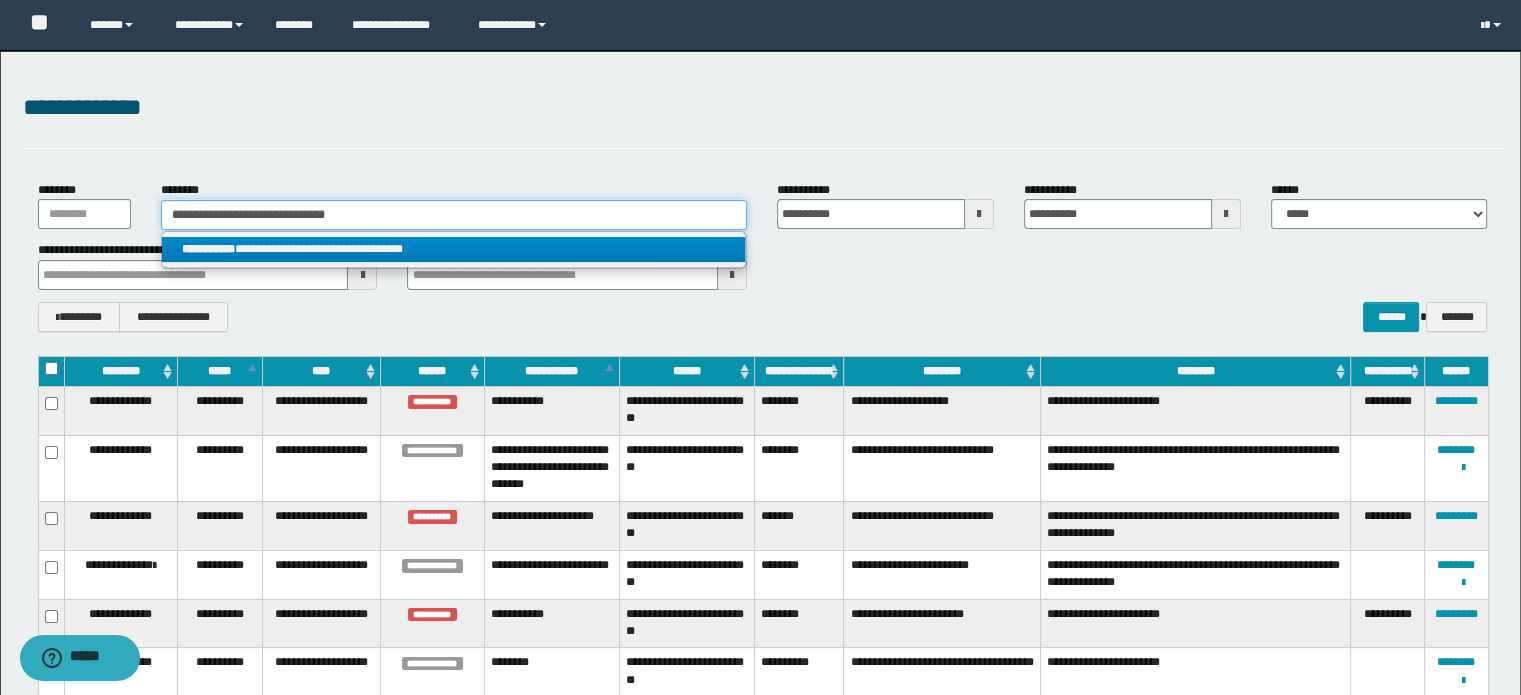 type 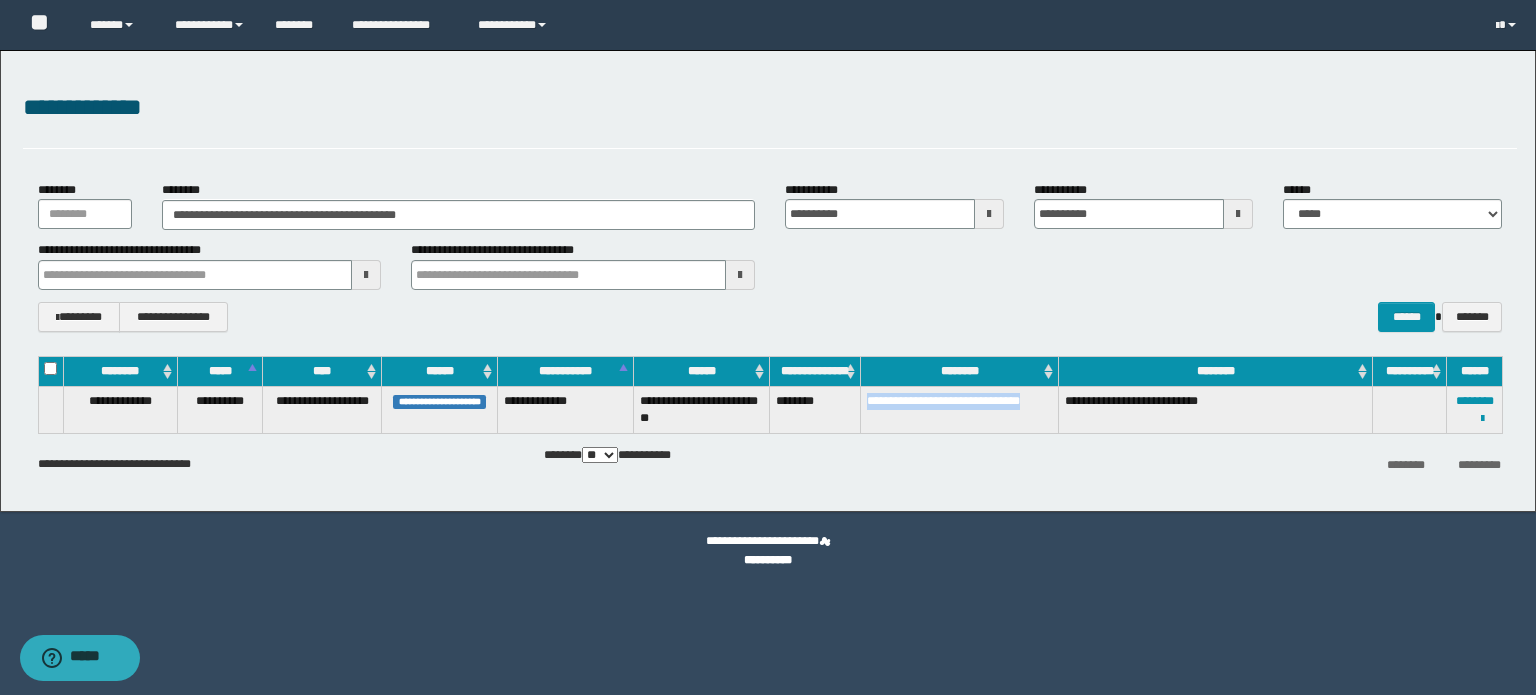 drag, startPoint x: 1052, startPoint y: 400, endPoint x: 864, endPoint y: 399, distance: 188.00266 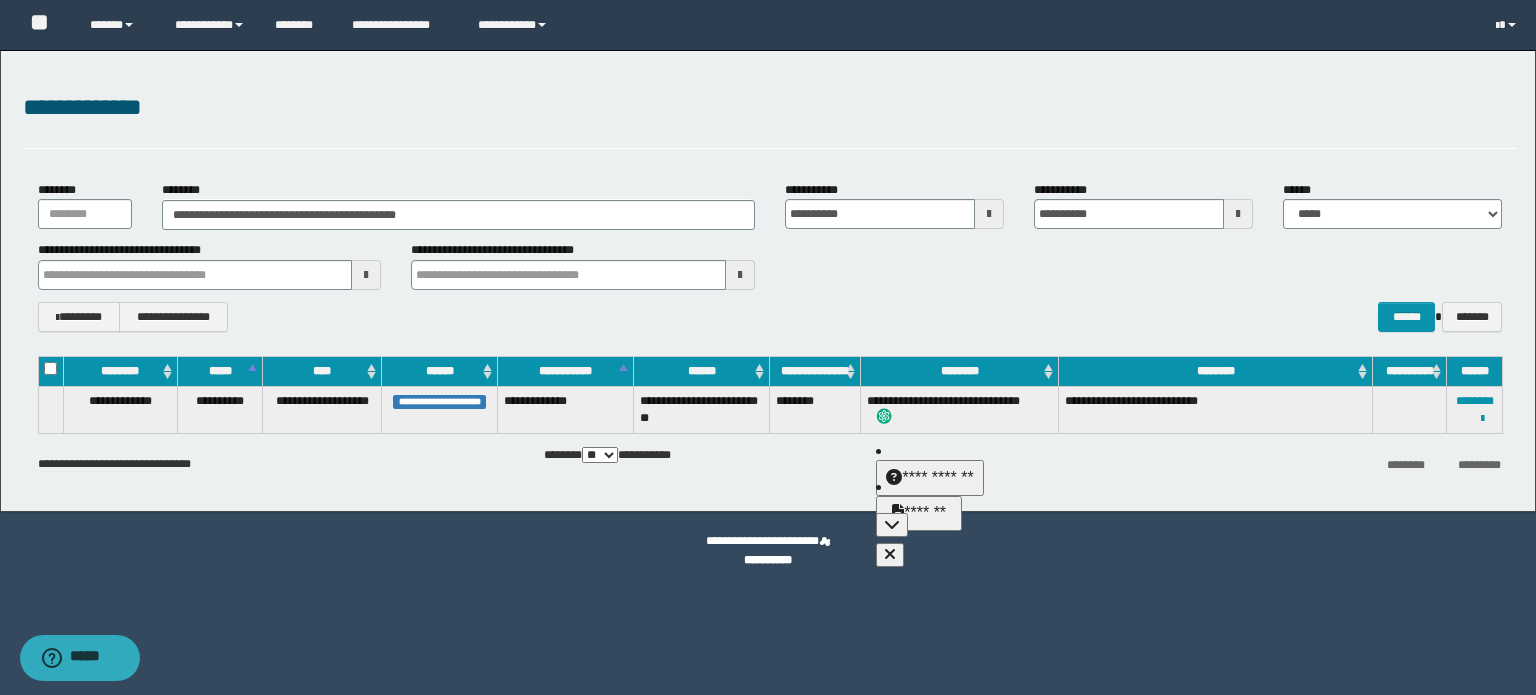 drag, startPoint x: 436, startPoint y: 593, endPoint x: 392, endPoint y: 655, distance: 76.02631 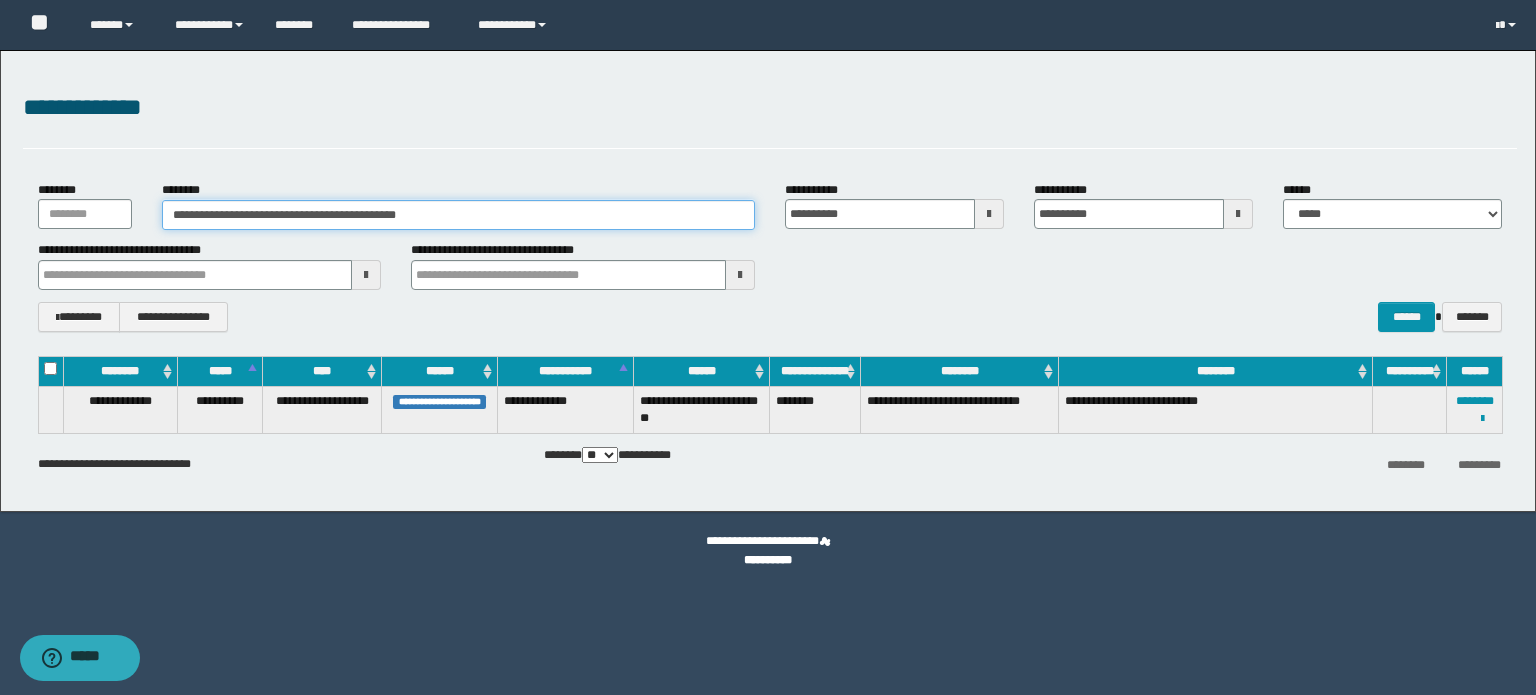 drag, startPoint x: 460, startPoint y: 210, endPoint x: 115, endPoint y: 211, distance: 345.00143 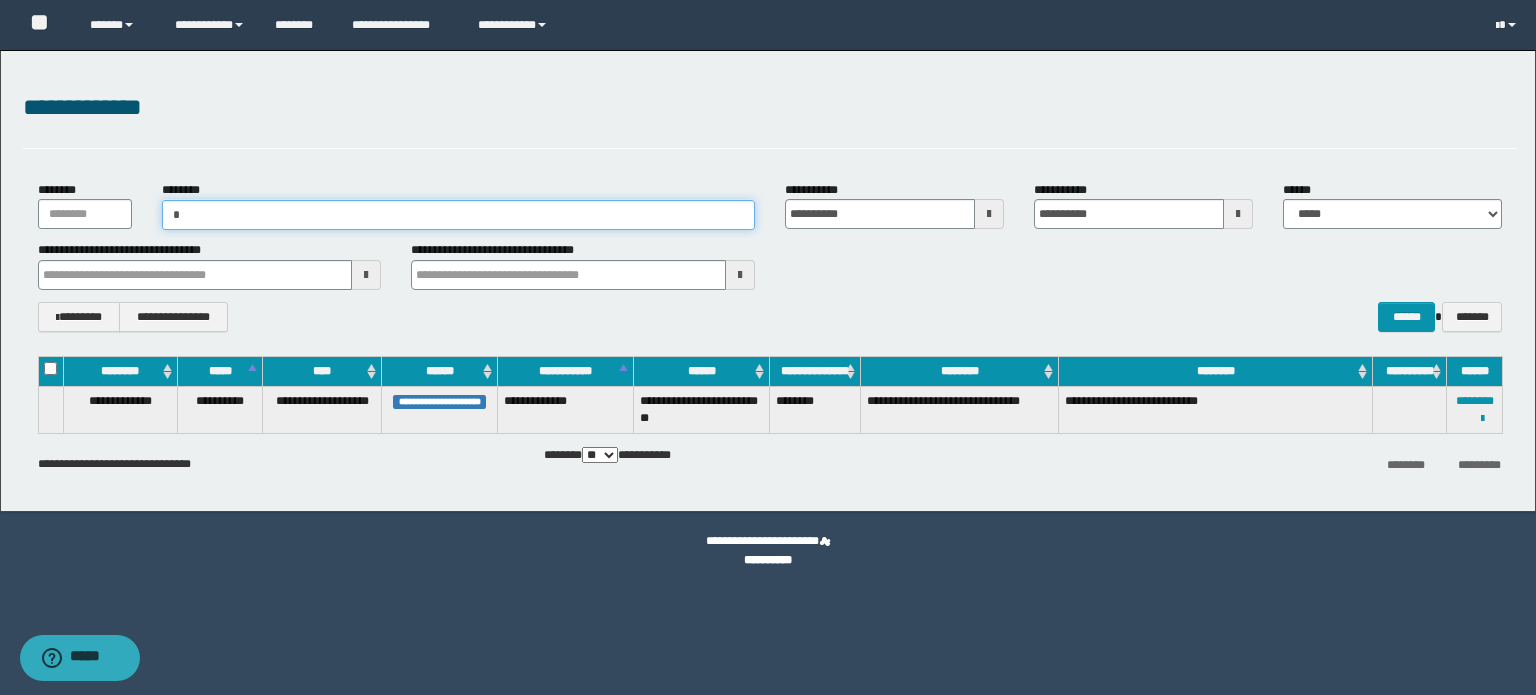 paste on "**********" 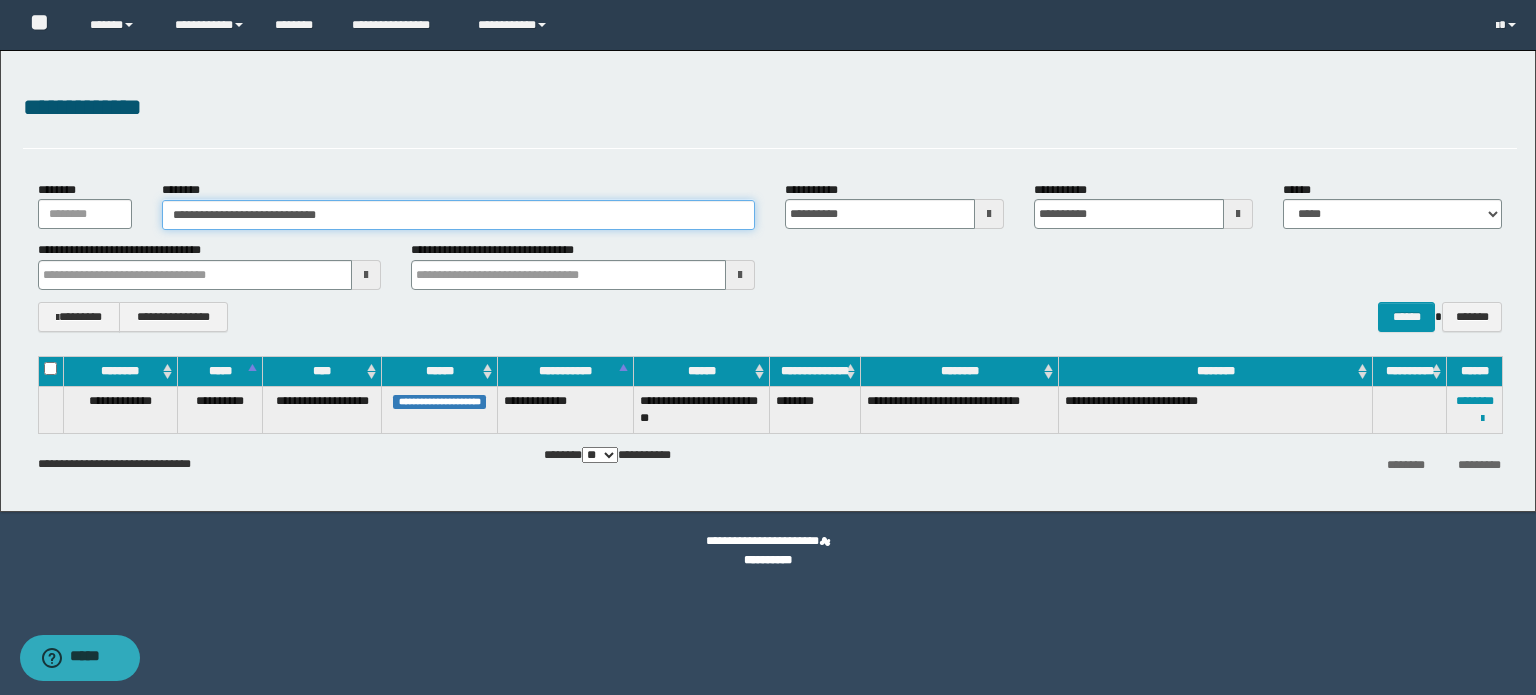 type on "**********" 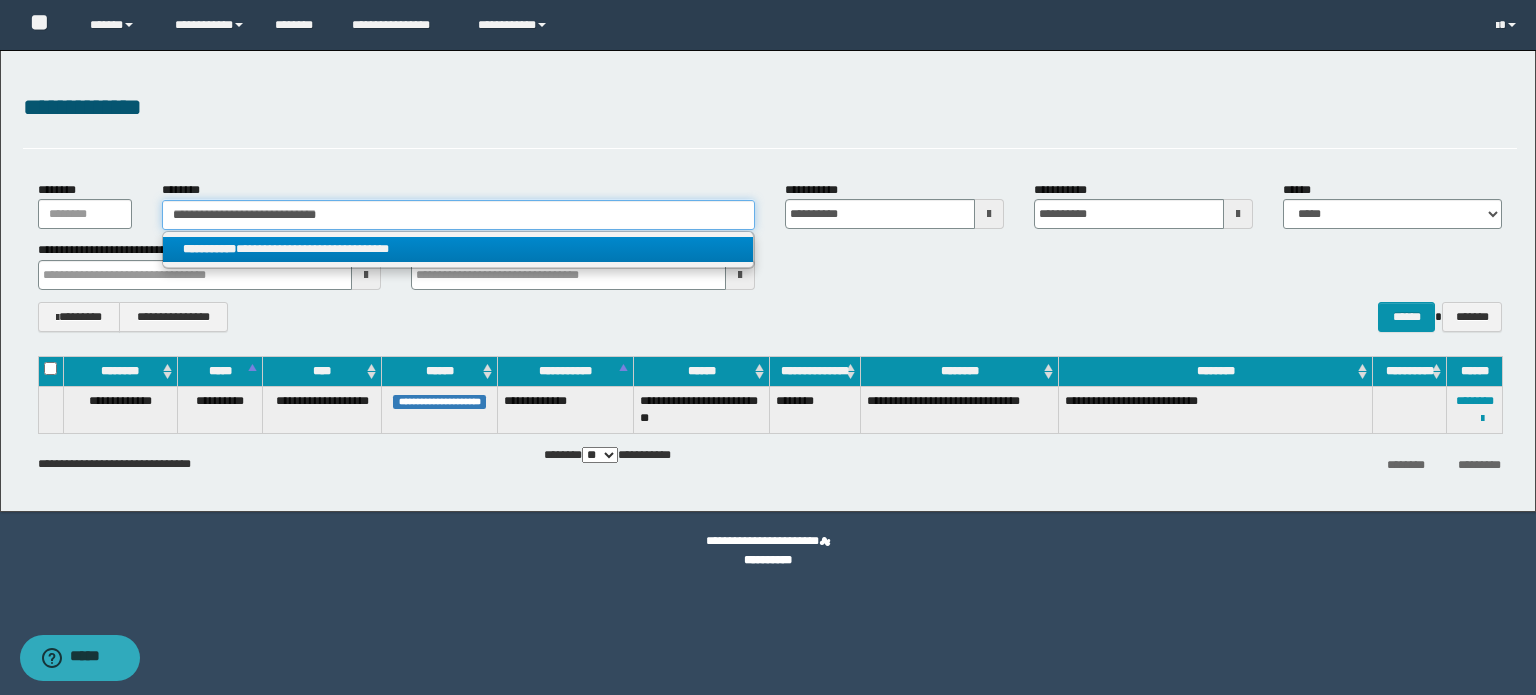 type on "**********" 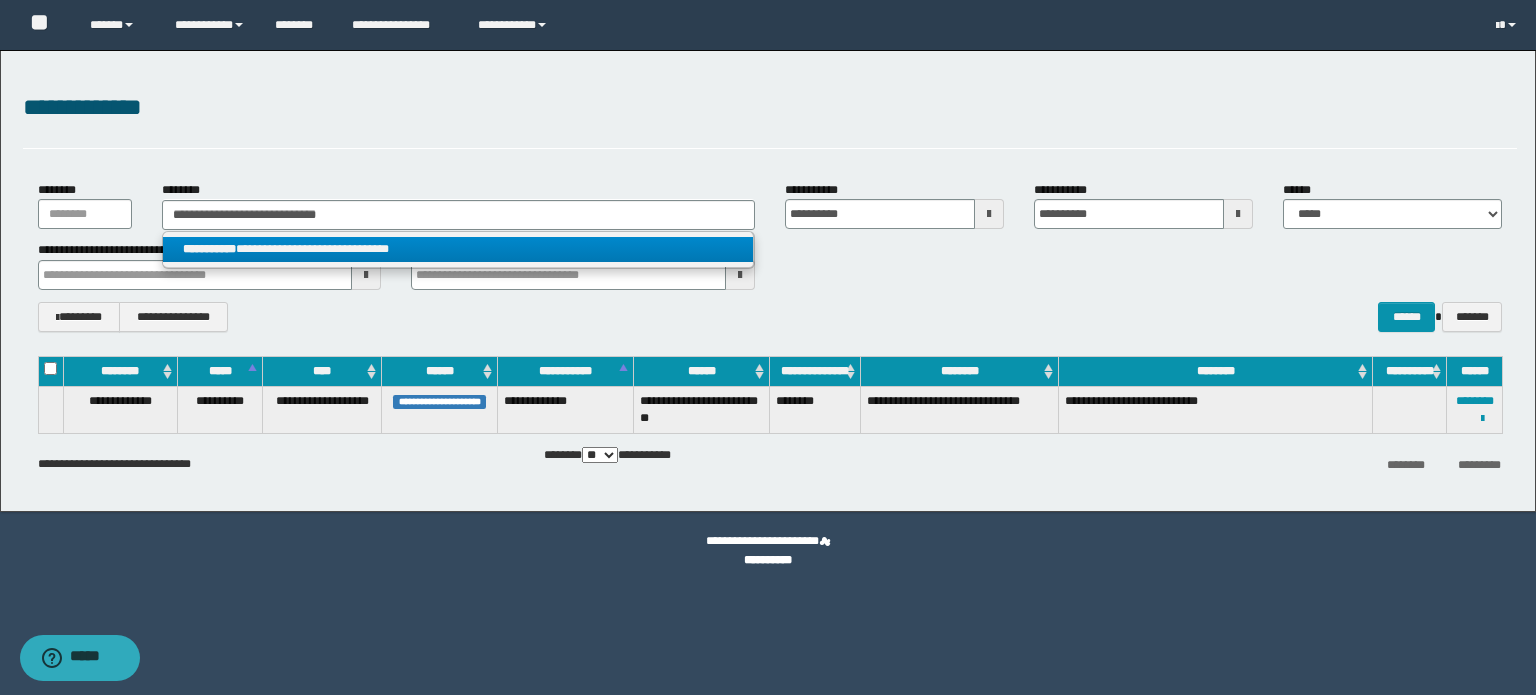click on "**********" at bounding box center (458, 249) 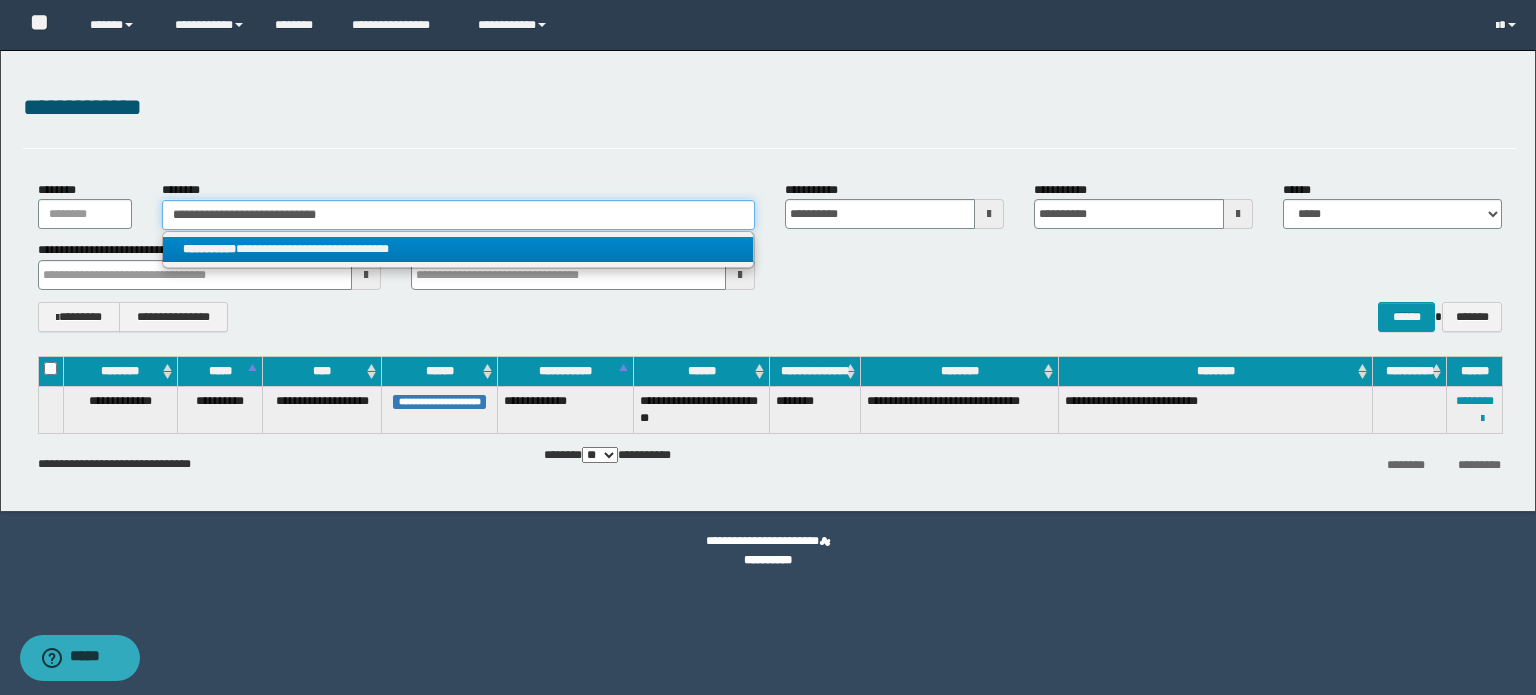 type 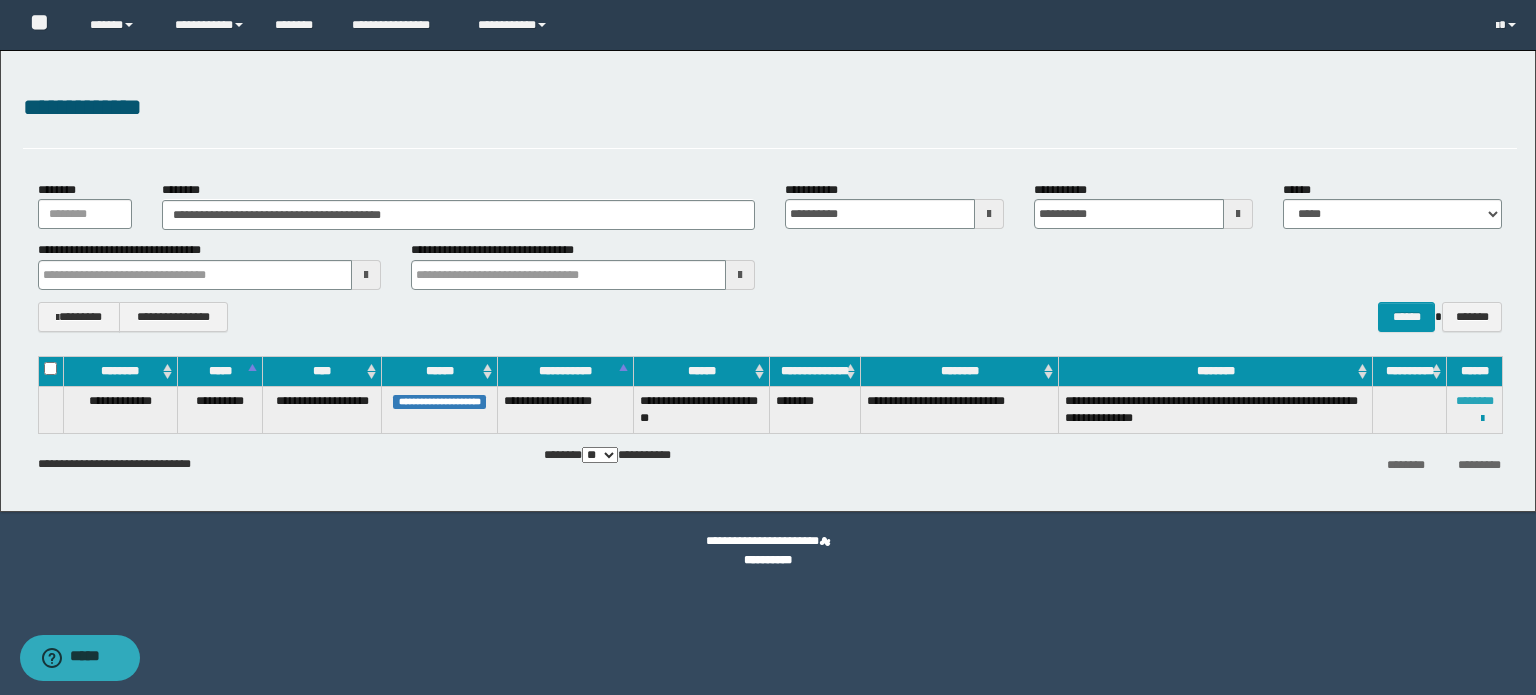 click on "********" at bounding box center [1475, 401] 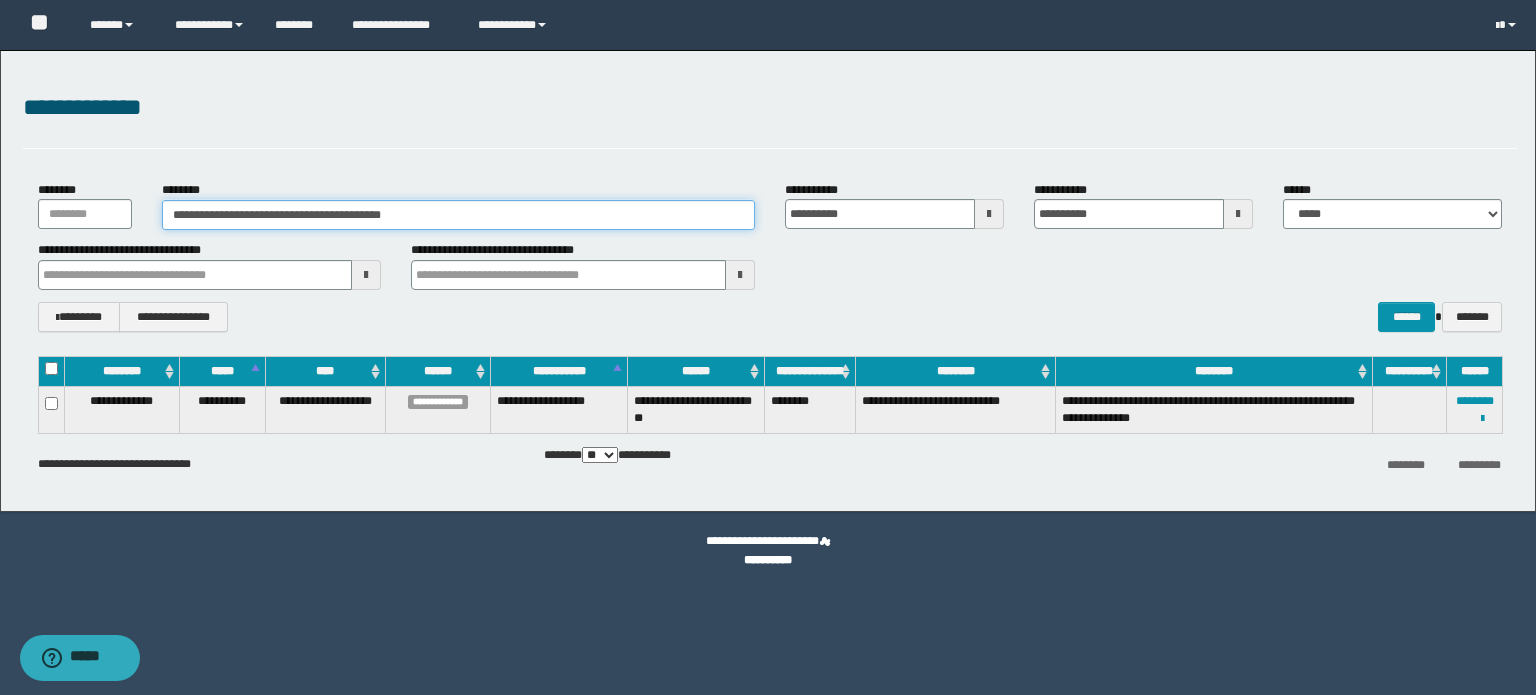 drag, startPoint x: 425, startPoint y: 215, endPoint x: 100, endPoint y: 223, distance: 325.09845 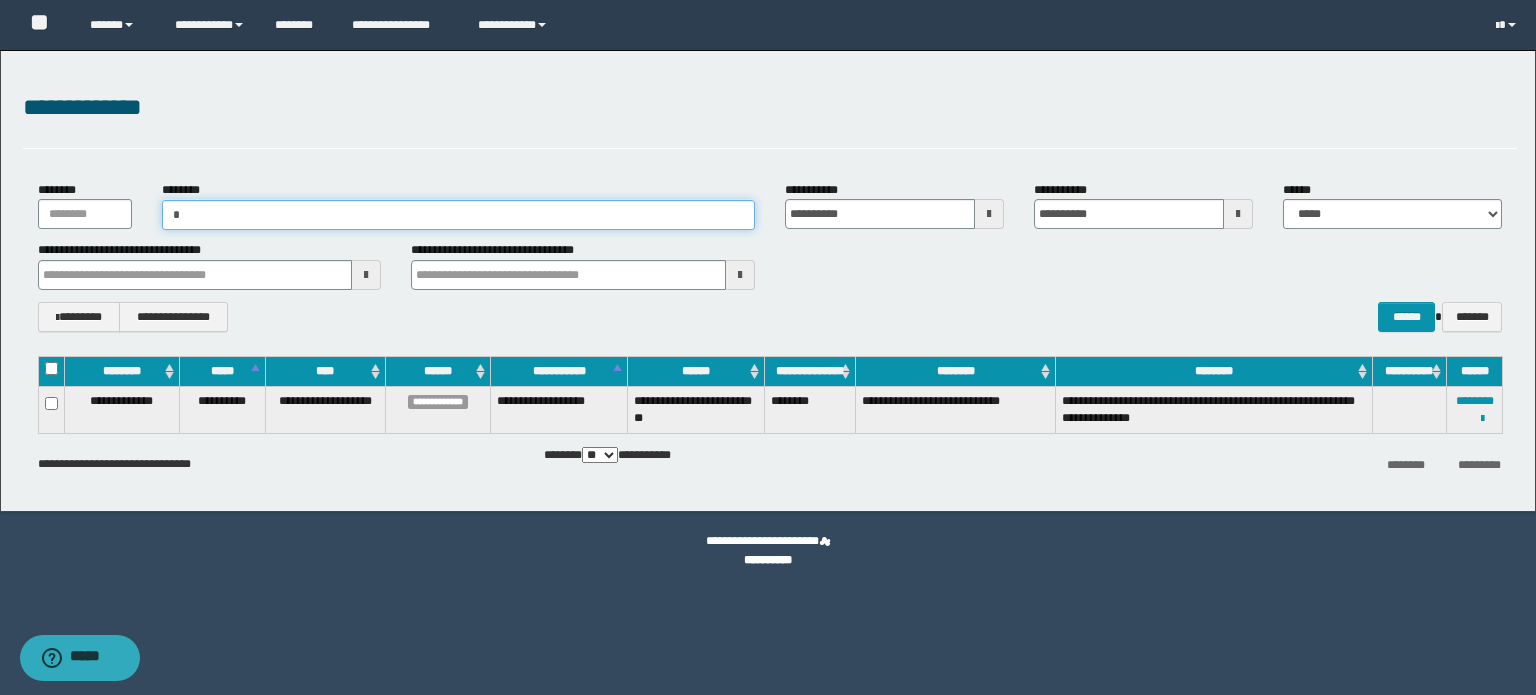 paste on "**********" 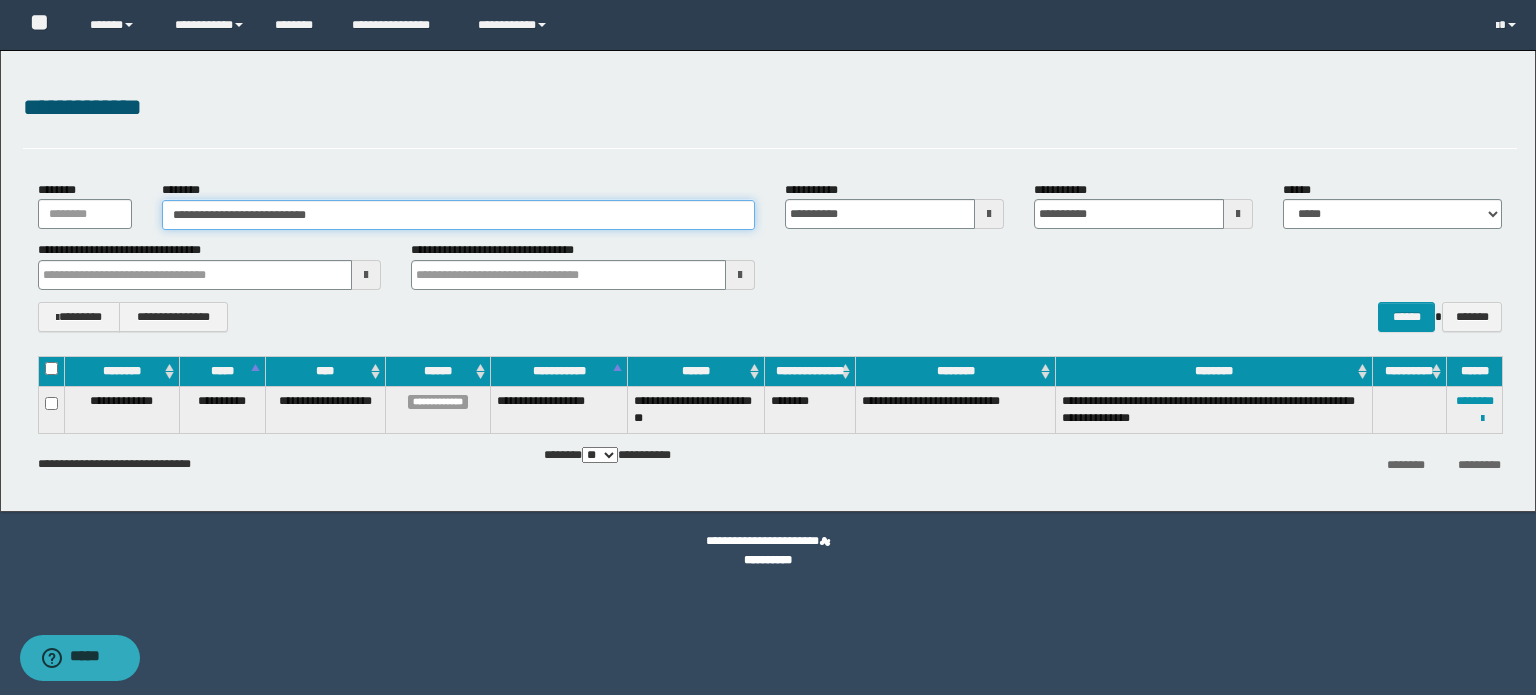 type on "**********" 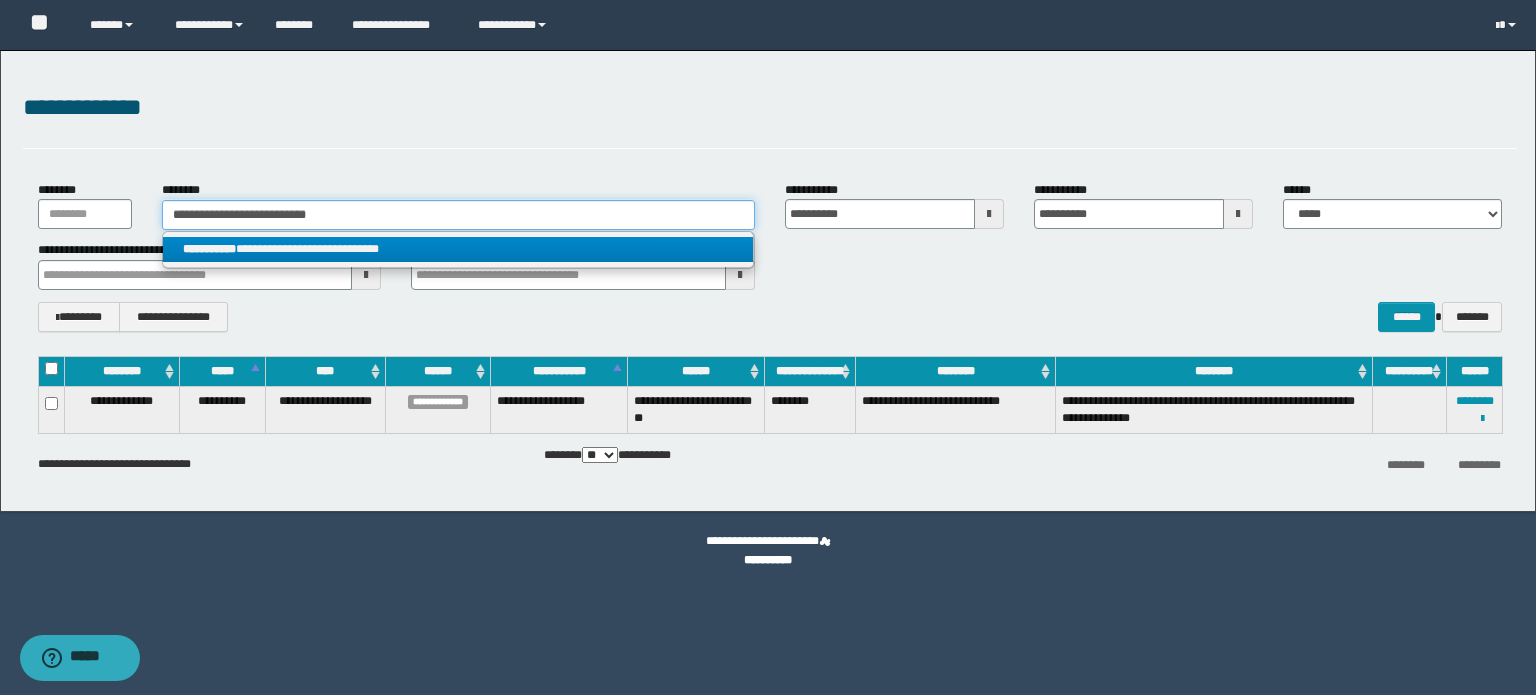 type on "**********" 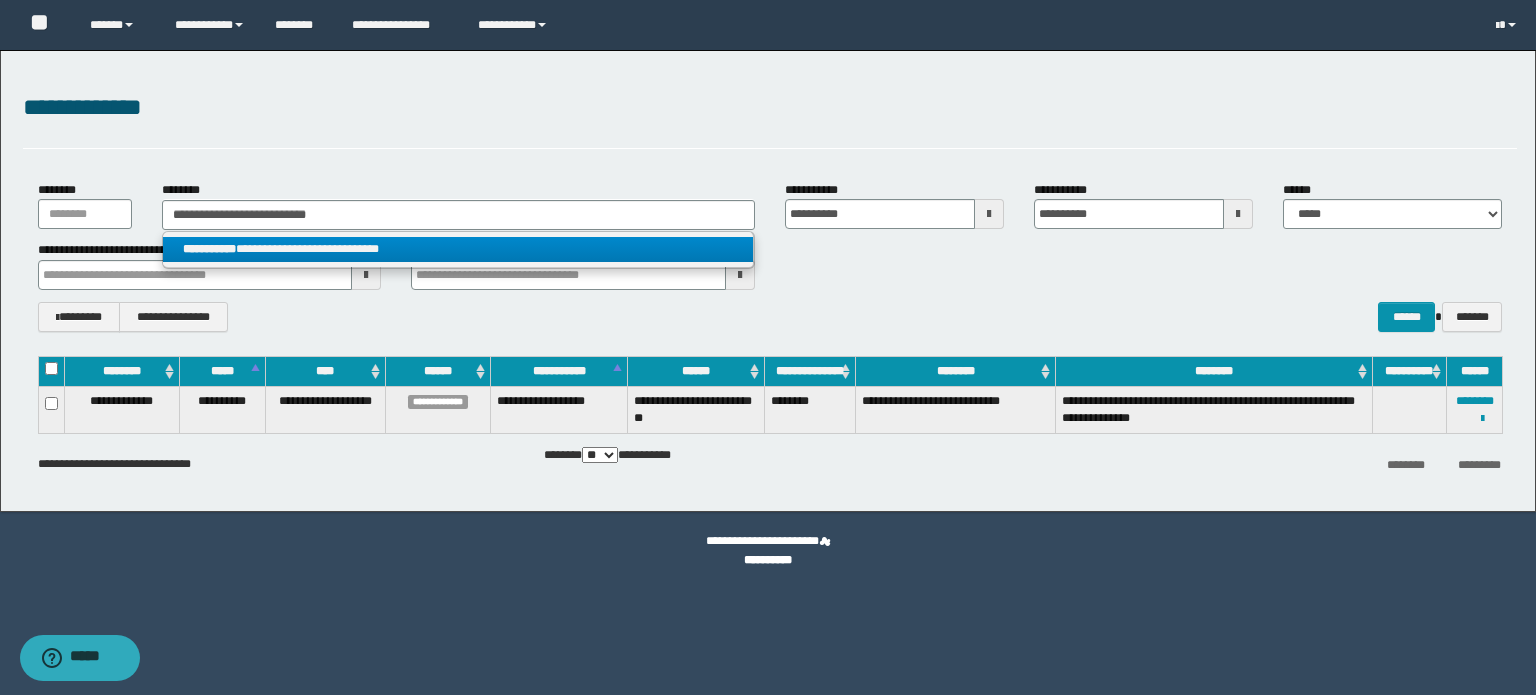click on "**********" at bounding box center (458, 249) 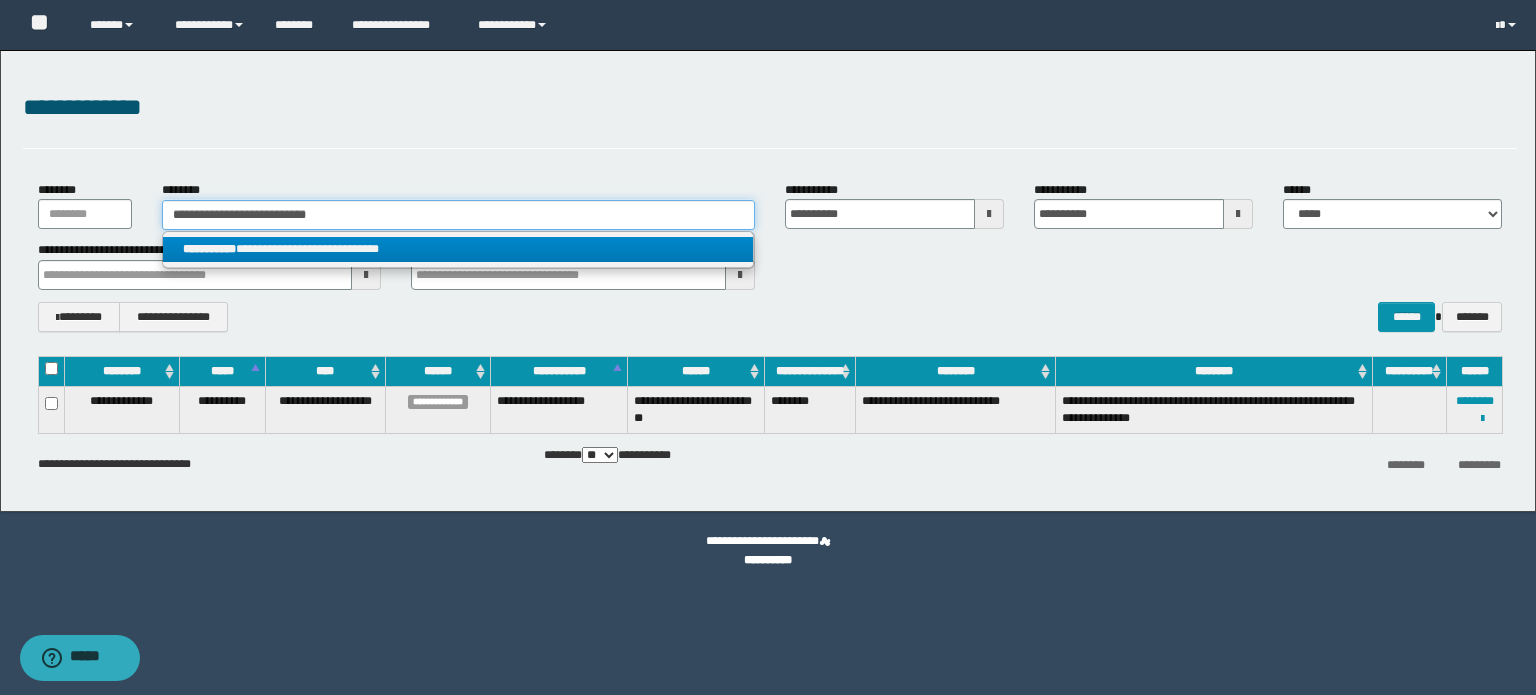 type 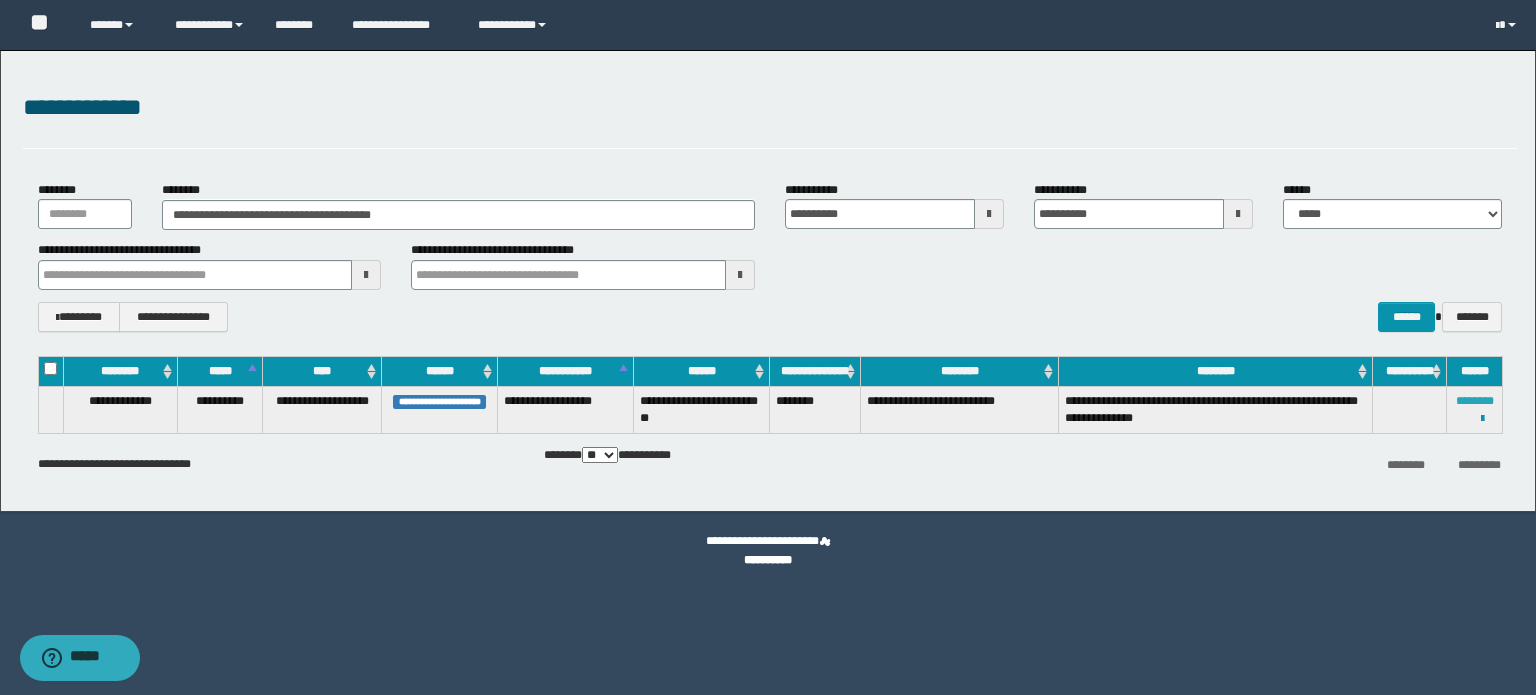 click on "********" at bounding box center [1475, 401] 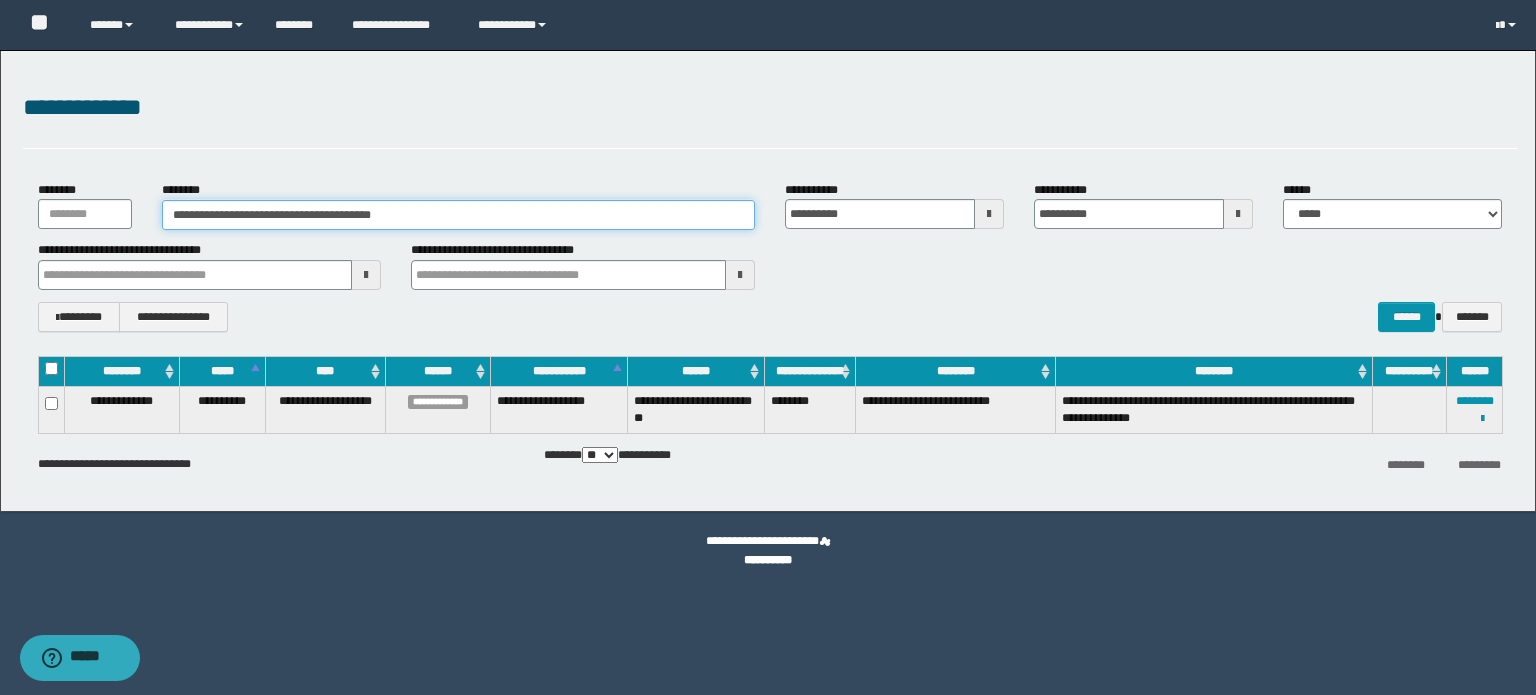 drag, startPoint x: 423, startPoint y: 212, endPoint x: 99, endPoint y: 230, distance: 324.4996 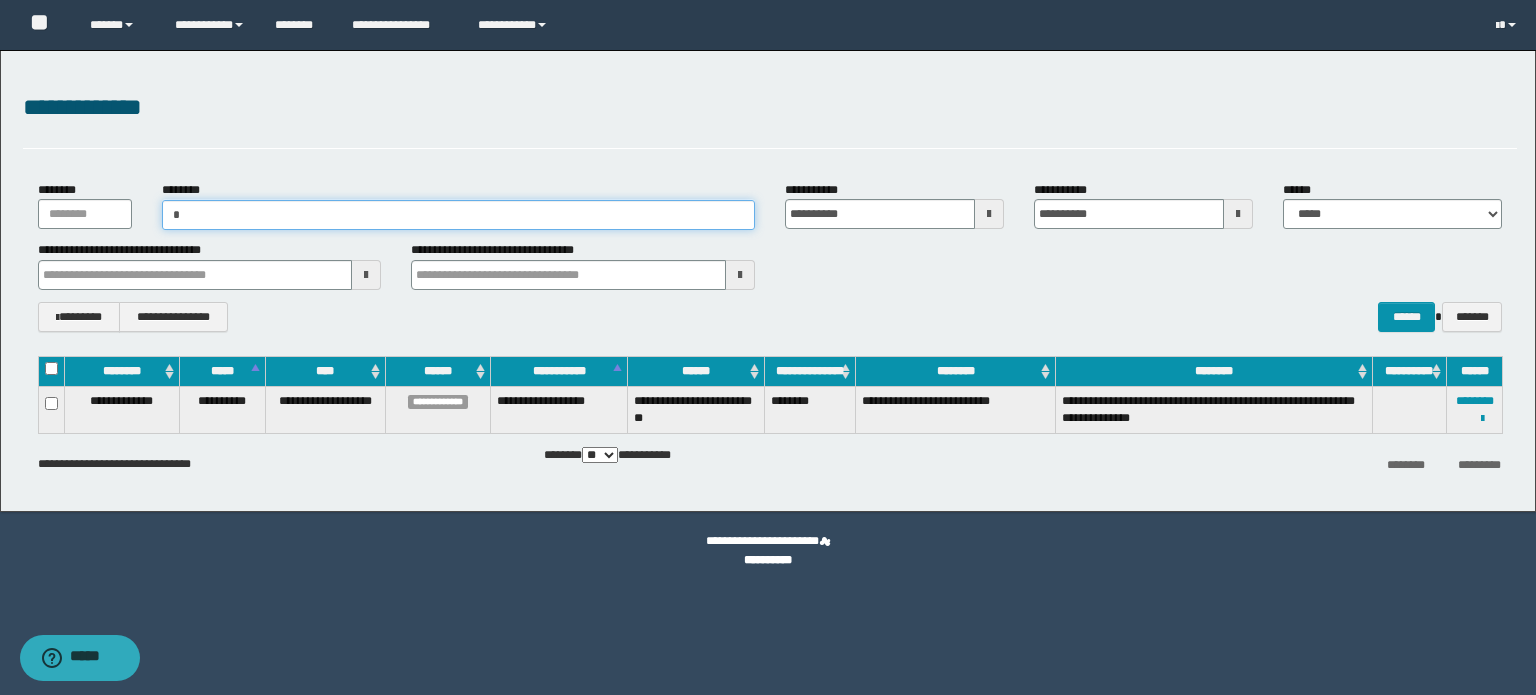 paste on "**********" 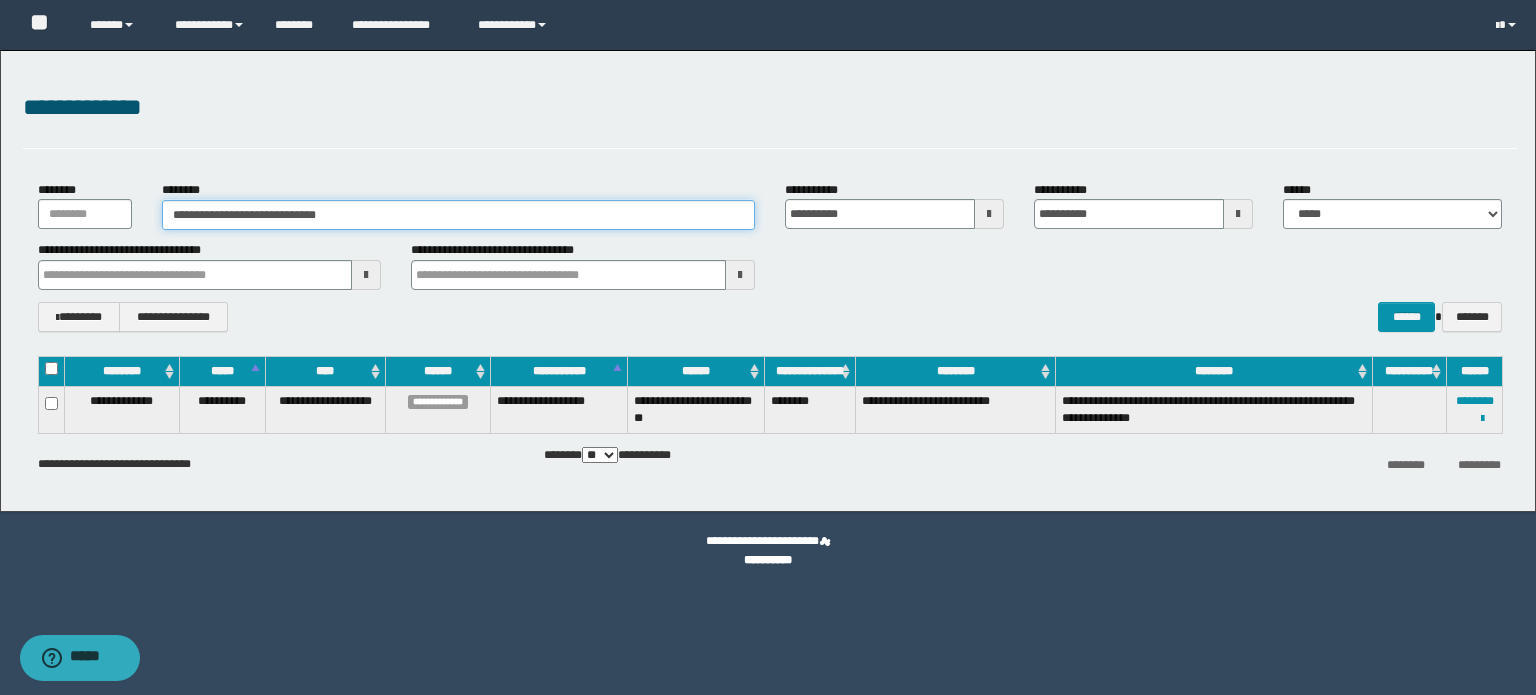 type on "**********" 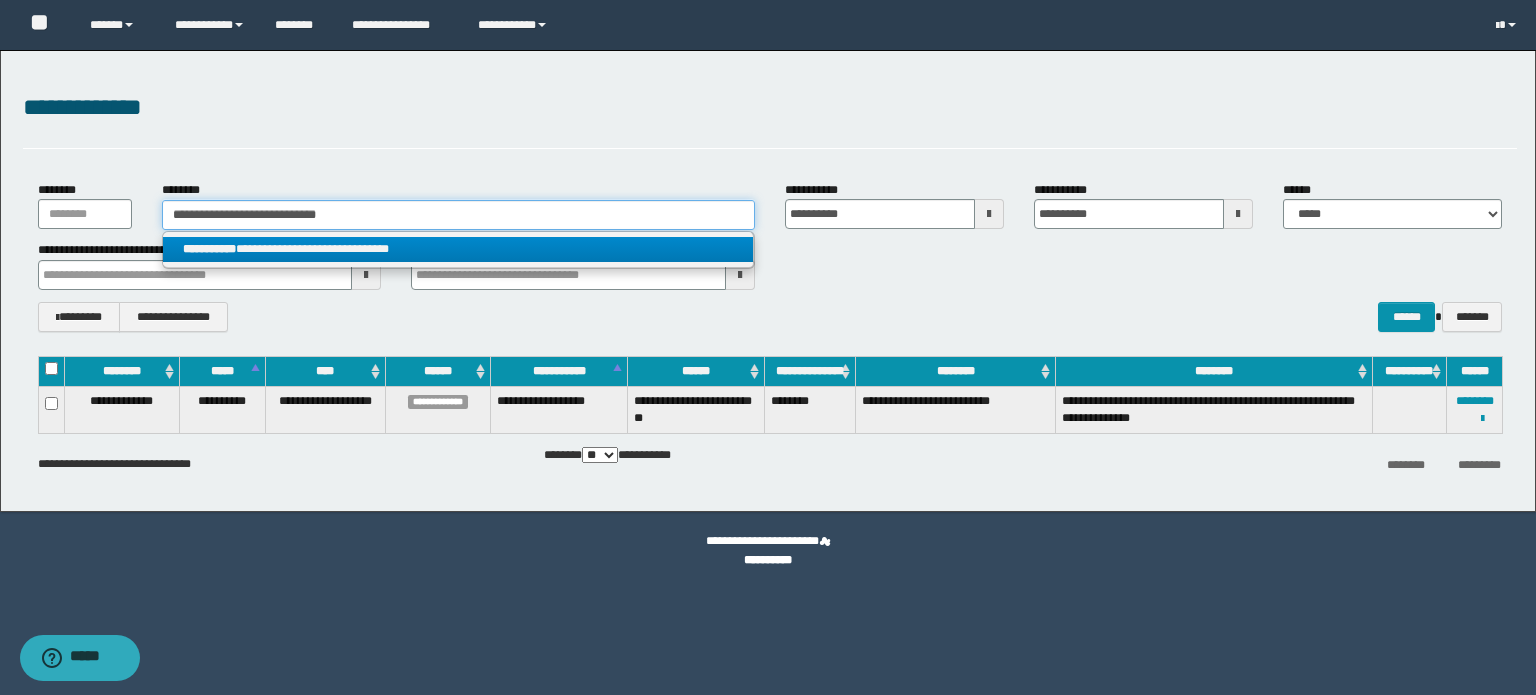 type on "**********" 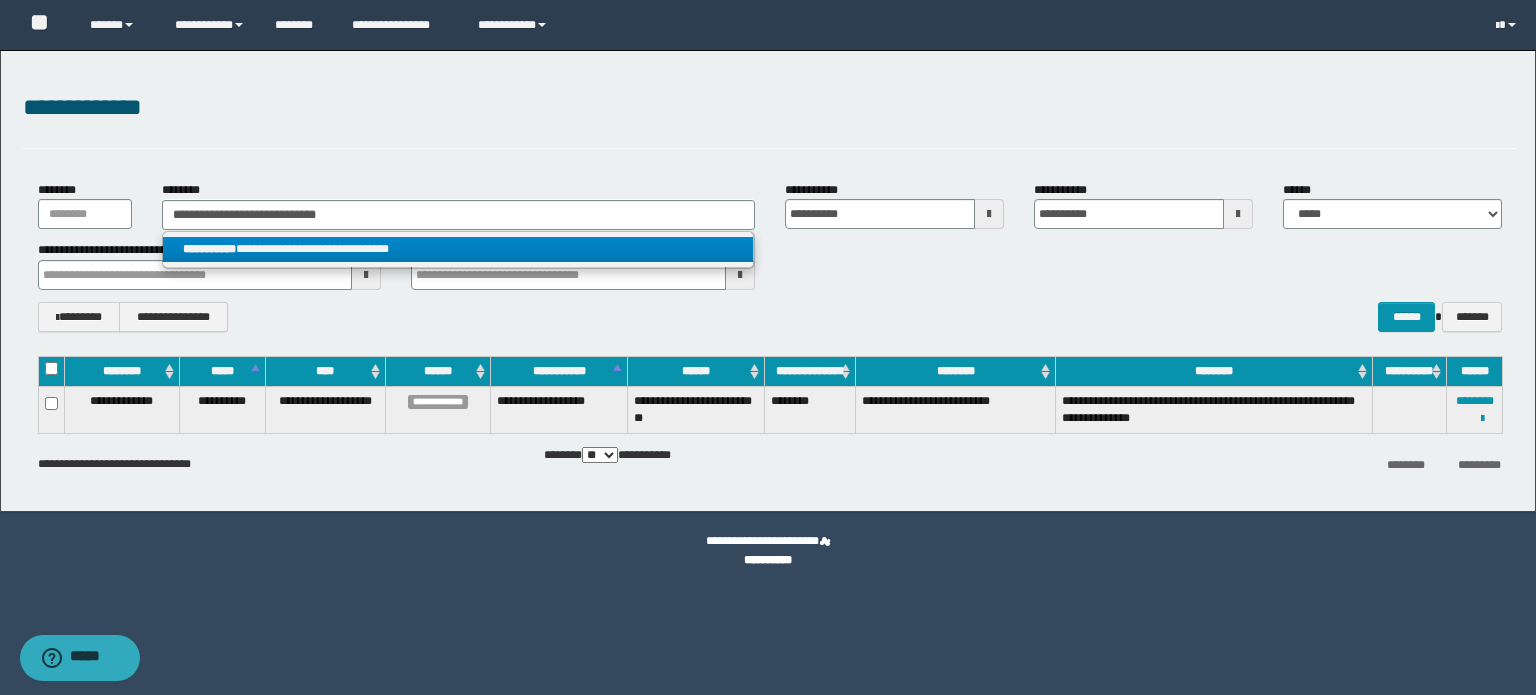 click on "**********" at bounding box center (458, 249) 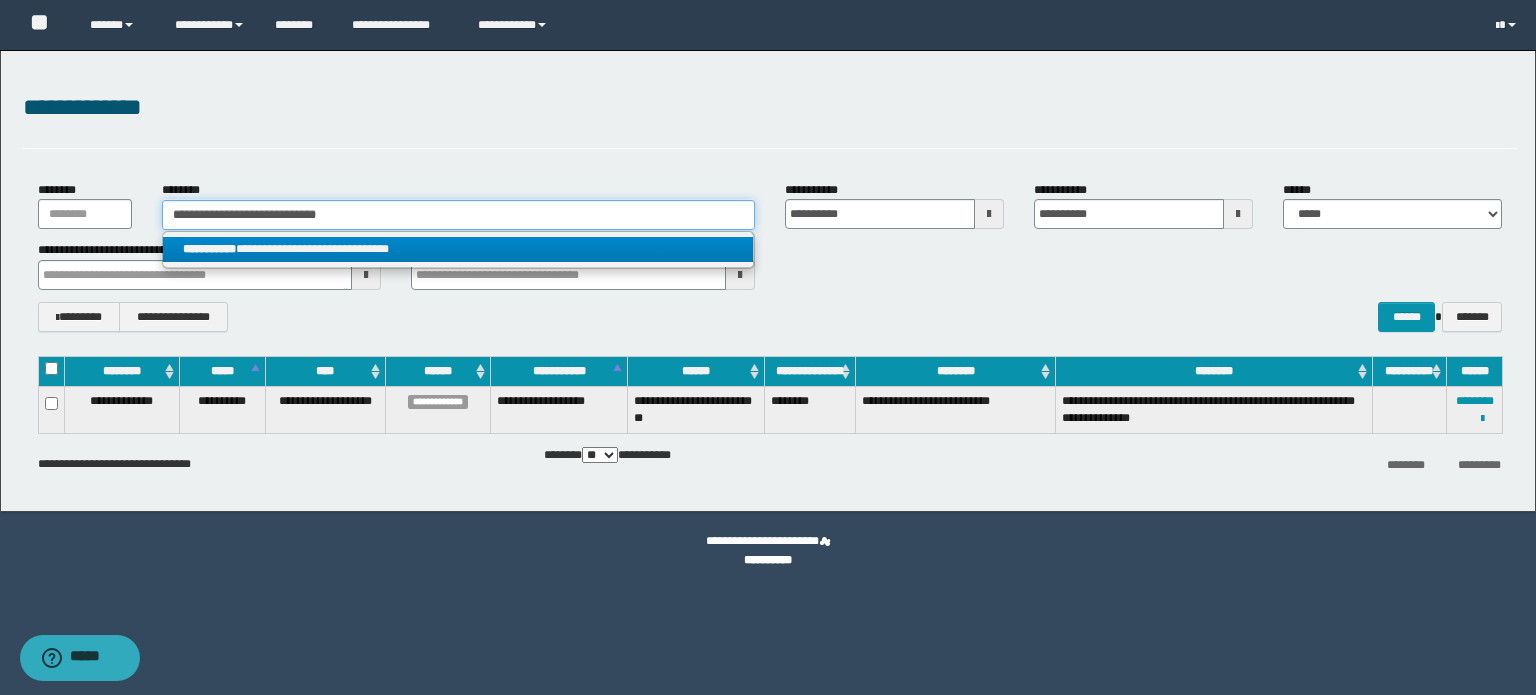 type 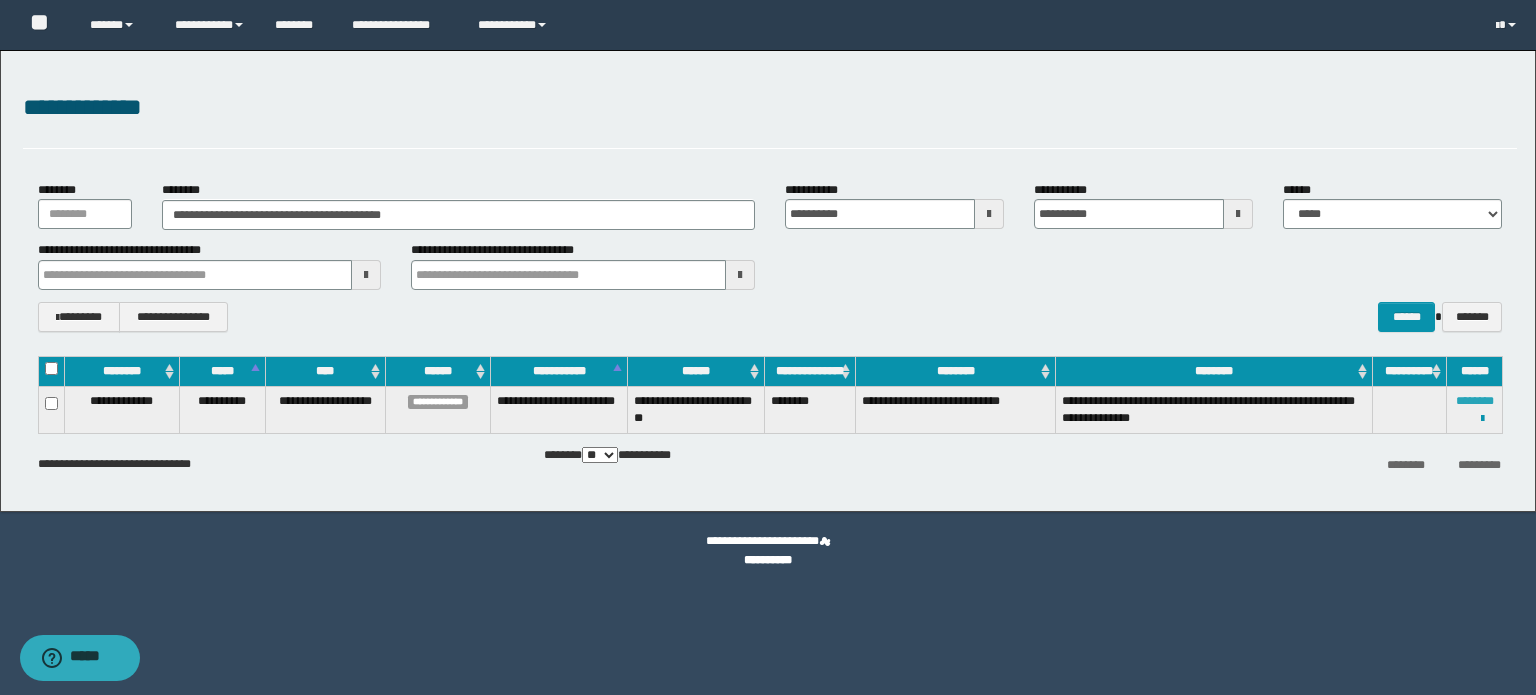 click on "********" at bounding box center (1475, 401) 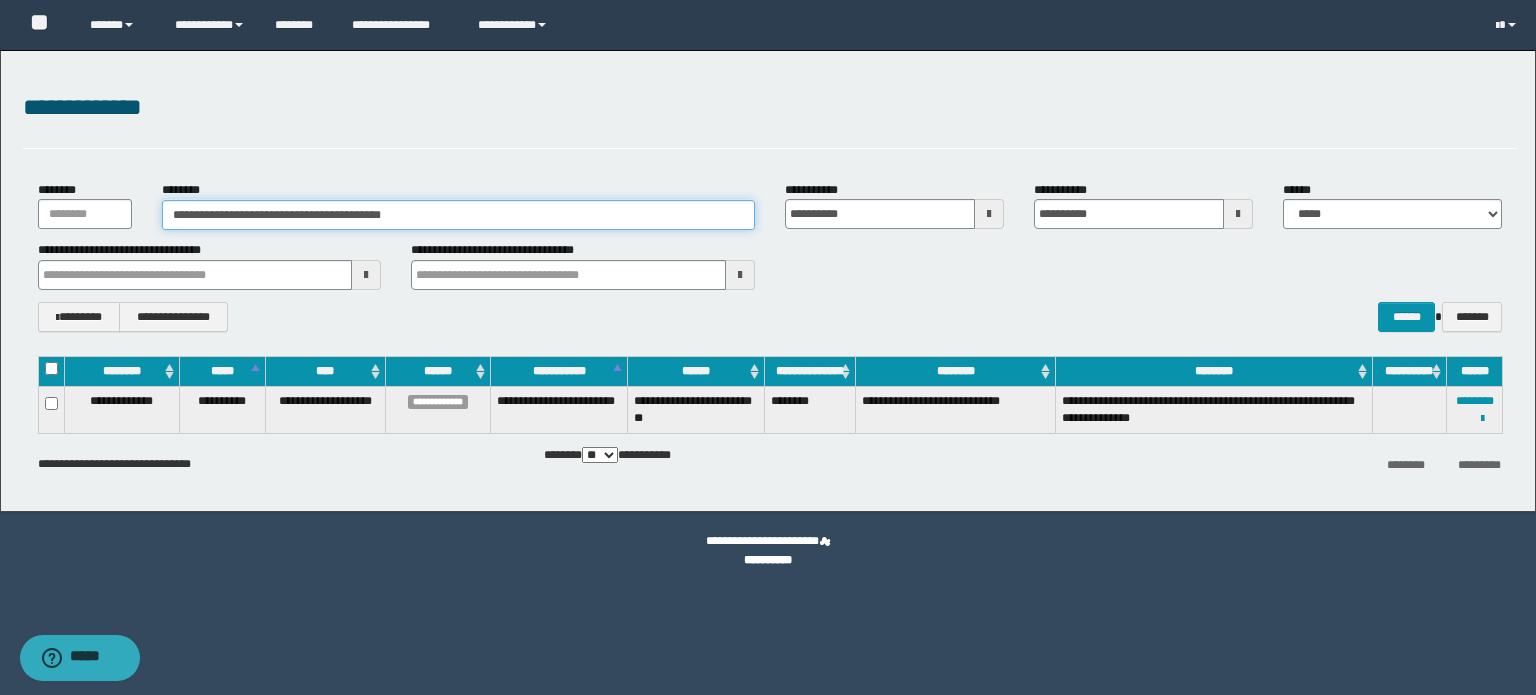 drag, startPoint x: 443, startPoint y: 214, endPoint x: 63, endPoint y: 221, distance: 380.06445 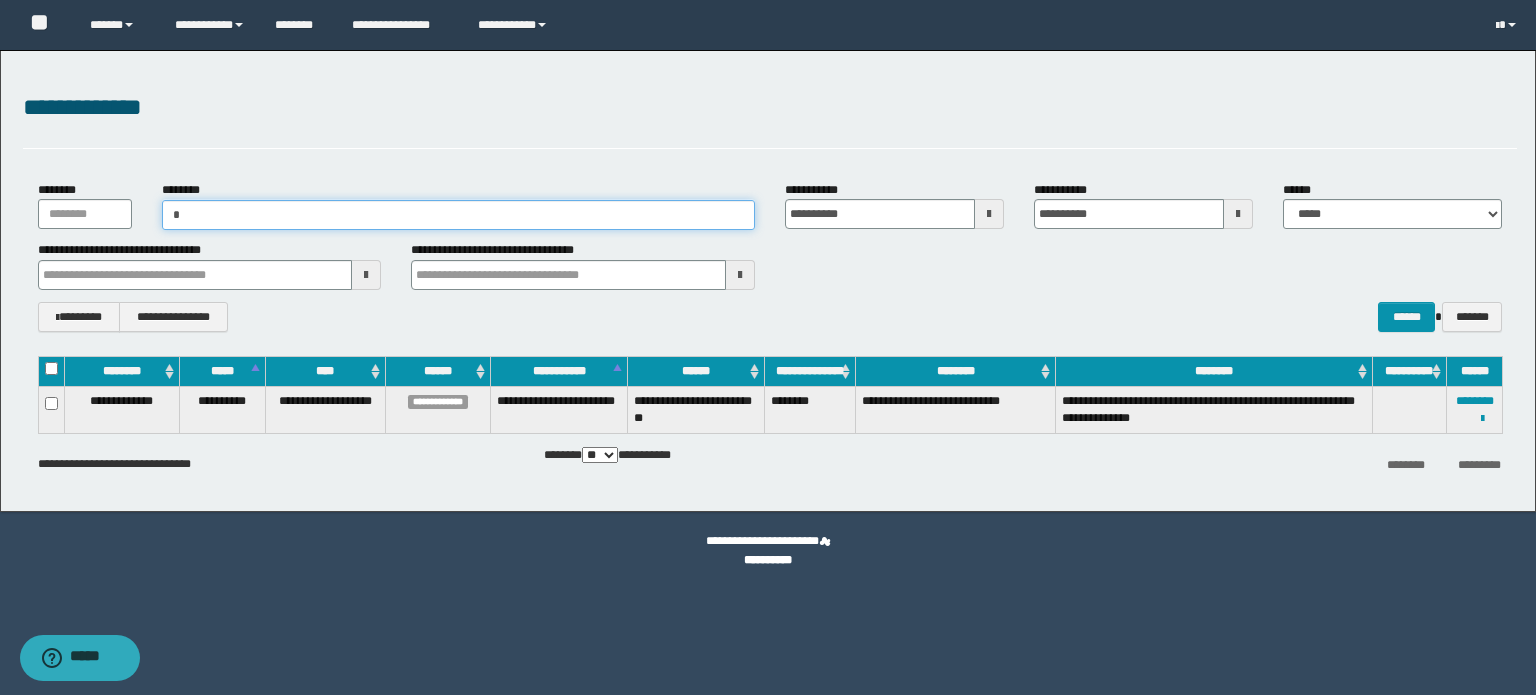 paste on "**********" 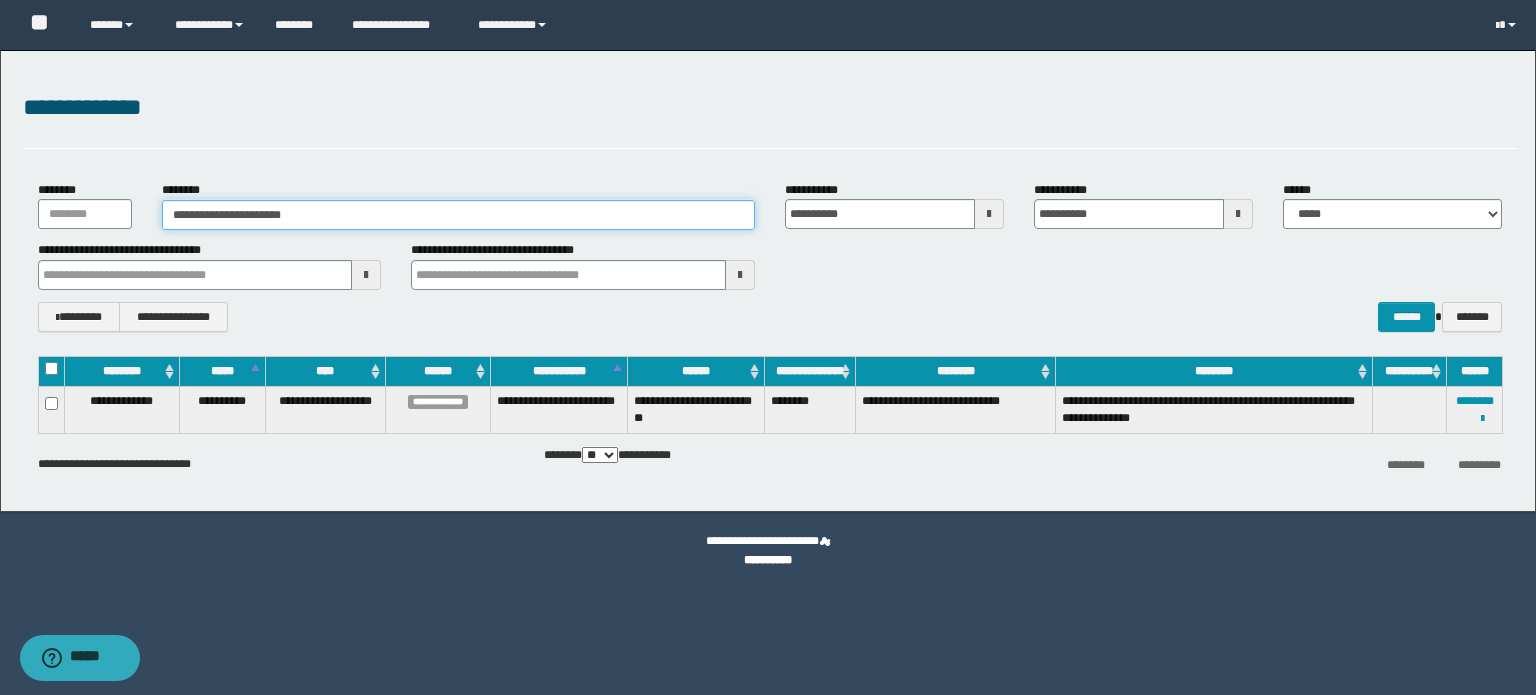 type on "**********" 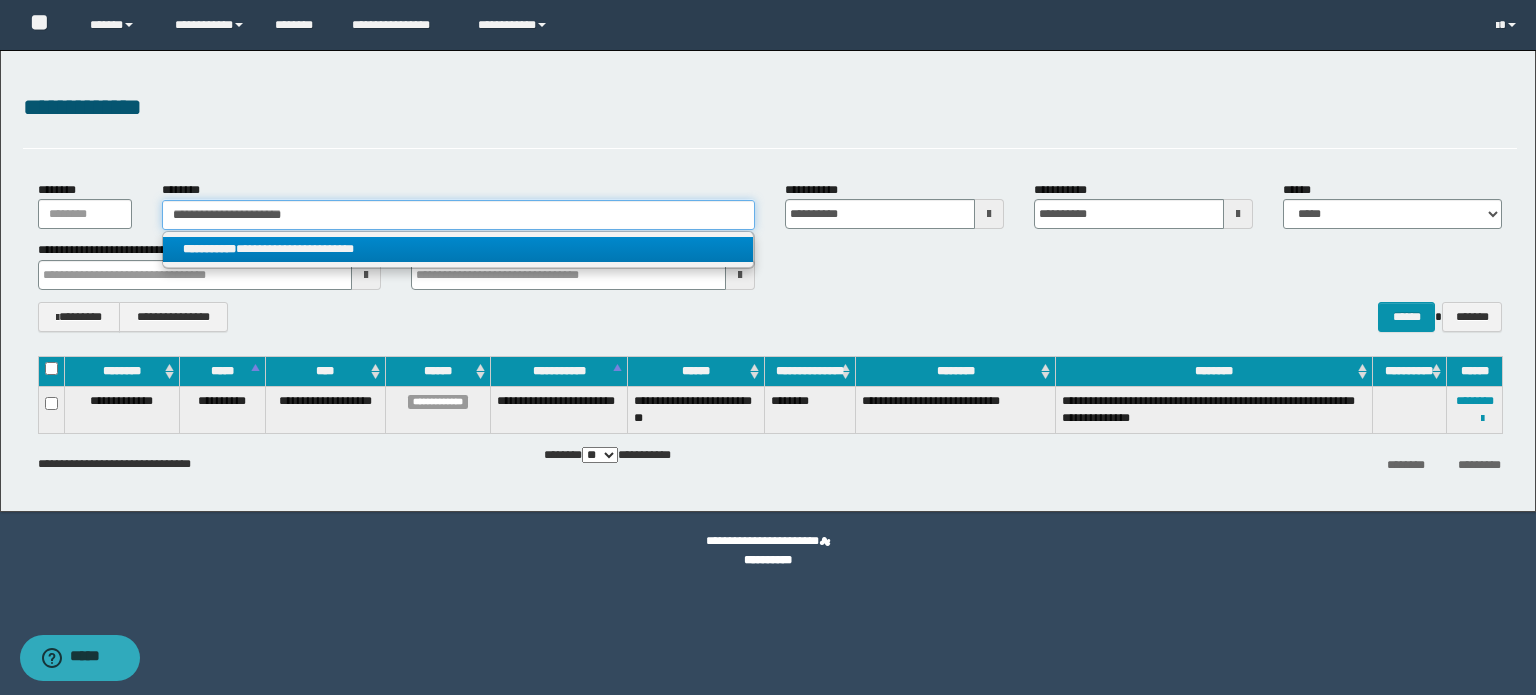 type on "**********" 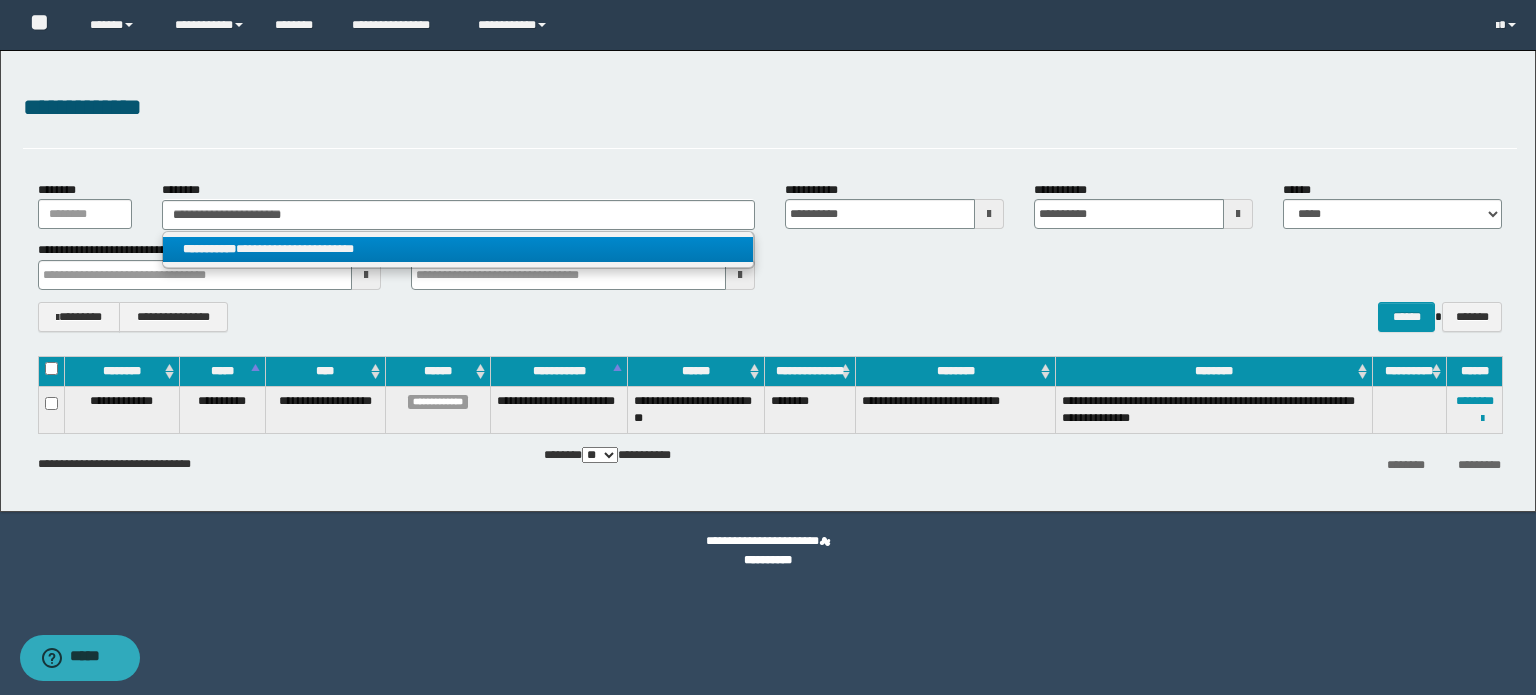 click on "**********" at bounding box center (458, 249) 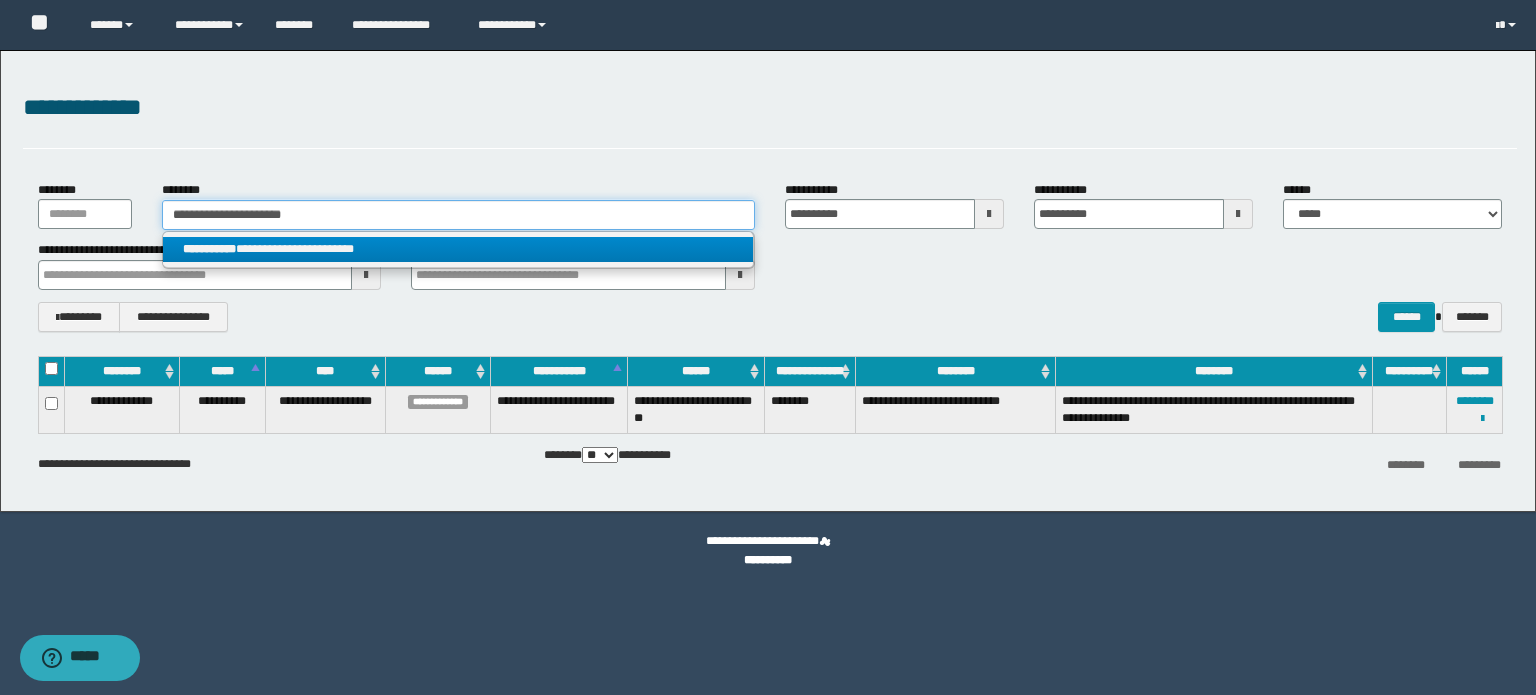 type 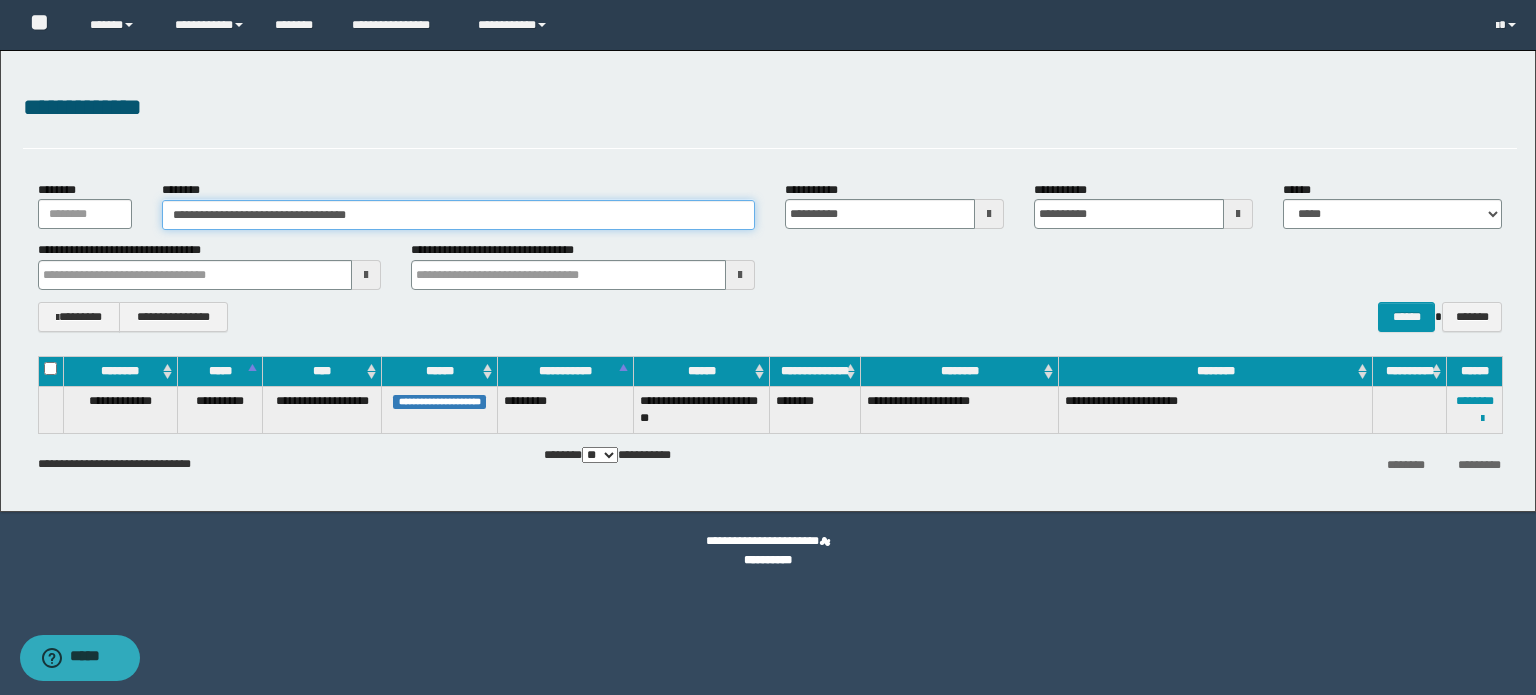 drag, startPoint x: 447, startPoint y: 213, endPoint x: 87, endPoint y: 212, distance: 360.0014 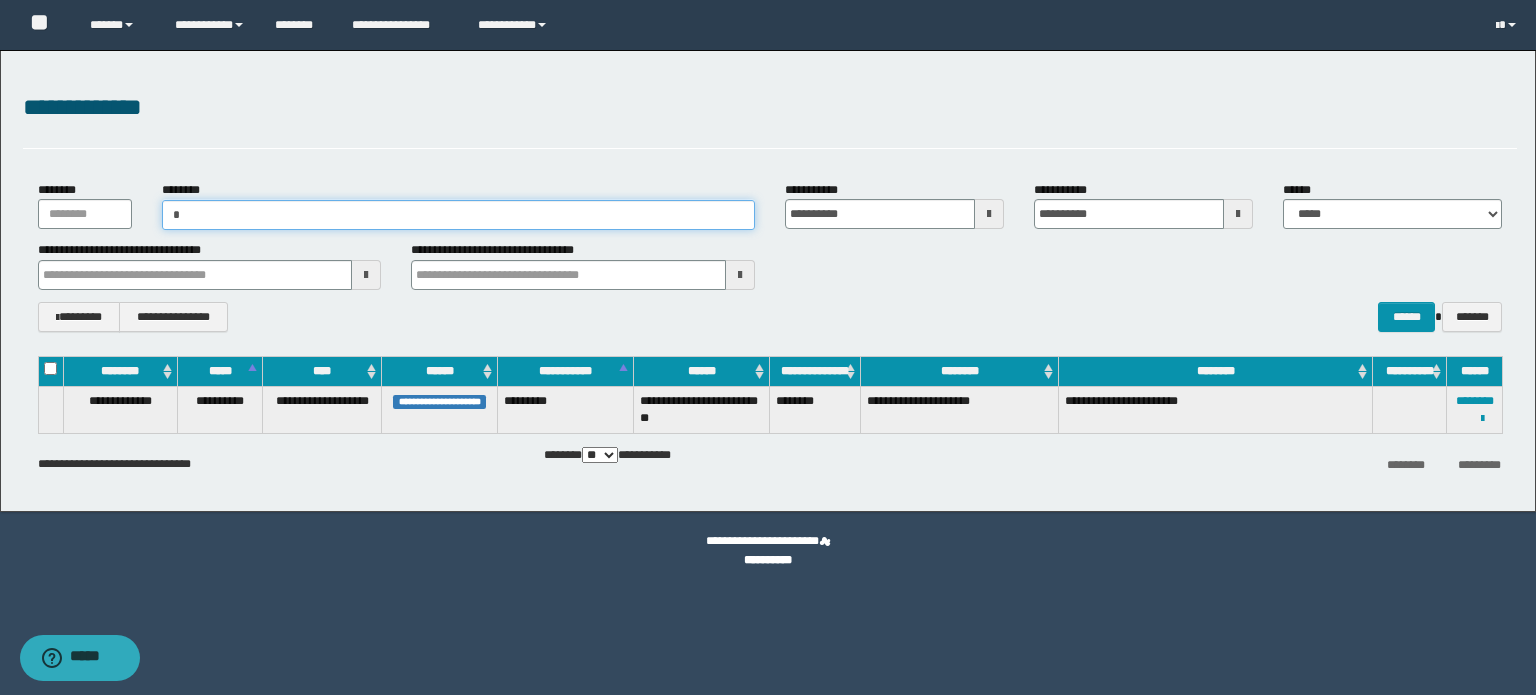 paste on "**********" 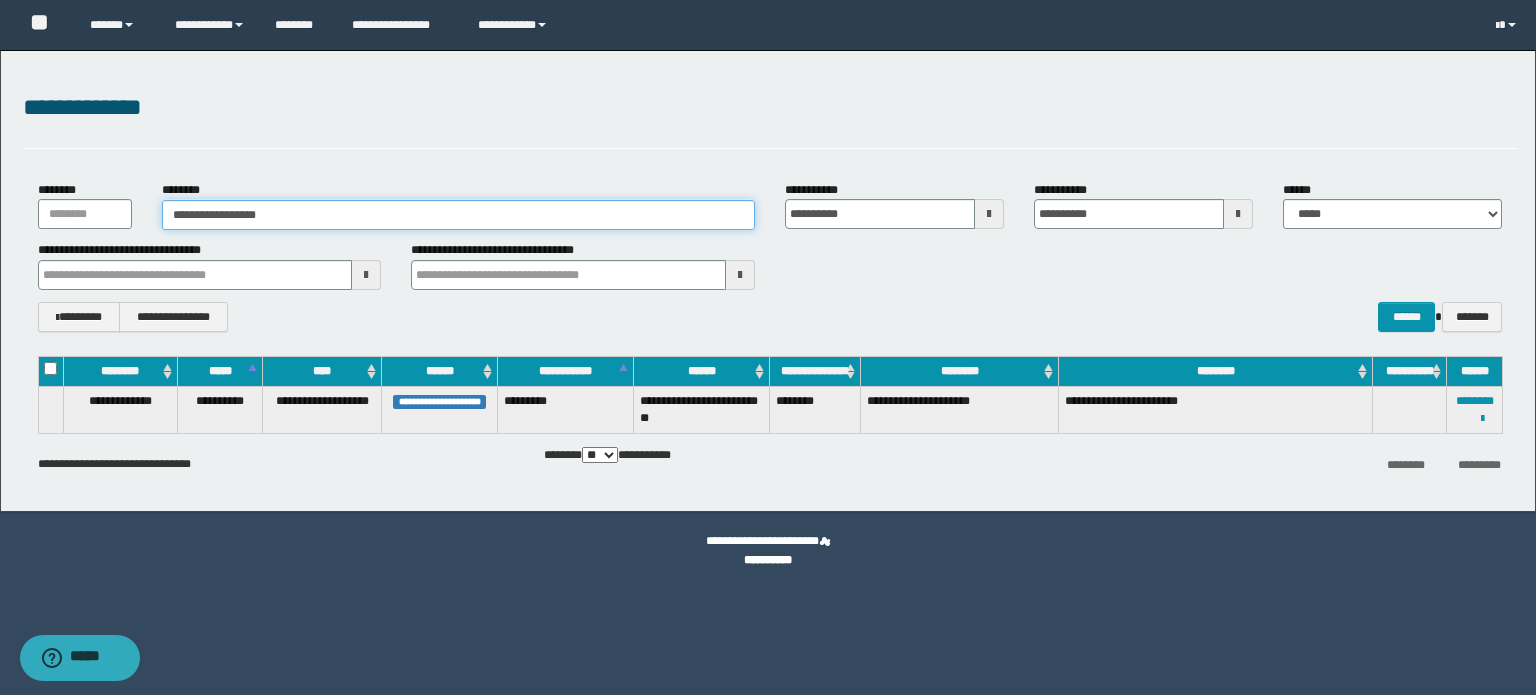 type on "**********" 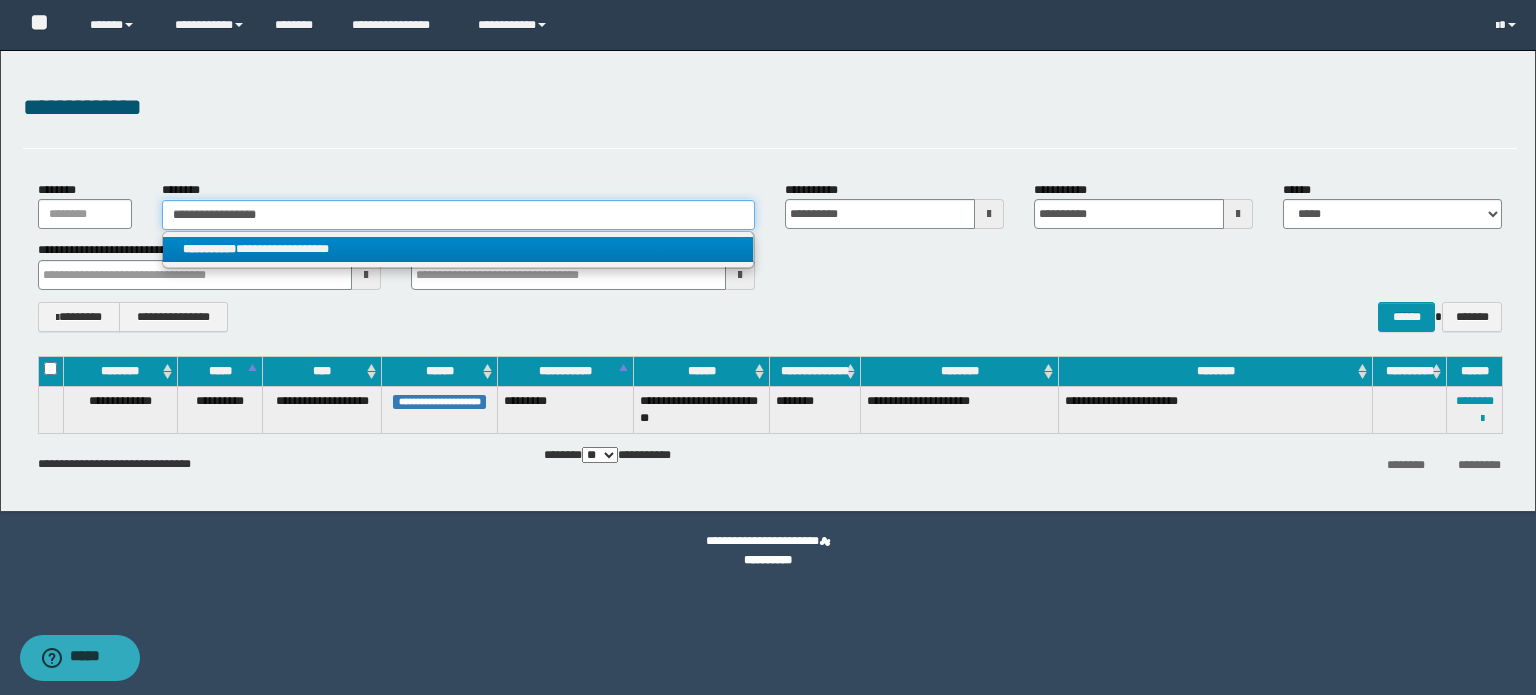 type on "**********" 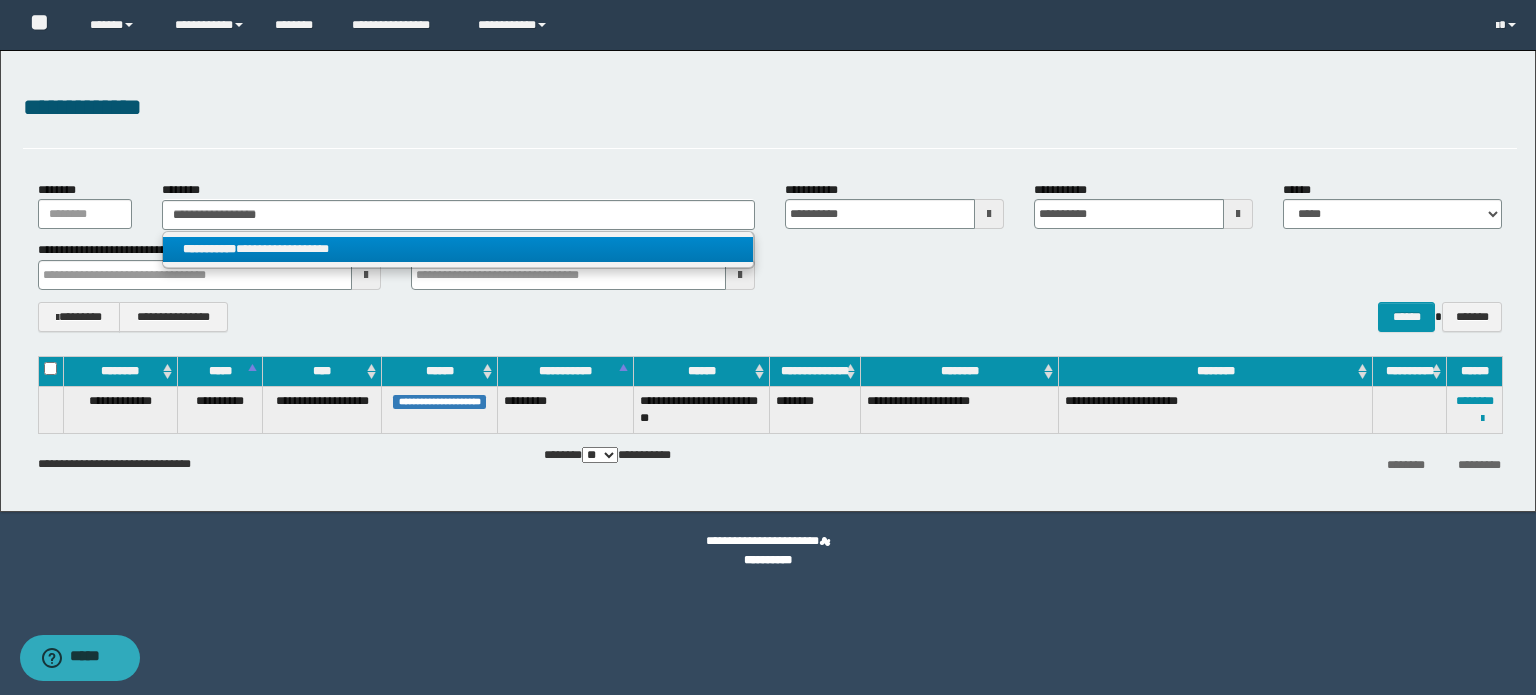 click on "**********" at bounding box center (458, 249) 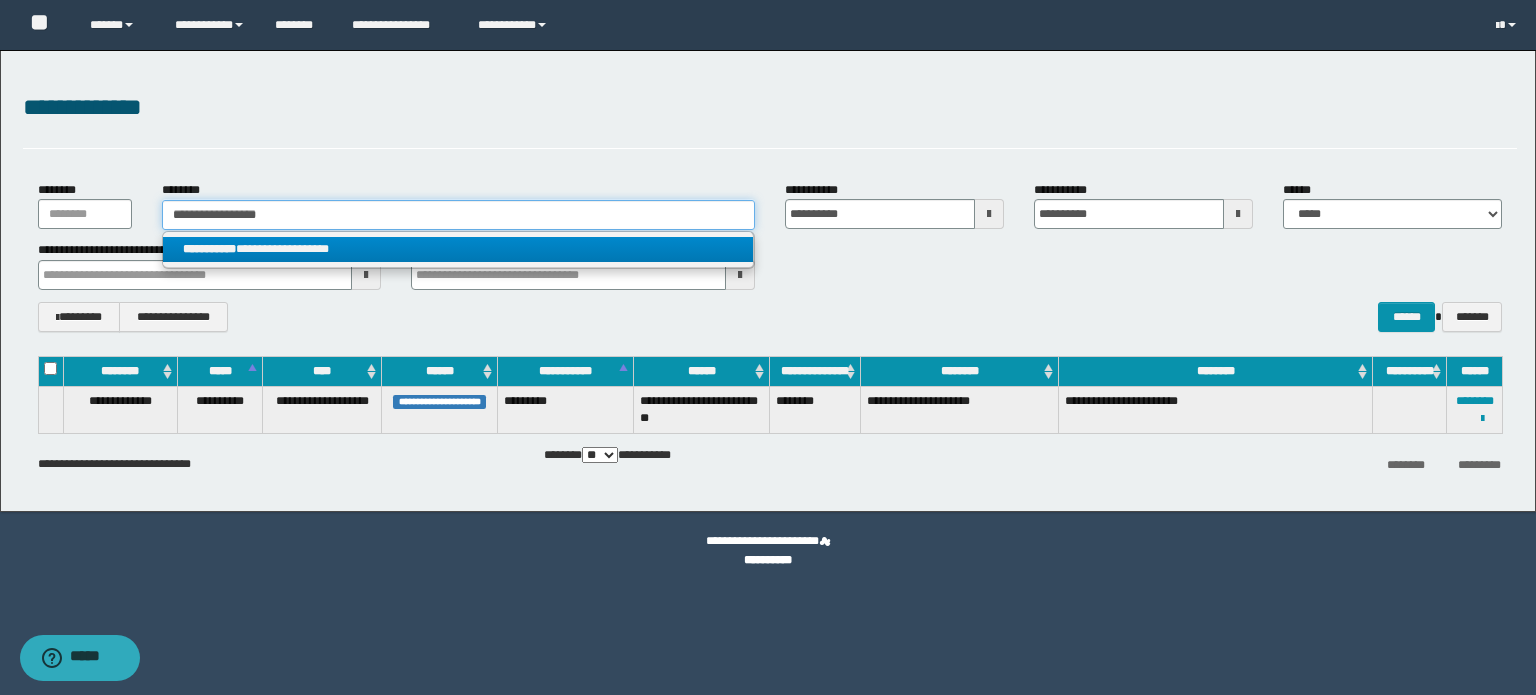 type 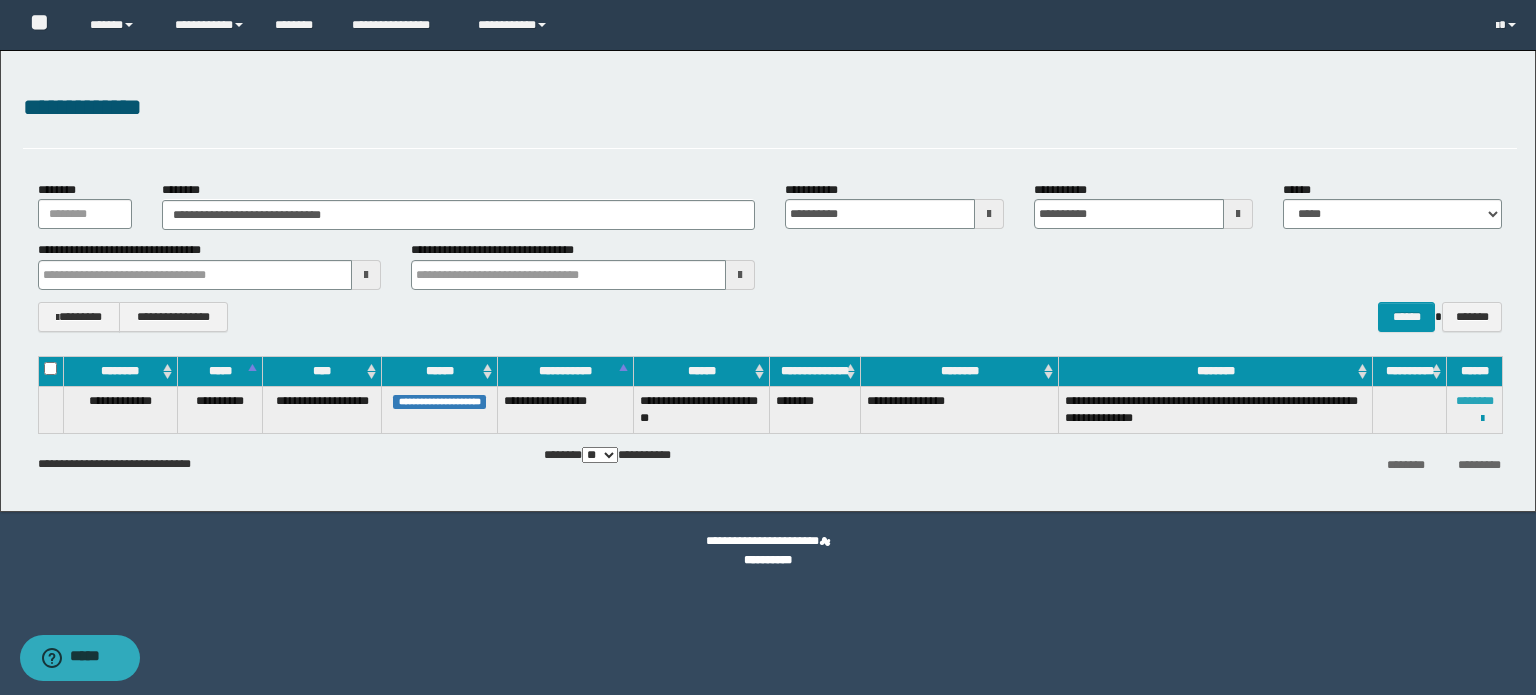 click on "********" at bounding box center (1475, 401) 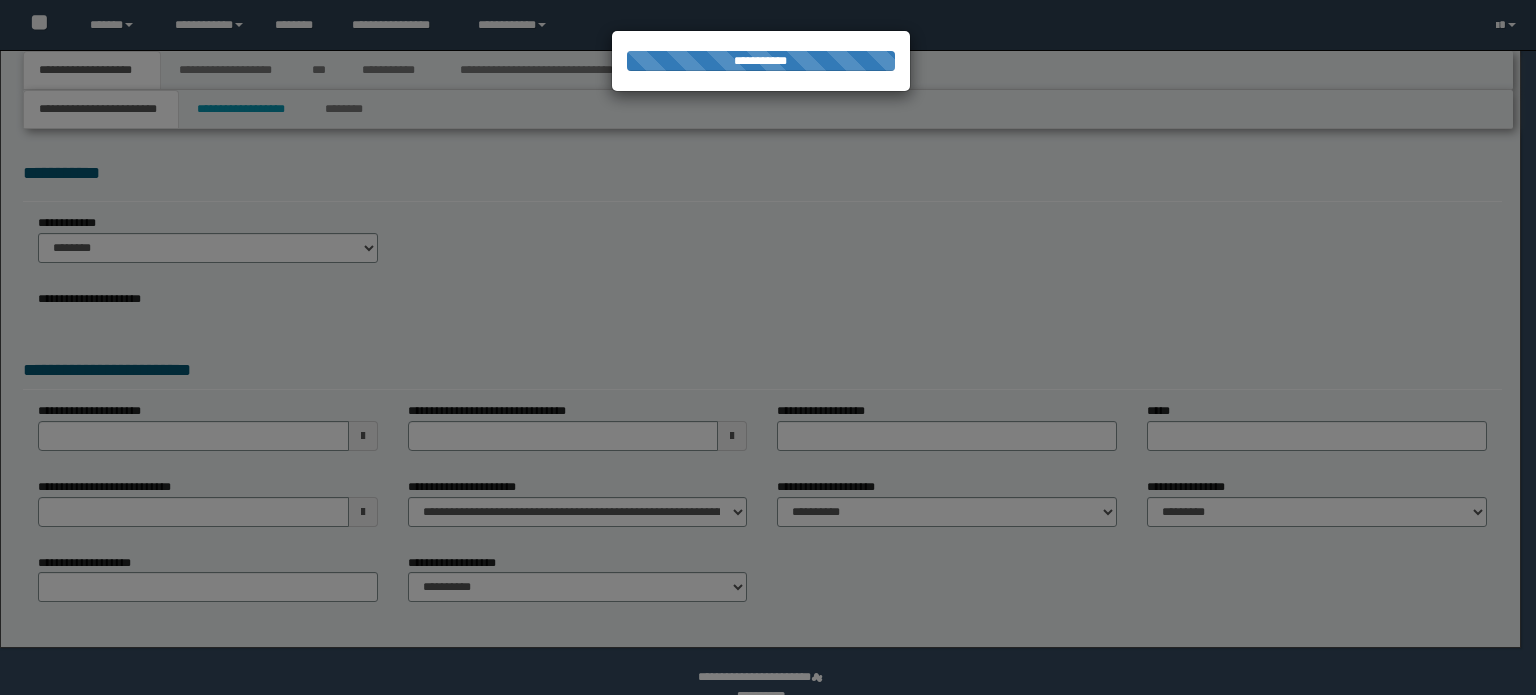 scroll, scrollTop: 0, scrollLeft: 0, axis: both 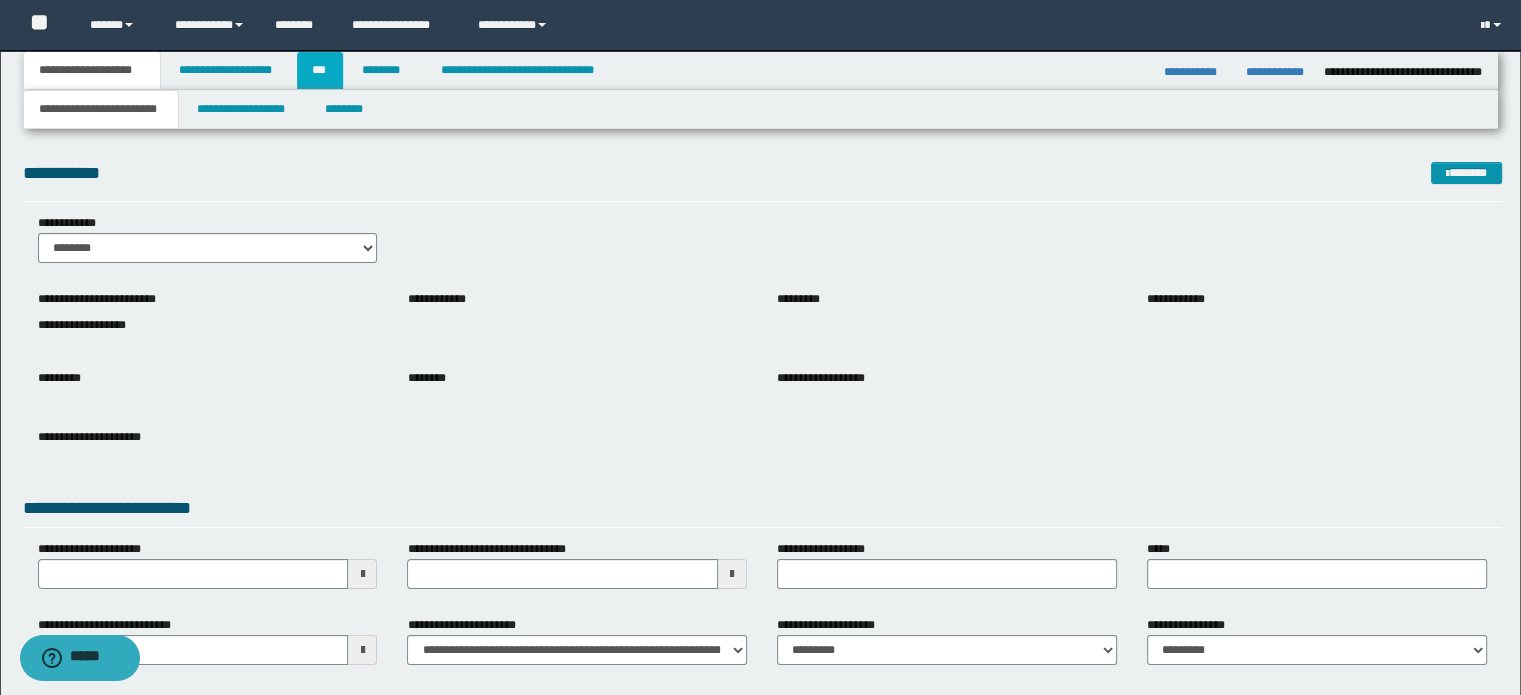 click on "***" at bounding box center (320, 70) 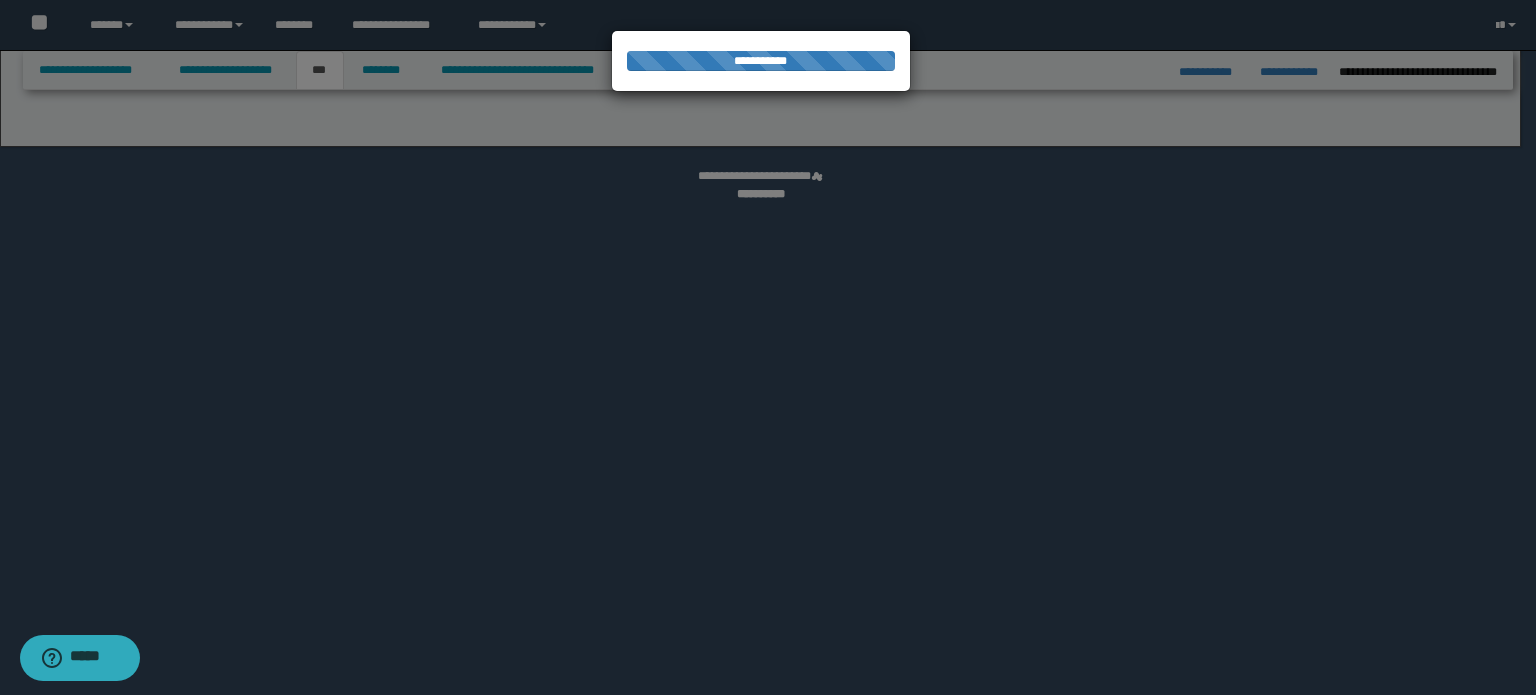select on "***" 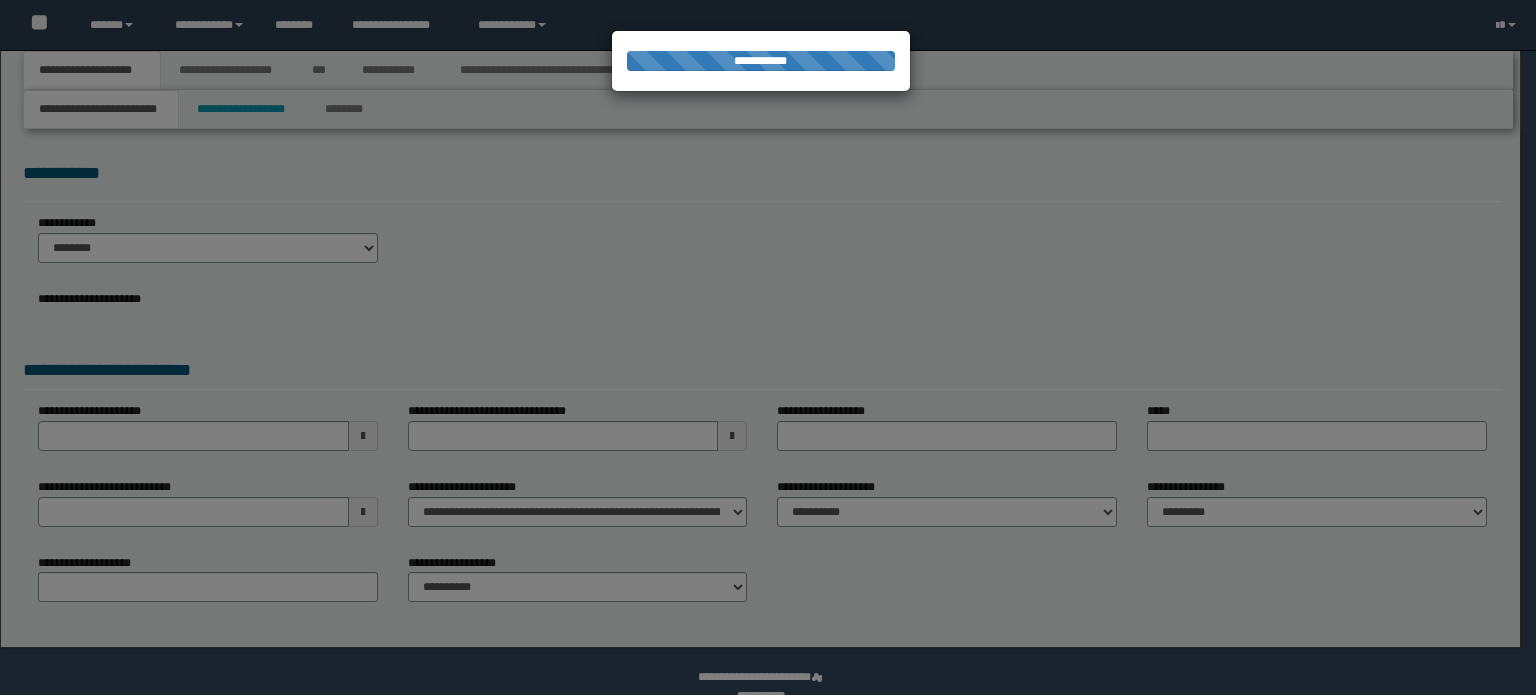 scroll, scrollTop: 0, scrollLeft: 0, axis: both 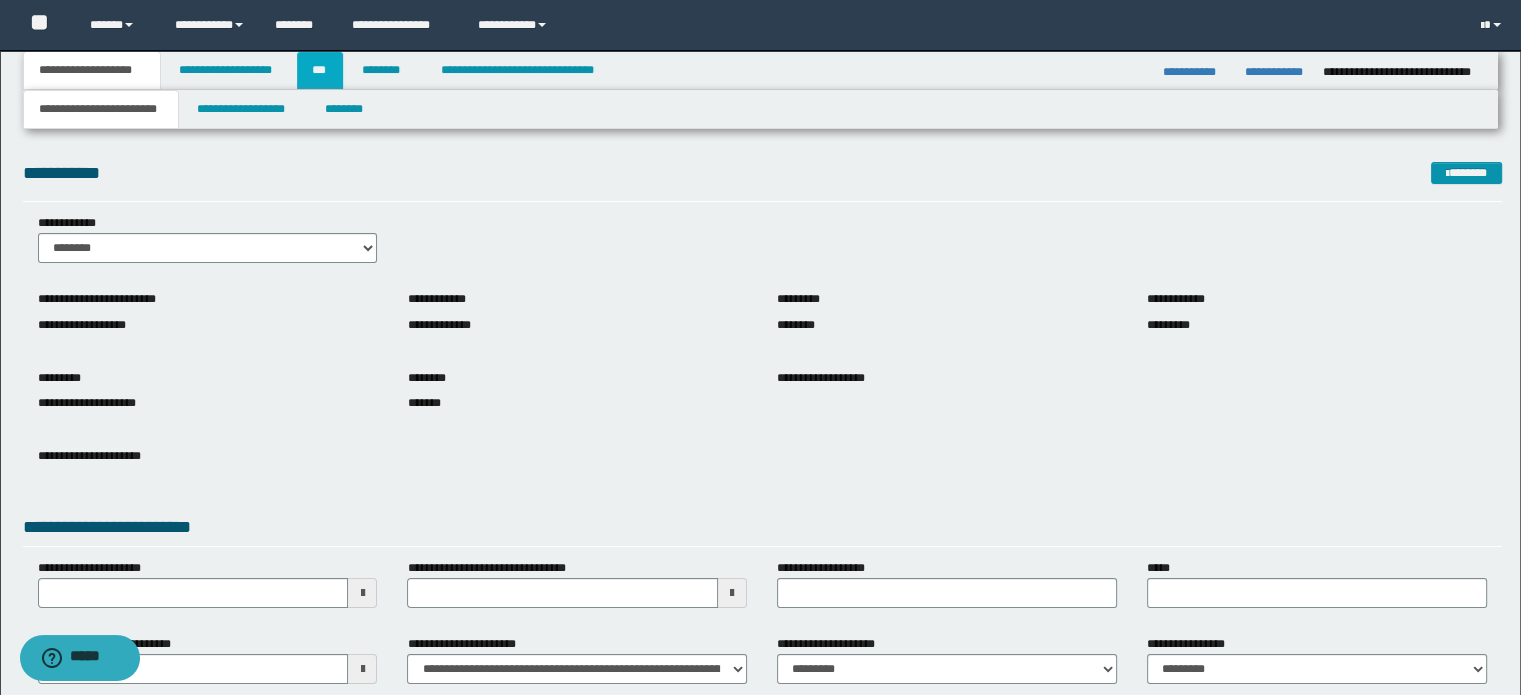 click on "***" at bounding box center [320, 70] 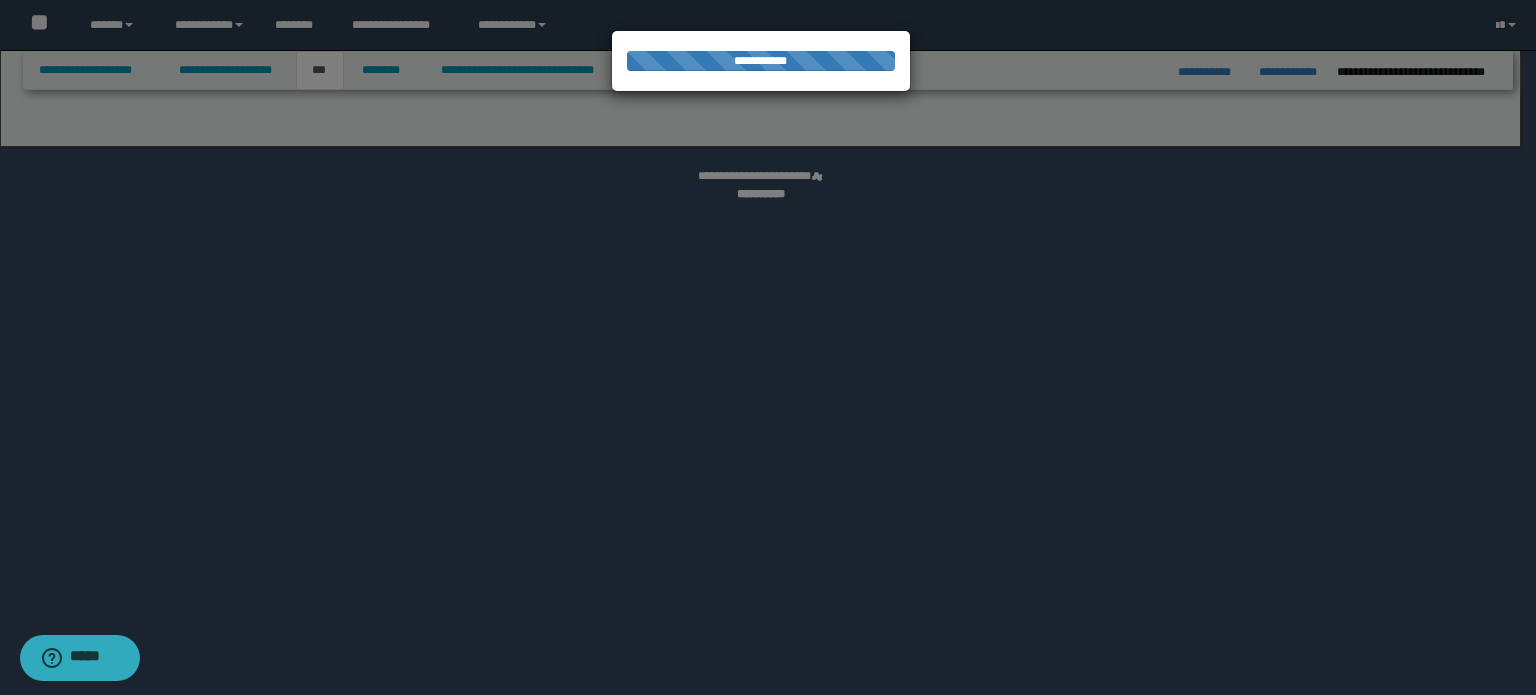 select on "***" 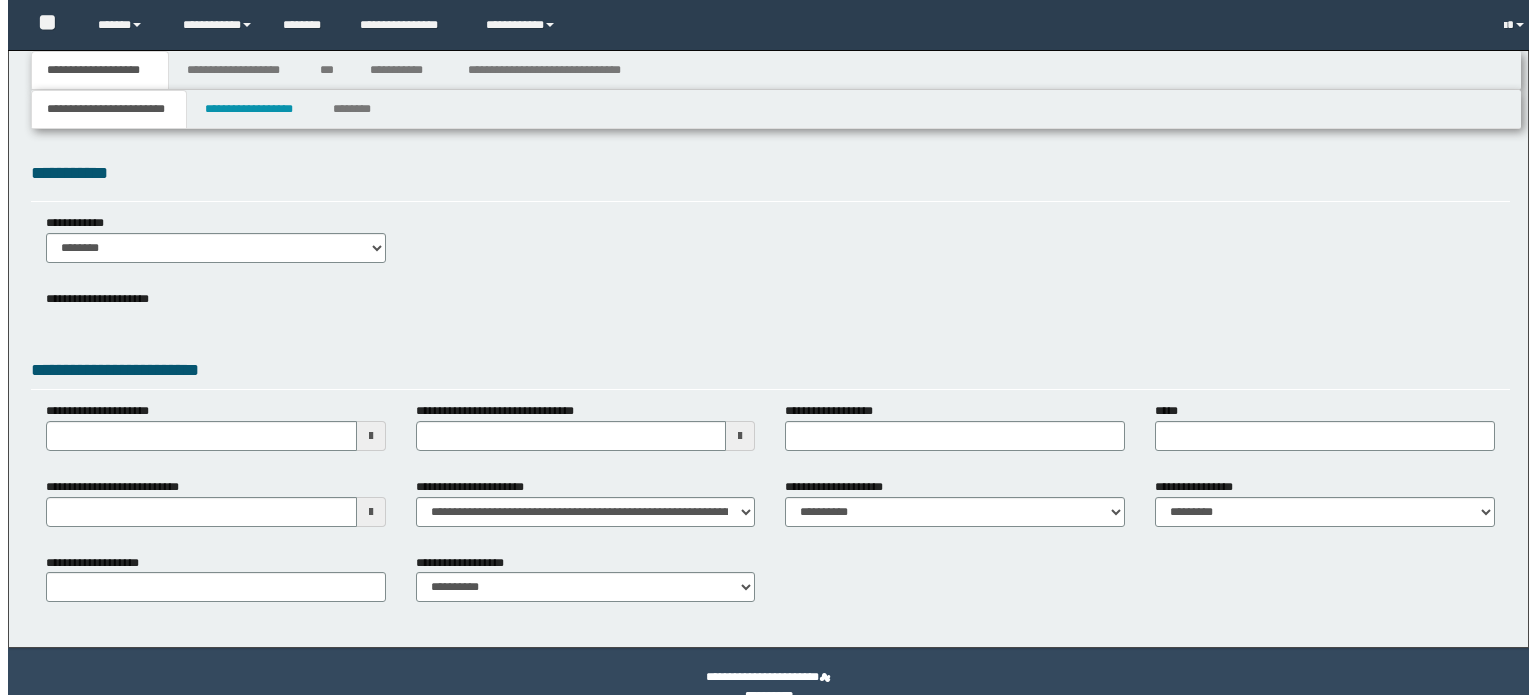 scroll, scrollTop: 0, scrollLeft: 0, axis: both 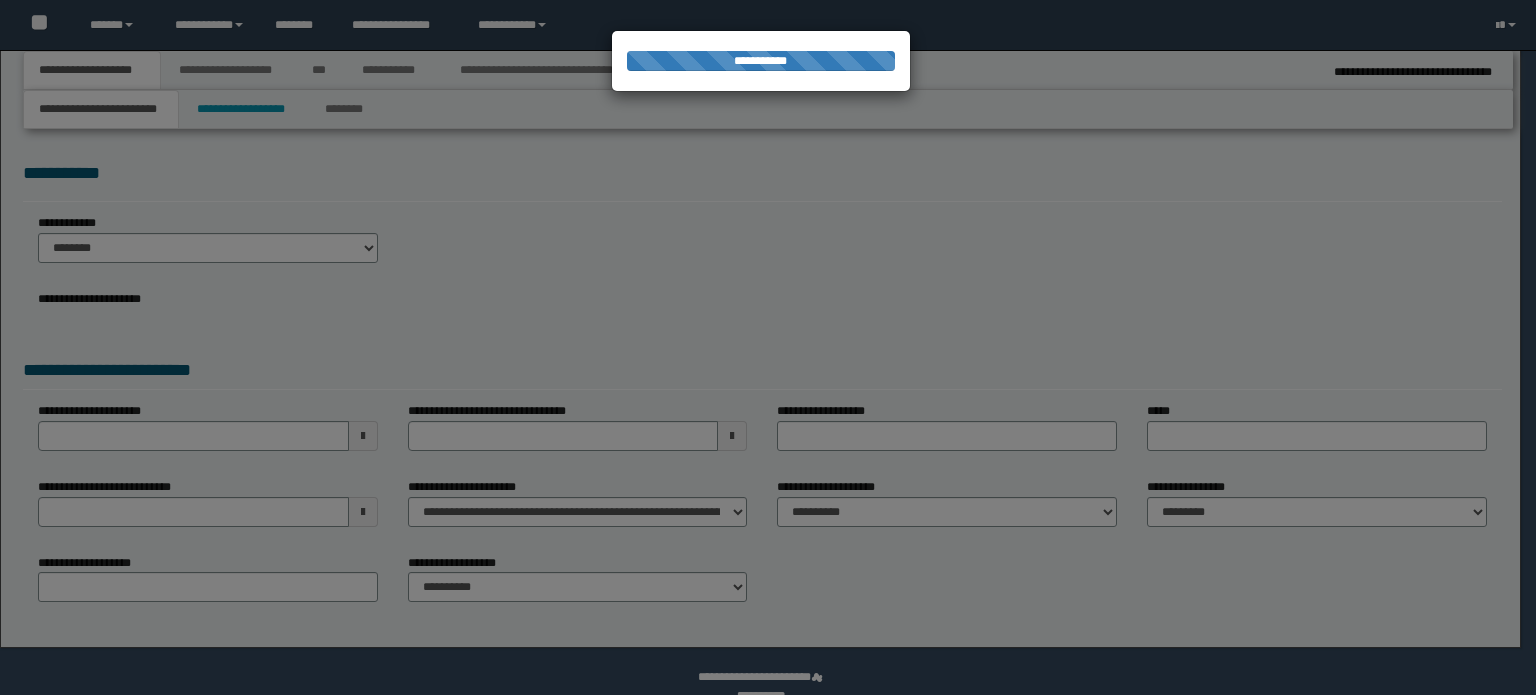 select on "*" 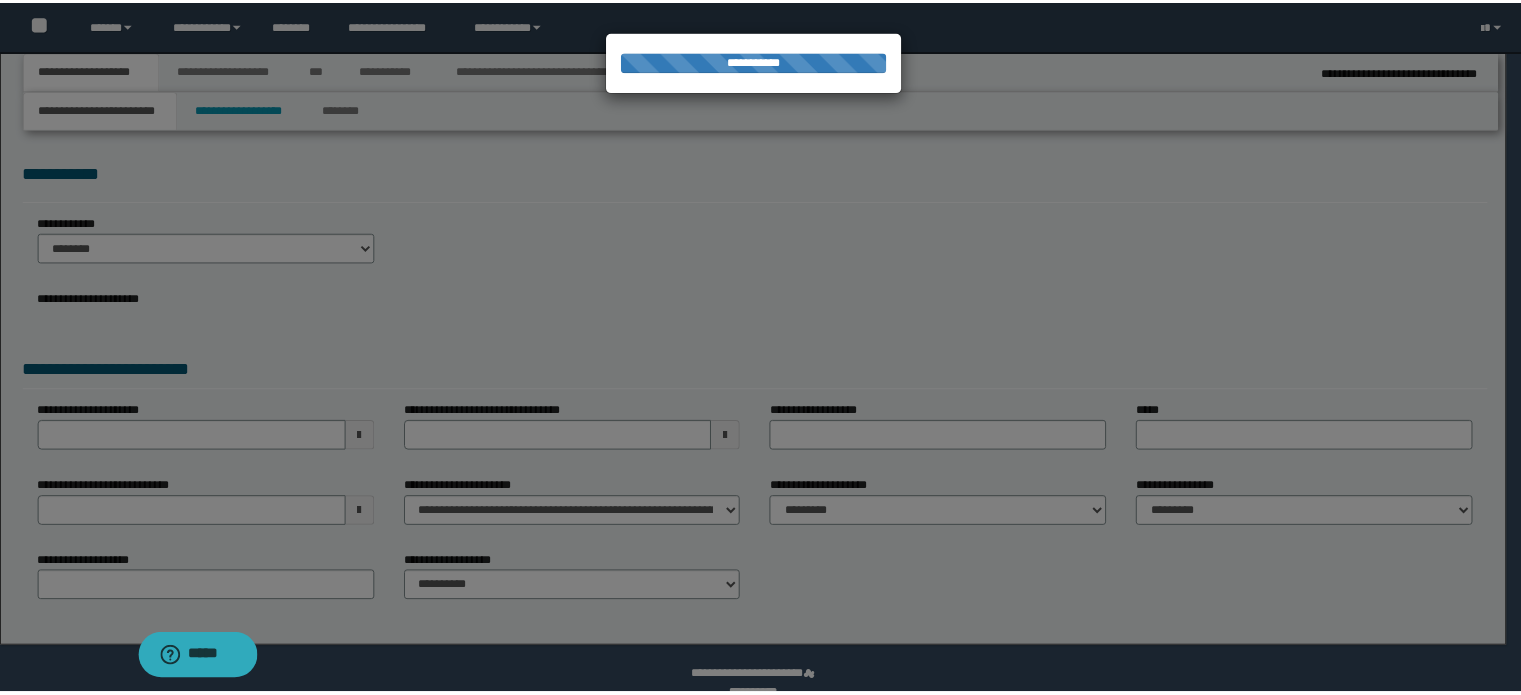 scroll, scrollTop: 0, scrollLeft: 0, axis: both 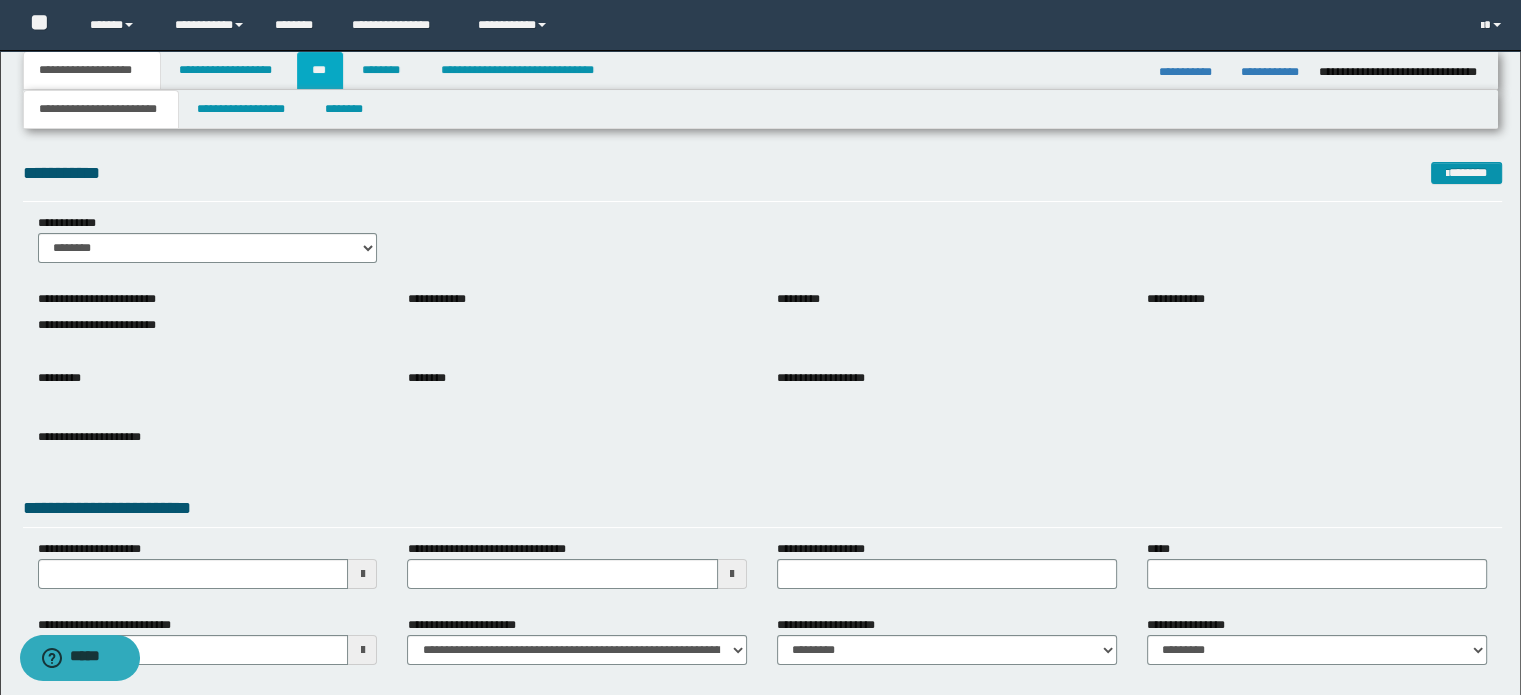 click on "***" at bounding box center (320, 70) 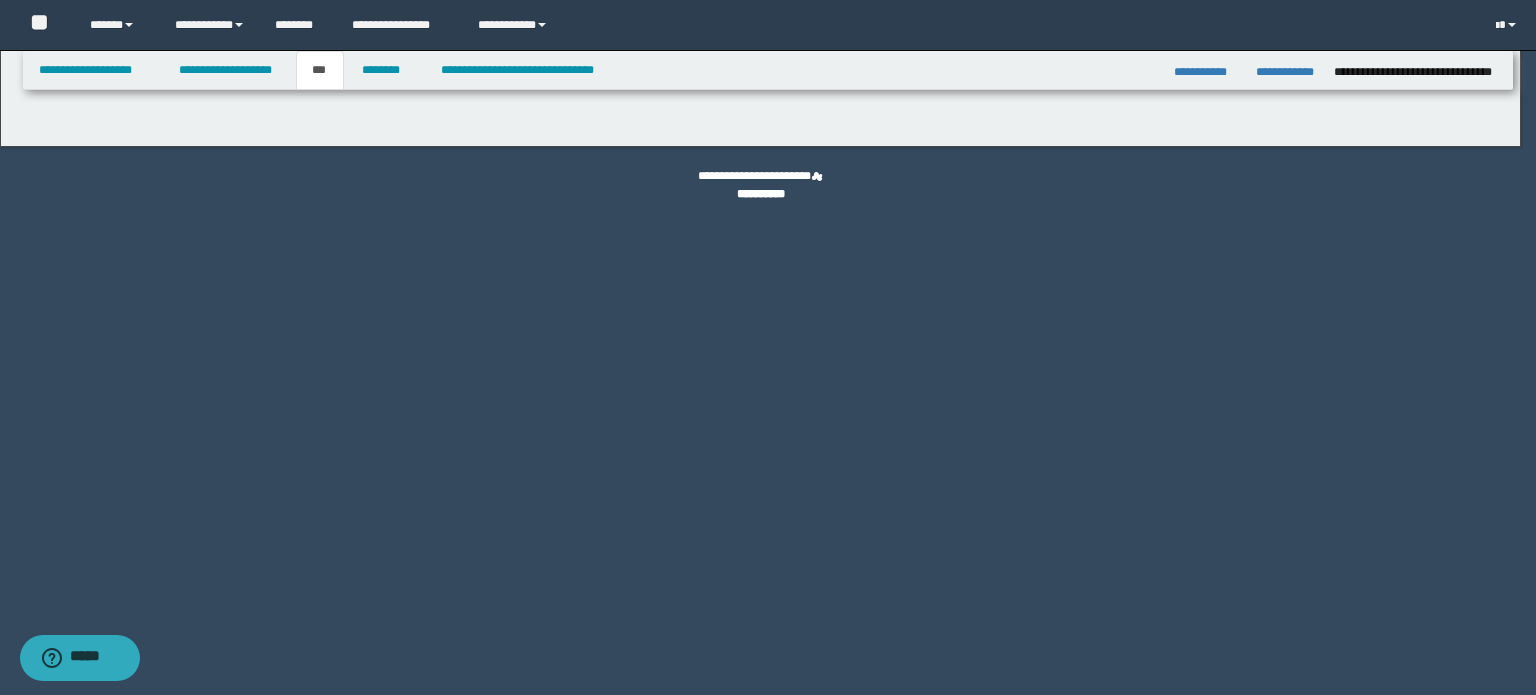 select on "***" 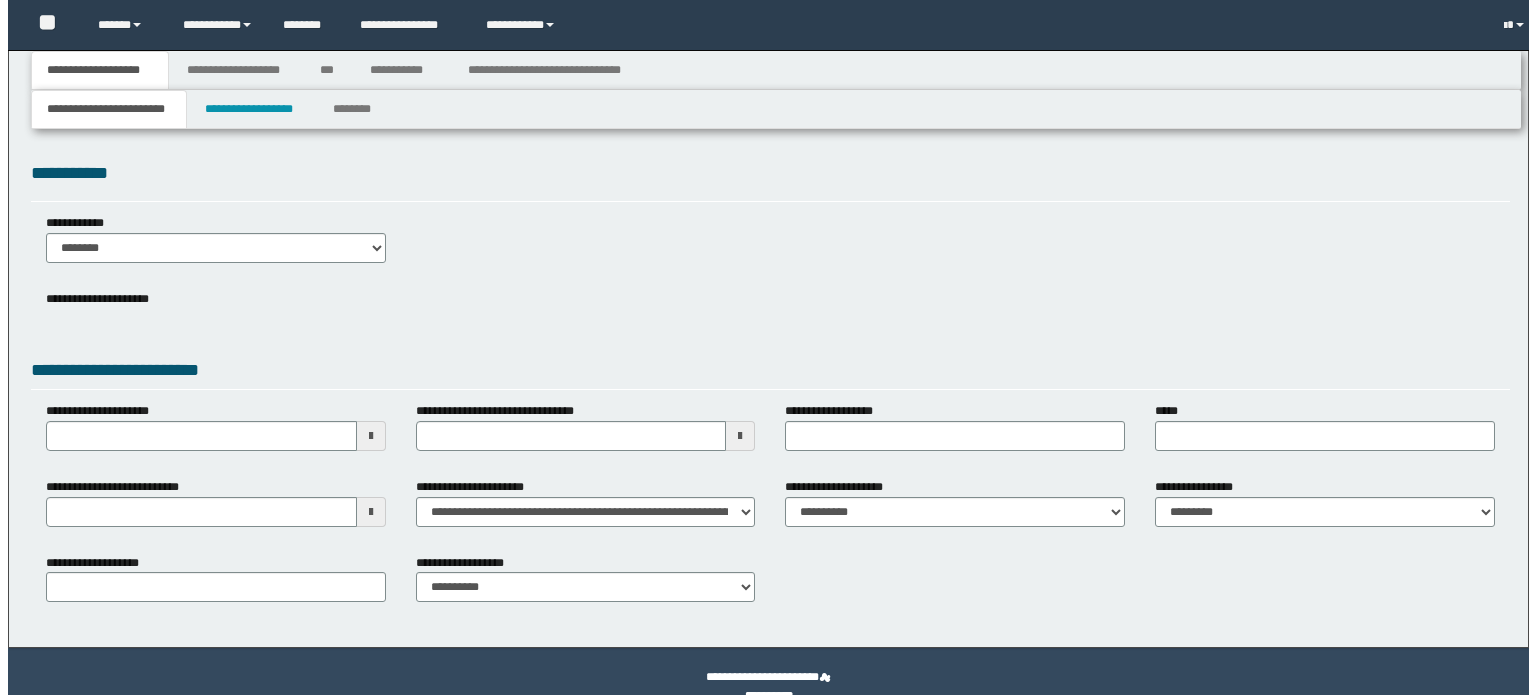 scroll, scrollTop: 0, scrollLeft: 0, axis: both 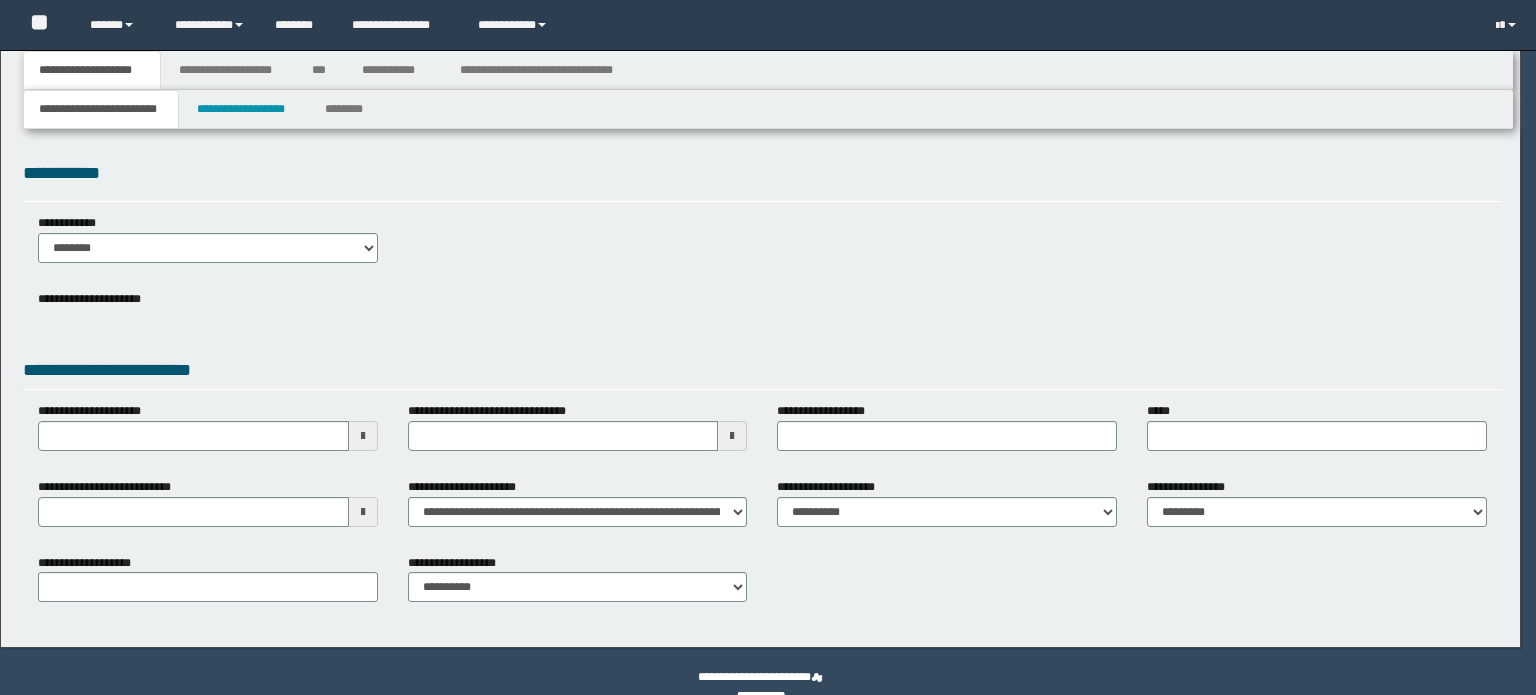 select on "*" 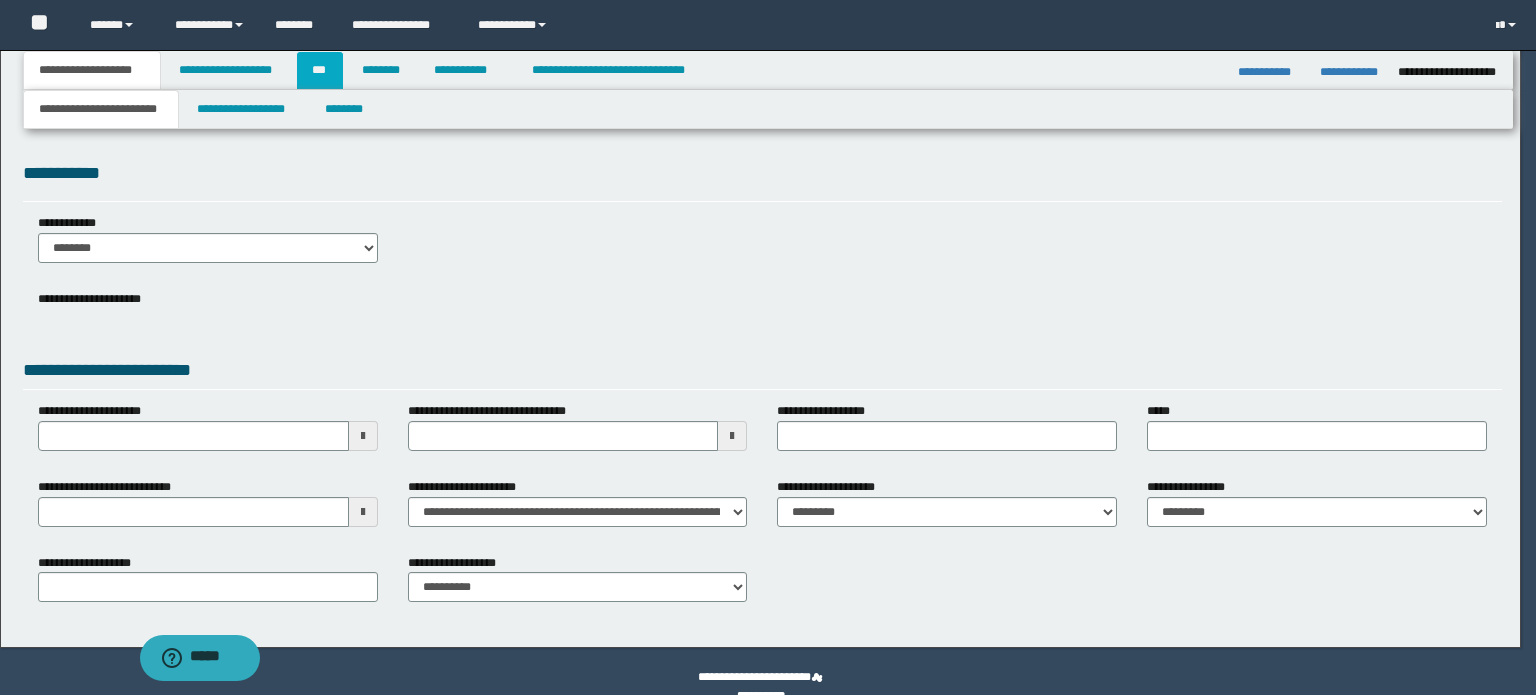 scroll, scrollTop: 0, scrollLeft: 0, axis: both 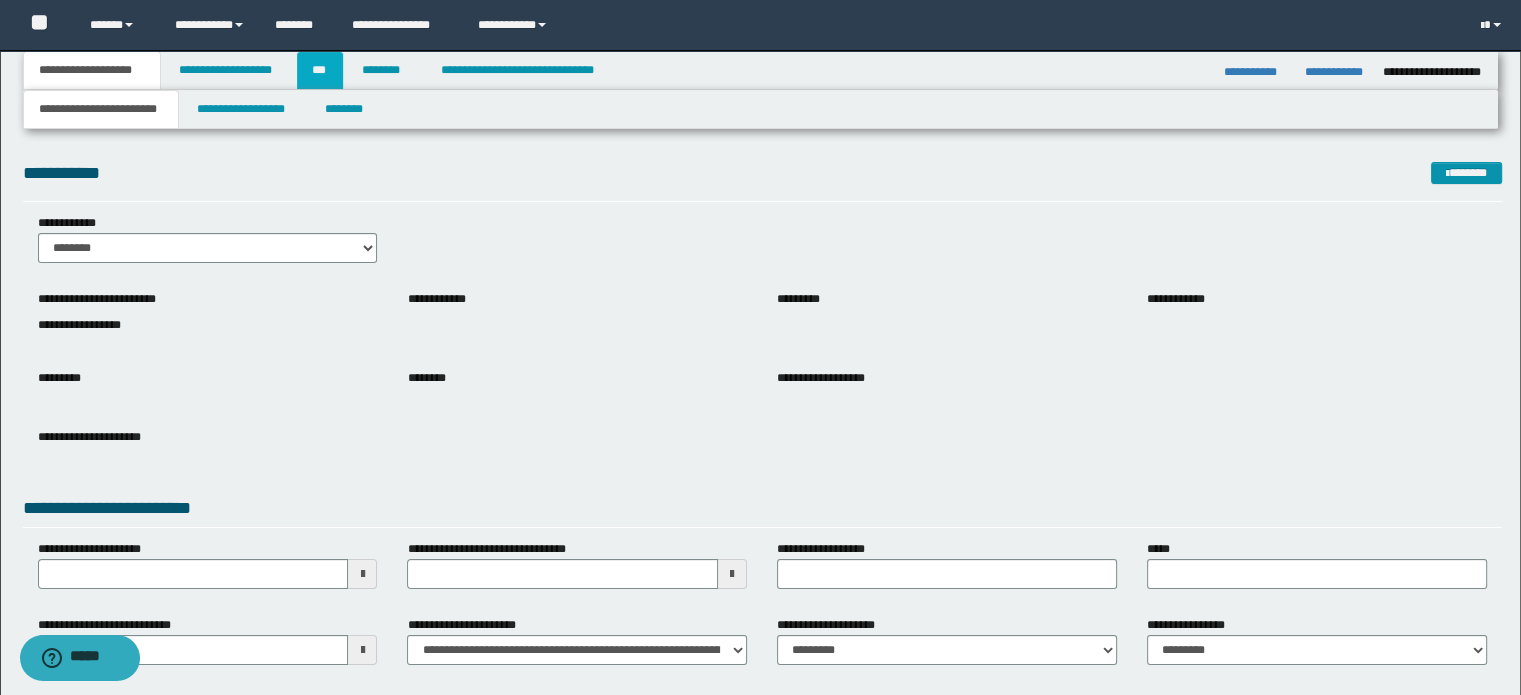 click on "***" at bounding box center (320, 70) 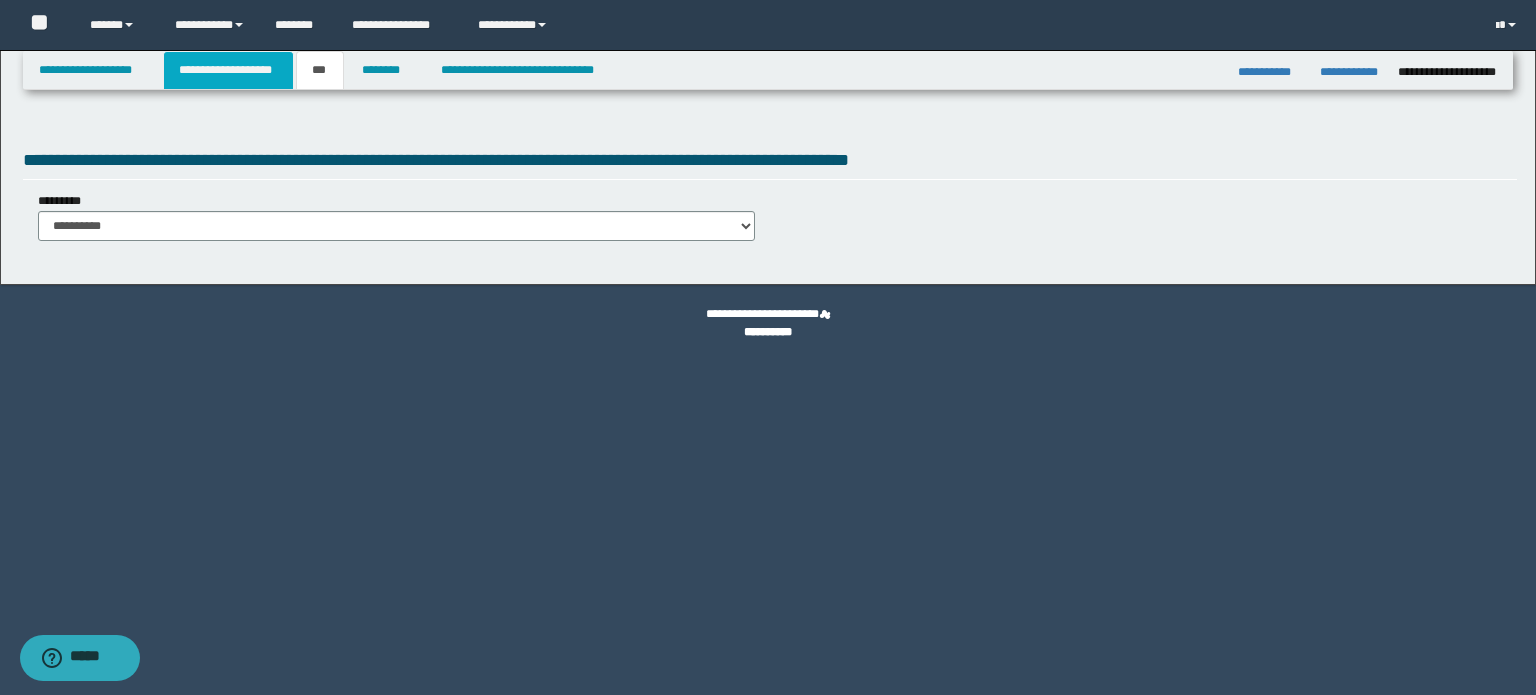 click on "**********" at bounding box center [228, 70] 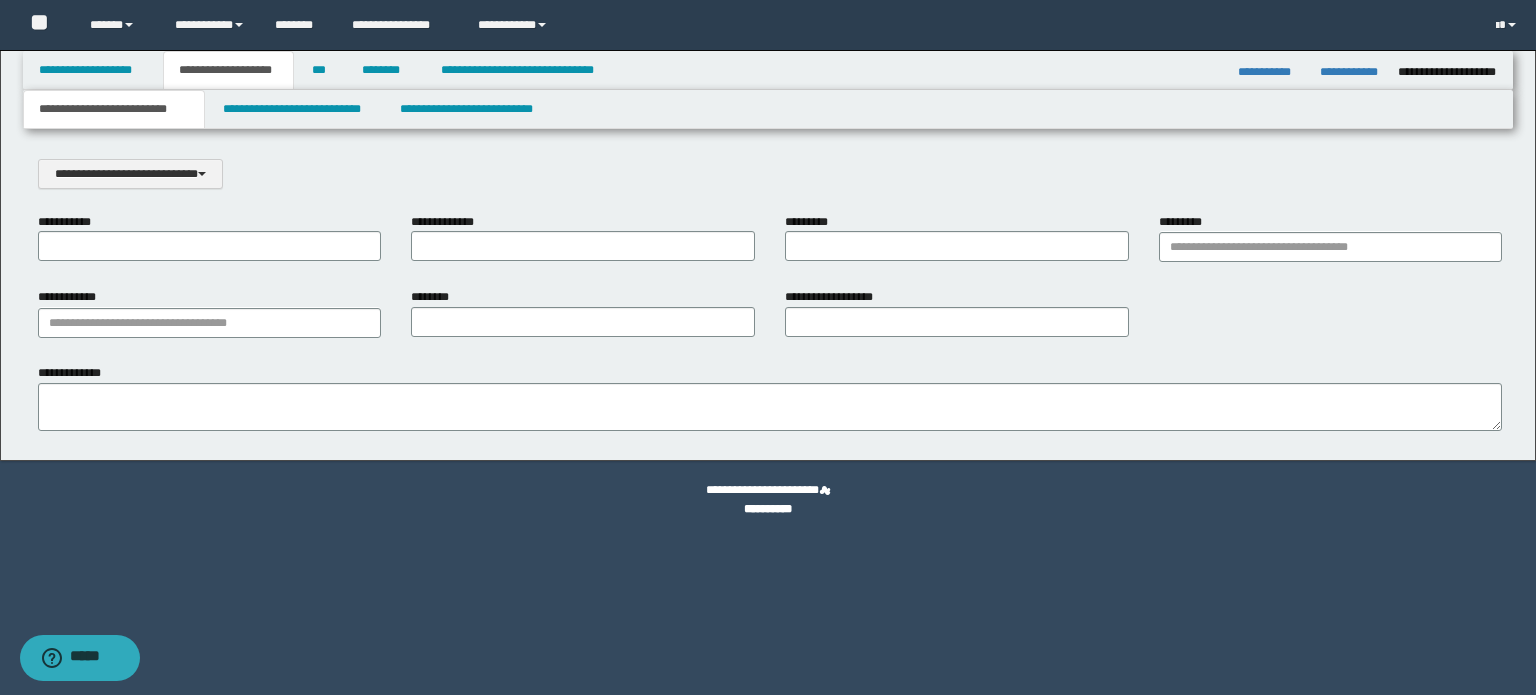 scroll, scrollTop: 0, scrollLeft: 0, axis: both 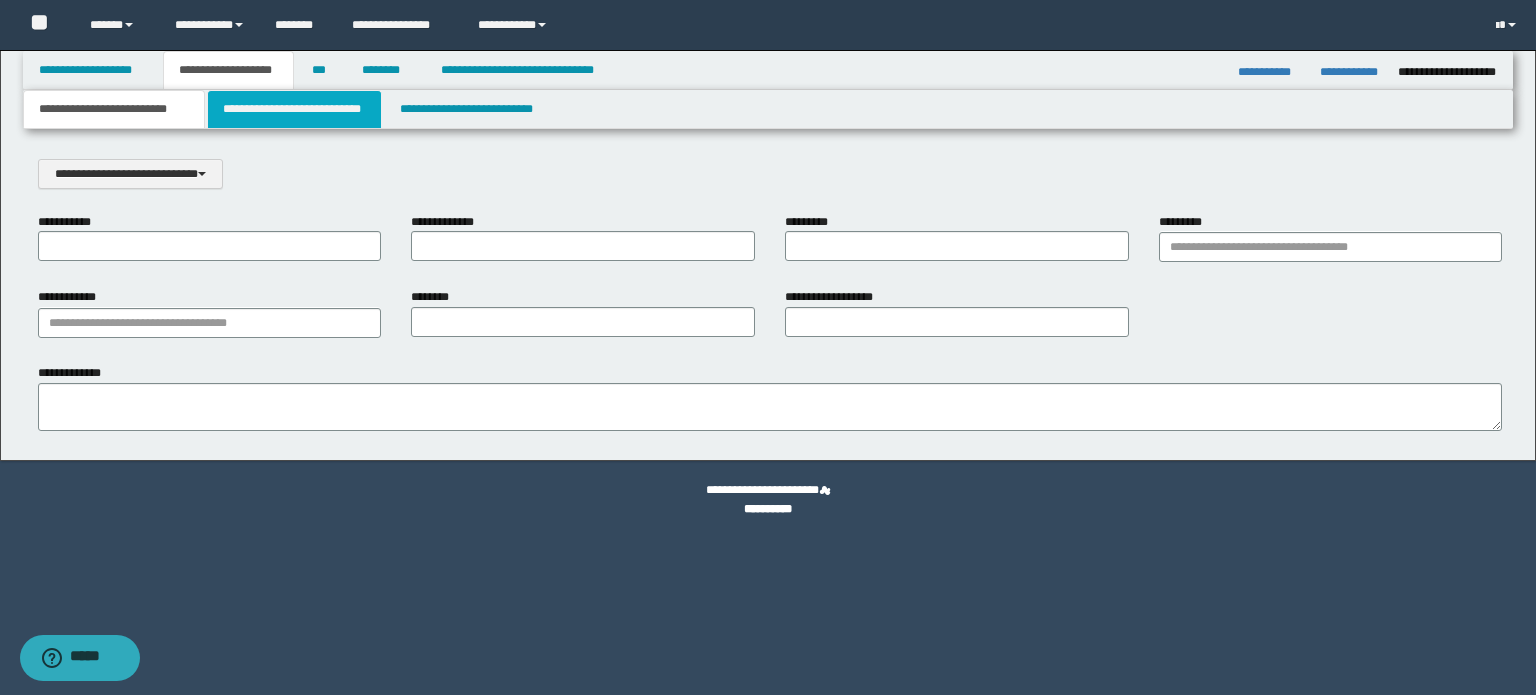 click on "**********" at bounding box center (294, 109) 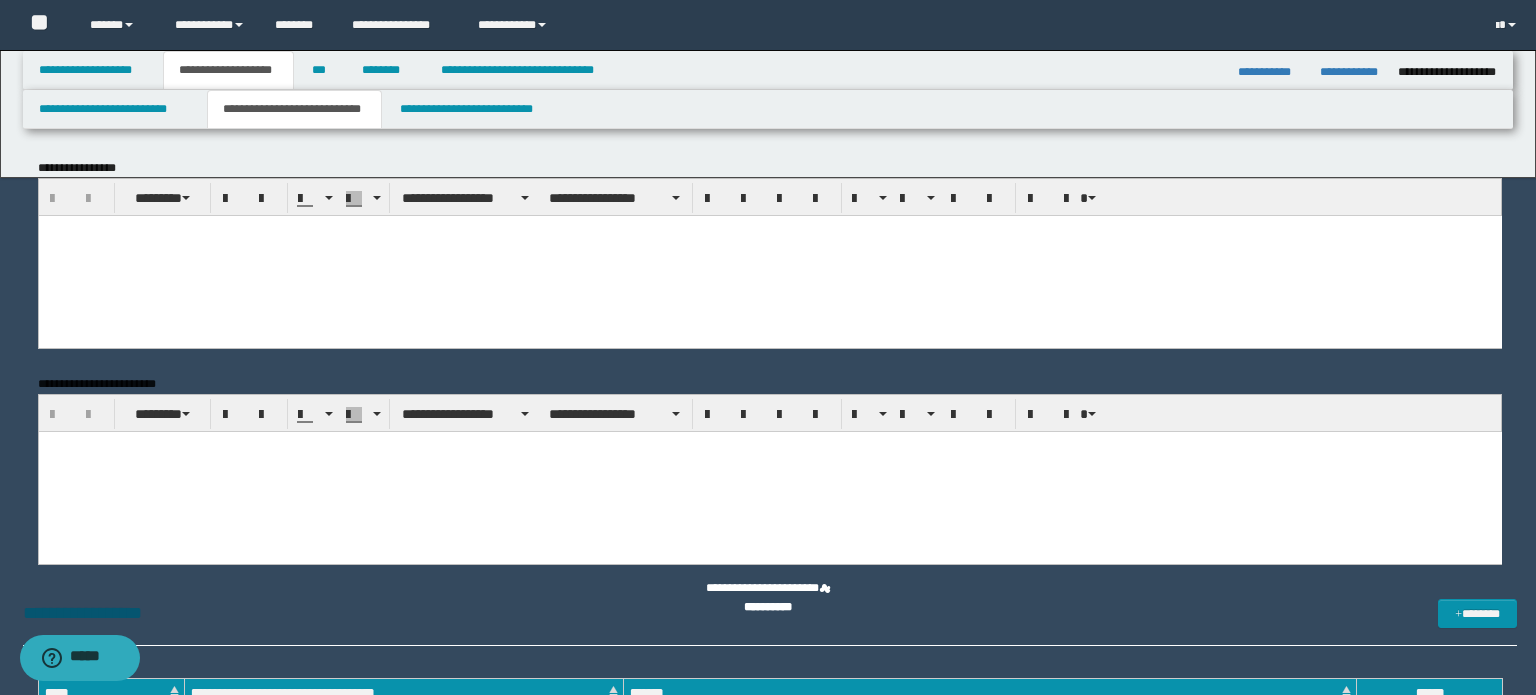 scroll, scrollTop: 0, scrollLeft: 0, axis: both 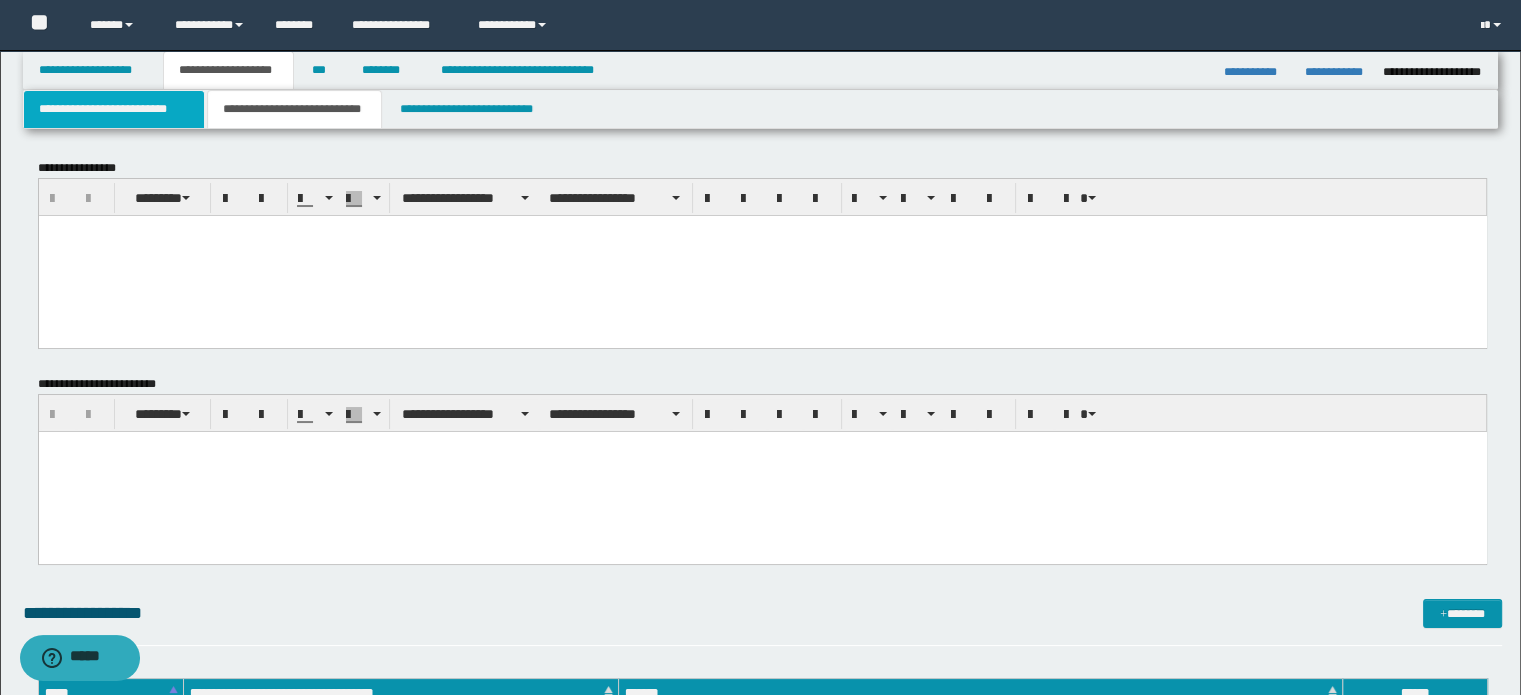 click on "**********" at bounding box center (114, 109) 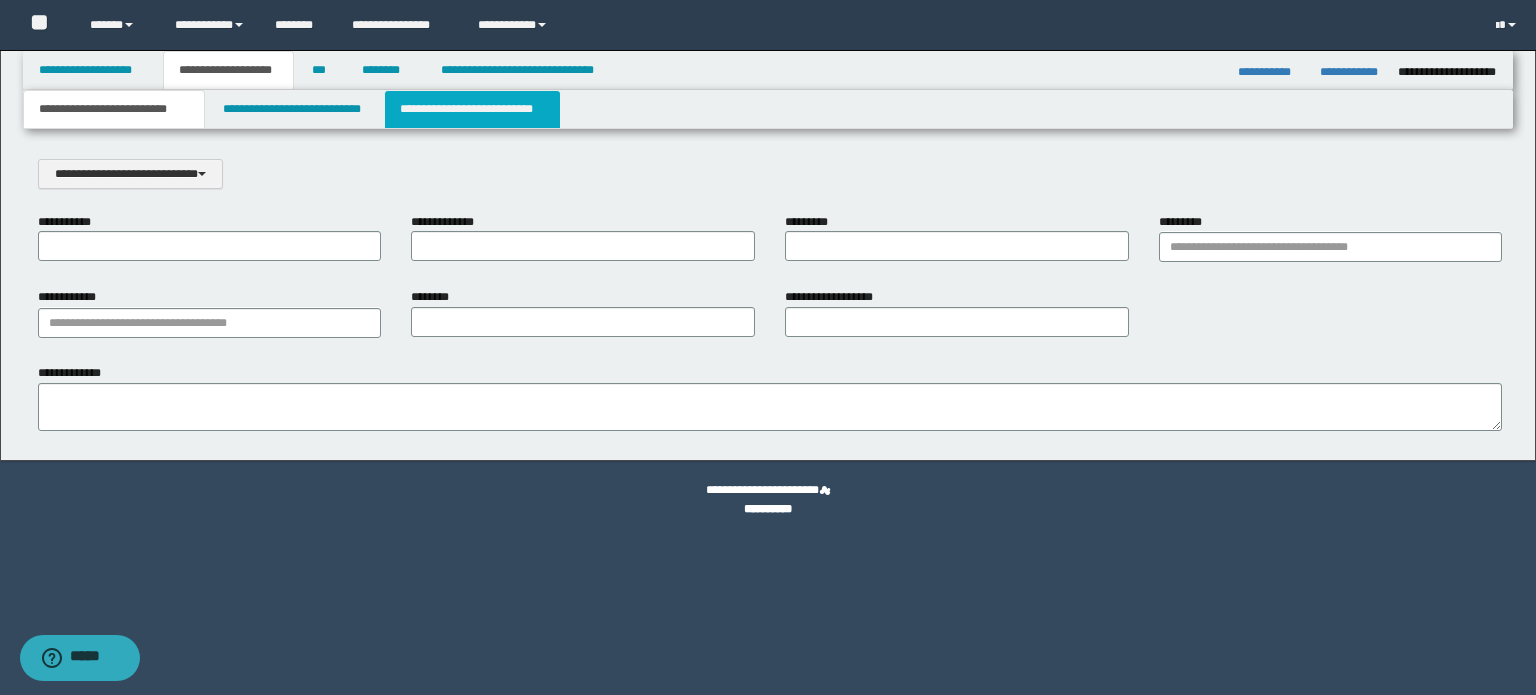 click on "**********" at bounding box center [472, 109] 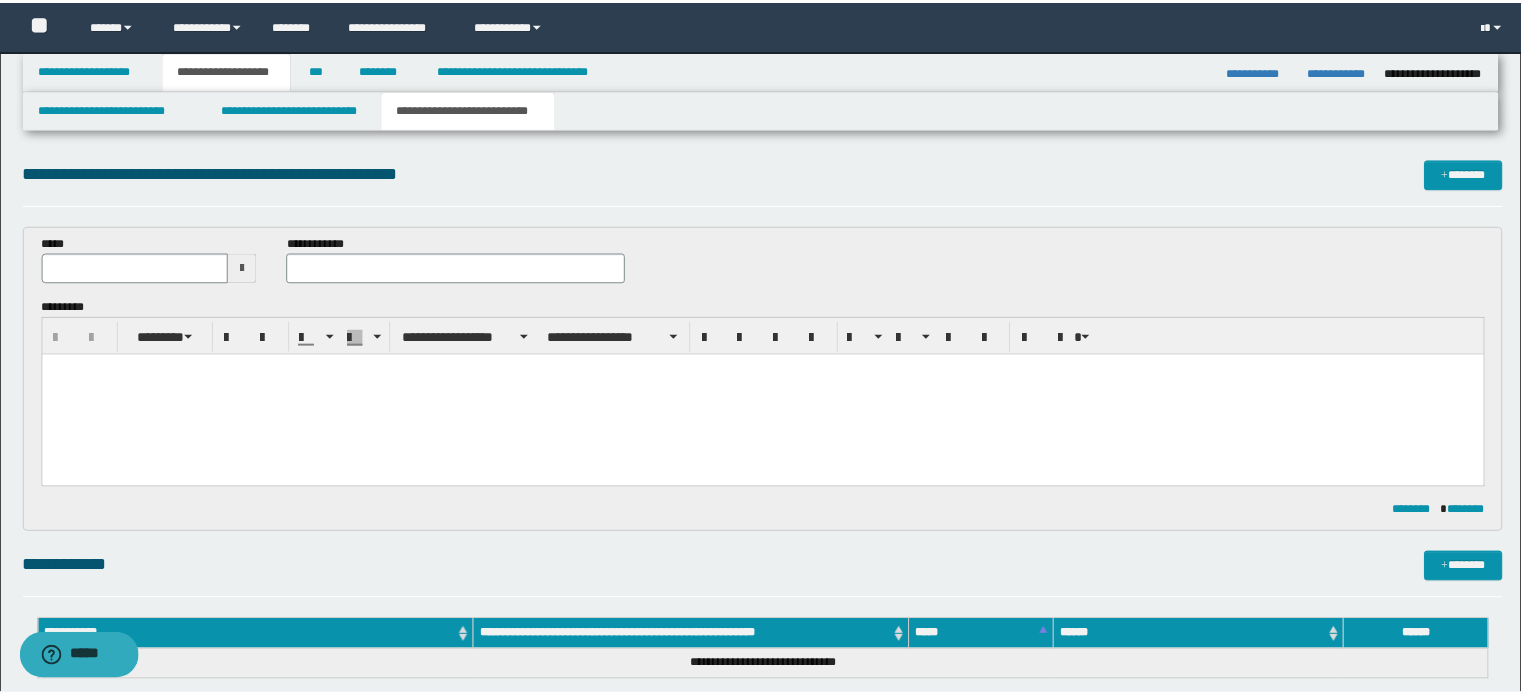 scroll, scrollTop: 0, scrollLeft: 0, axis: both 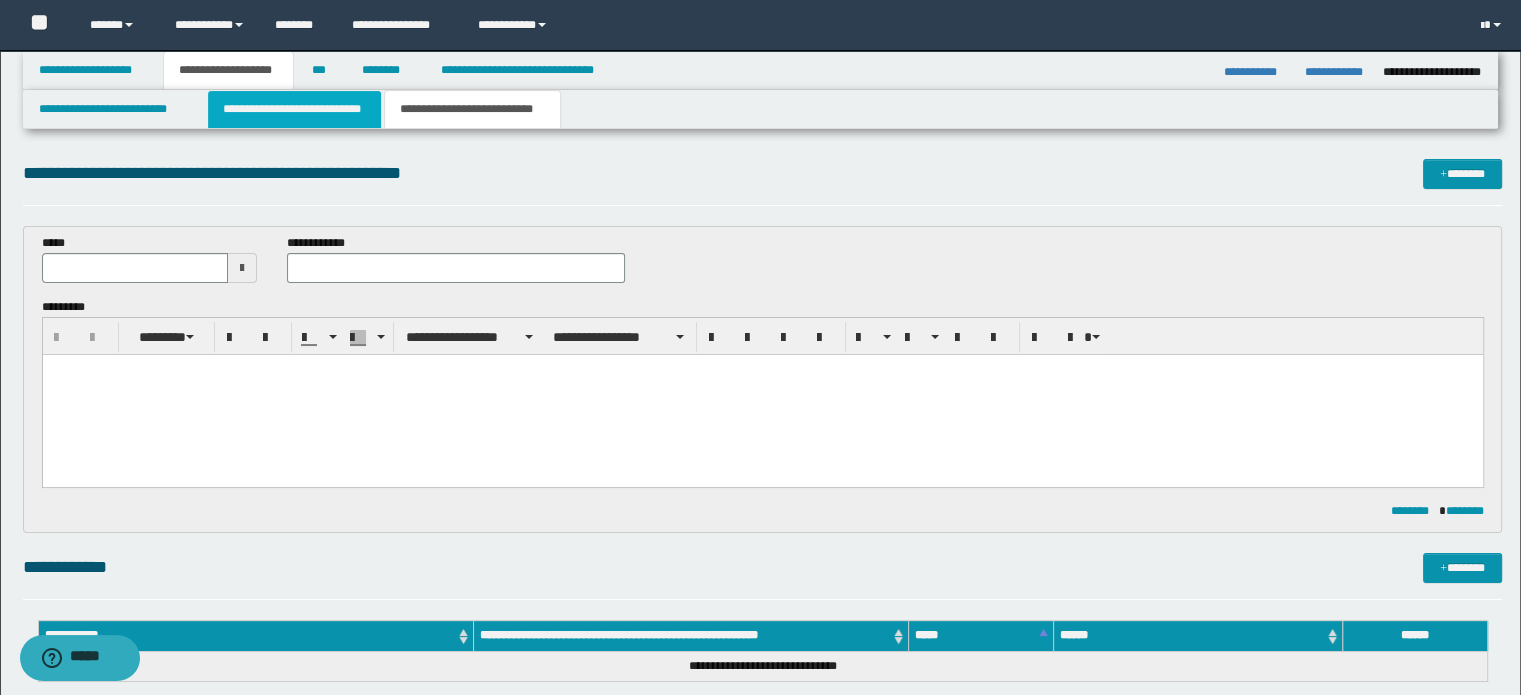 click on "**********" at bounding box center (294, 109) 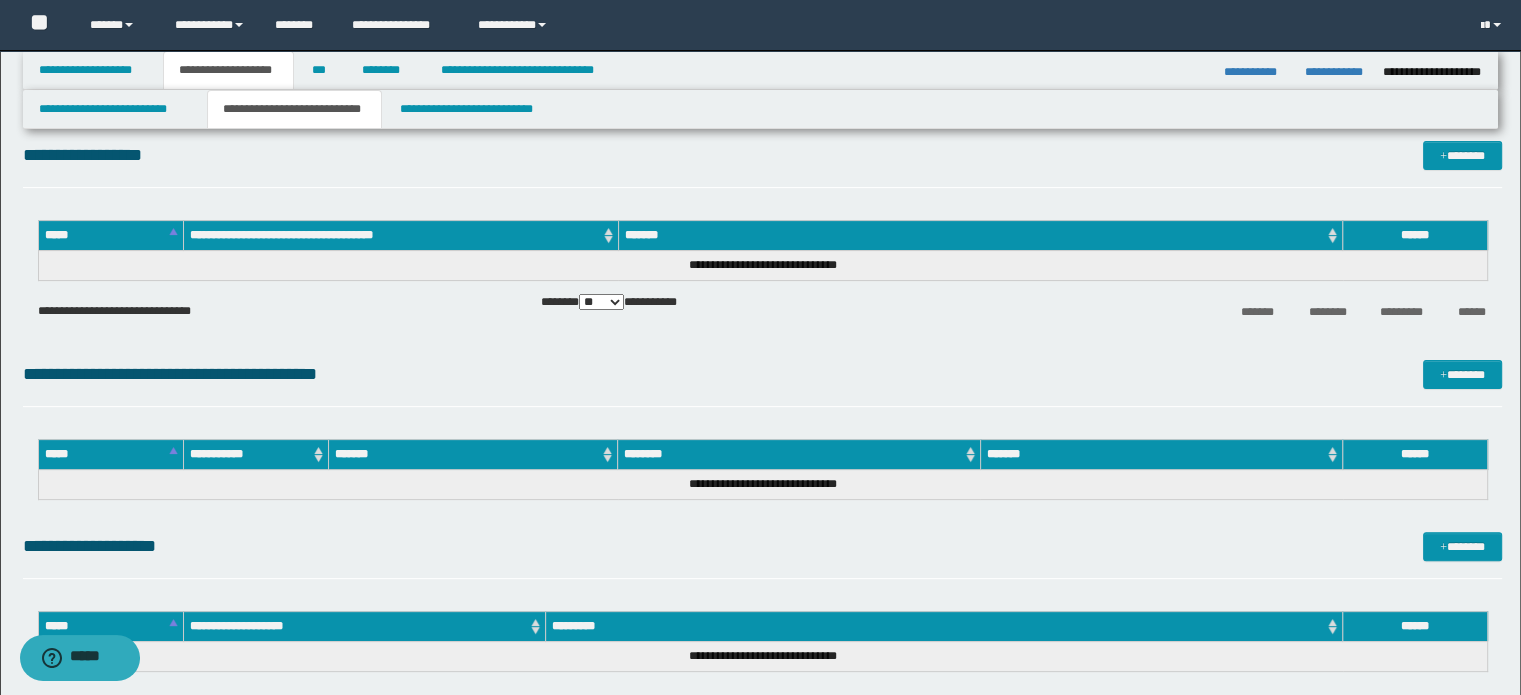 scroll, scrollTop: 277, scrollLeft: 0, axis: vertical 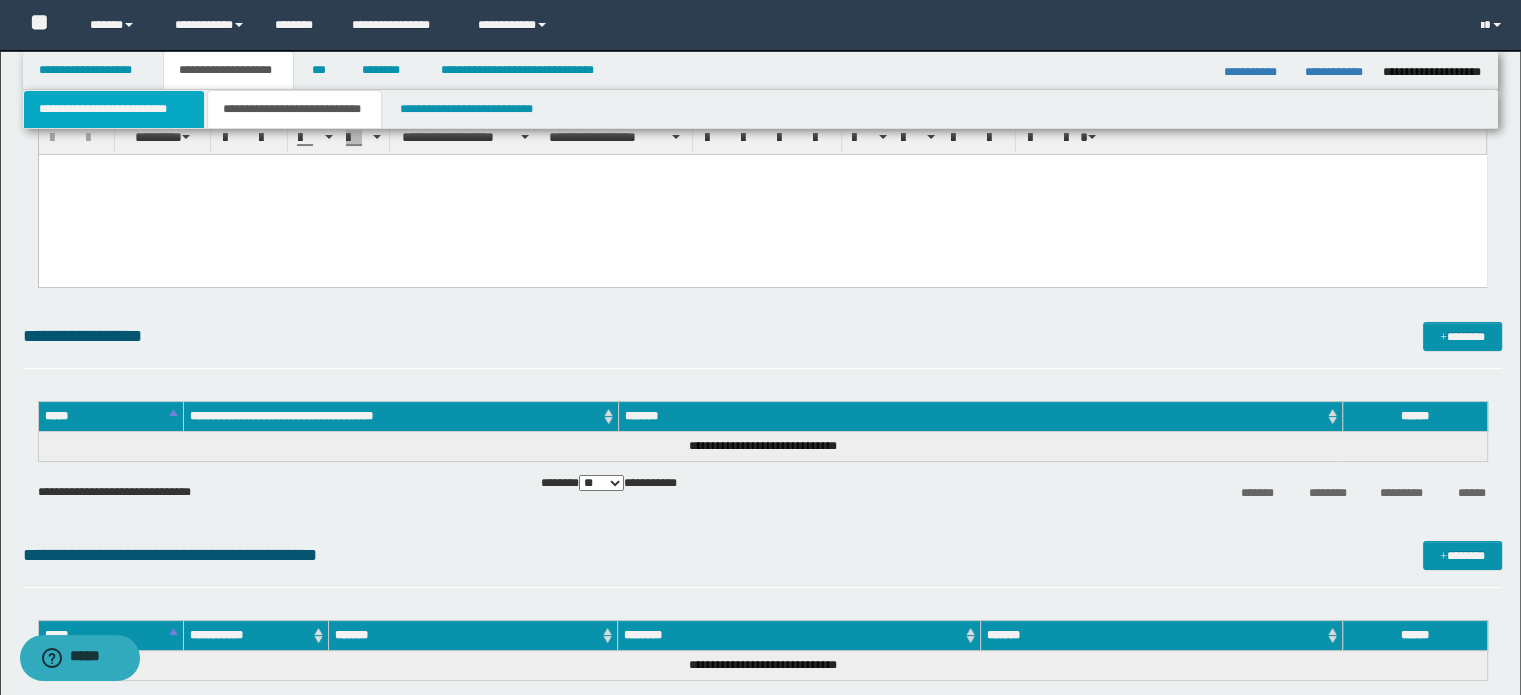 click on "**********" at bounding box center [114, 109] 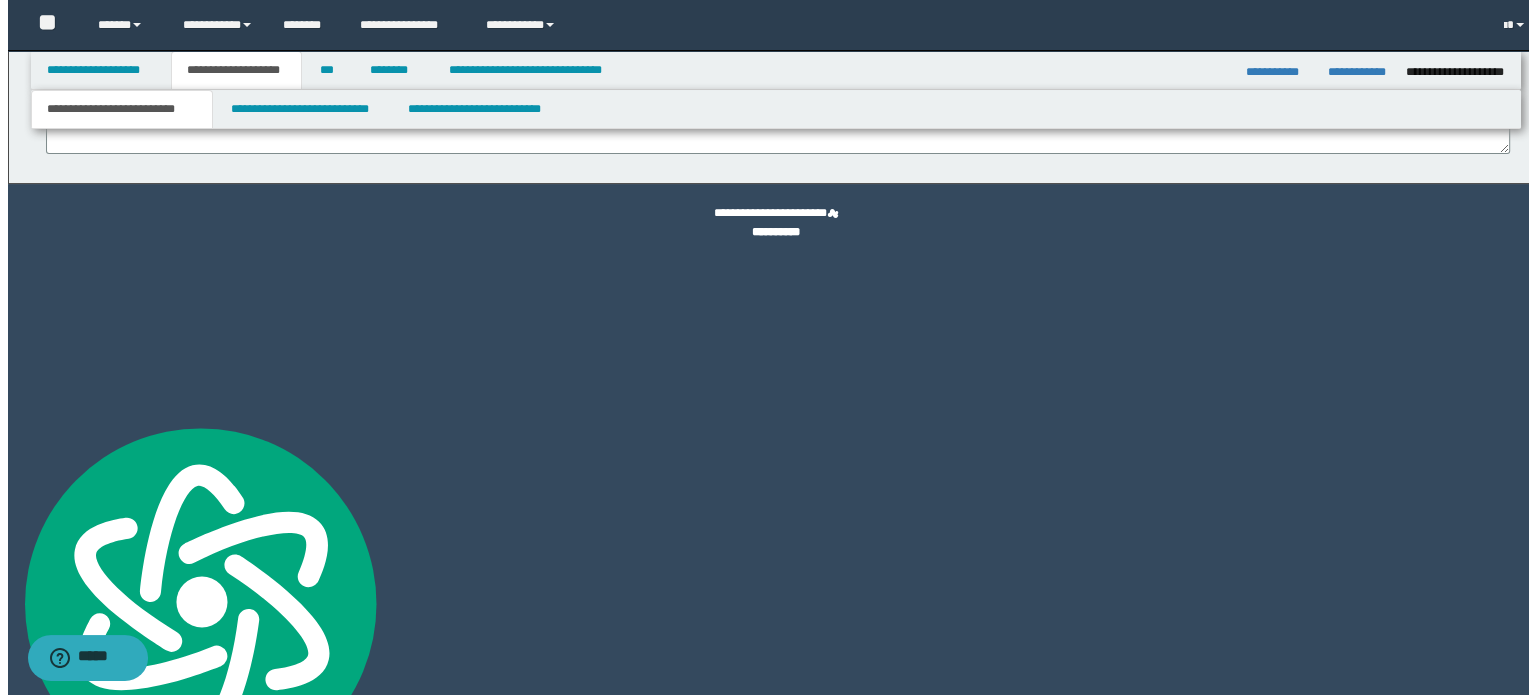 scroll, scrollTop: 0, scrollLeft: 0, axis: both 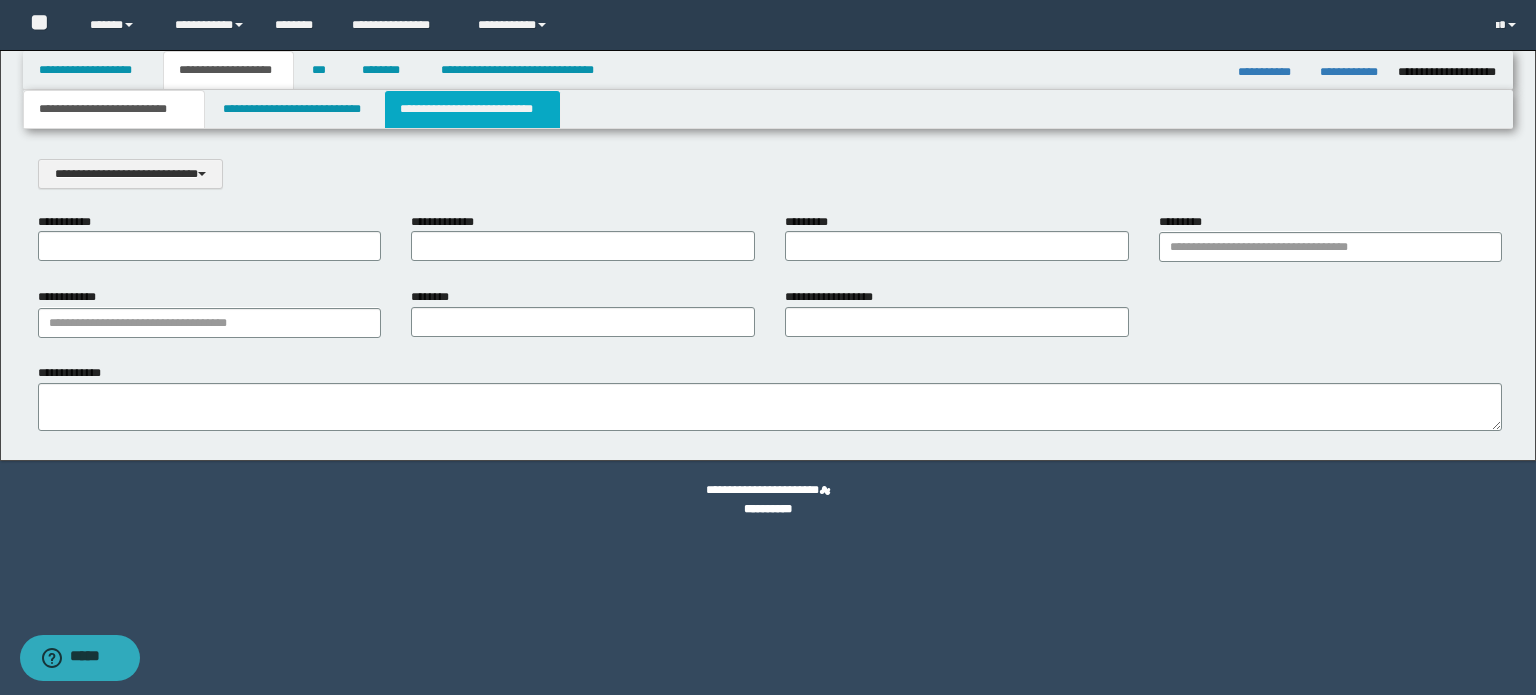 click on "**********" at bounding box center [472, 109] 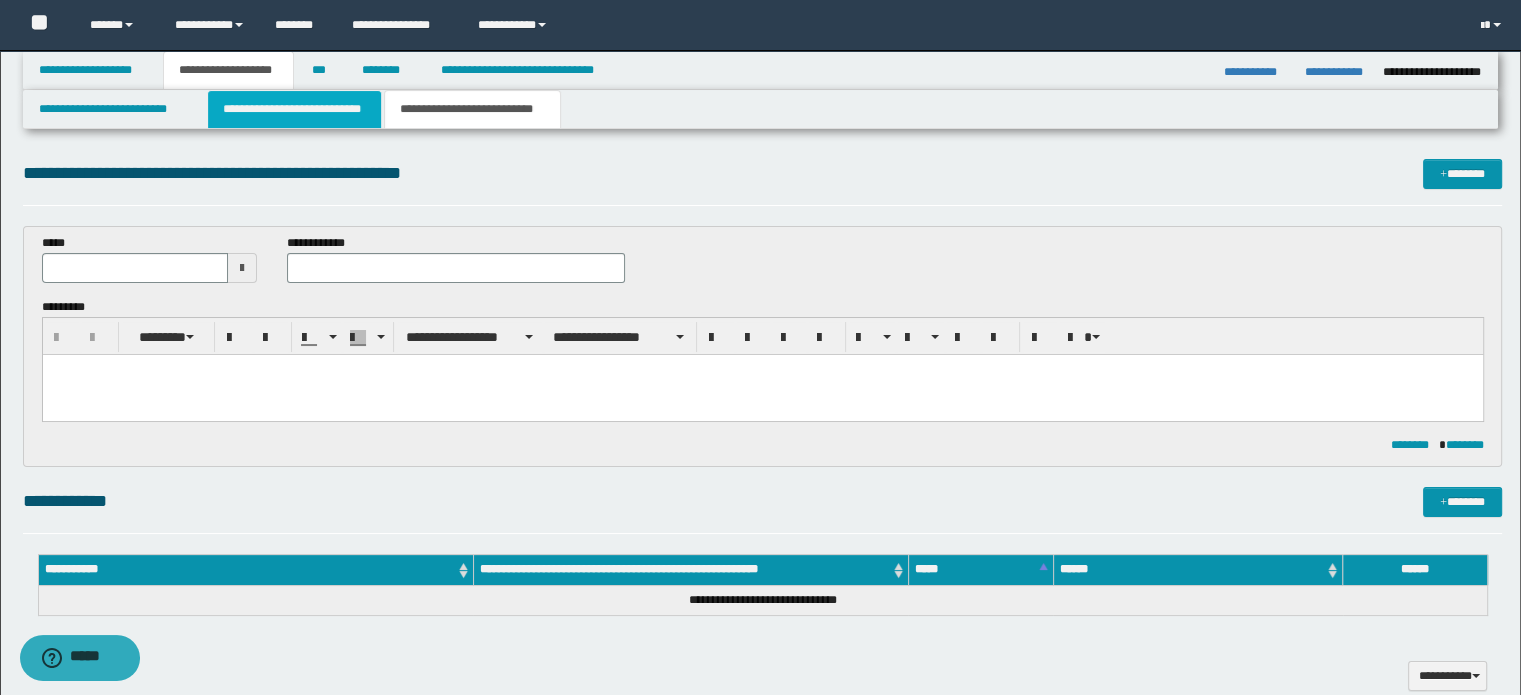 click on "**********" at bounding box center [294, 109] 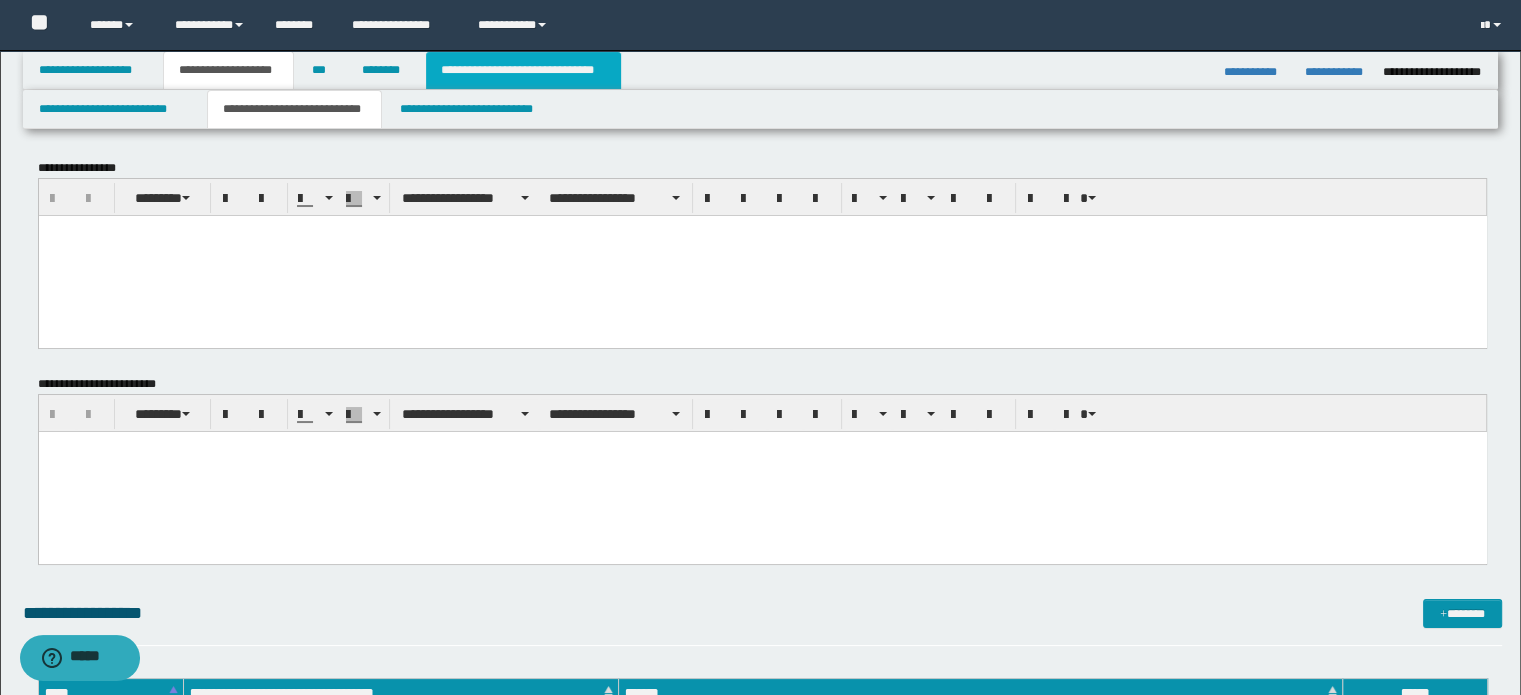 click on "**********" at bounding box center (523, 70) 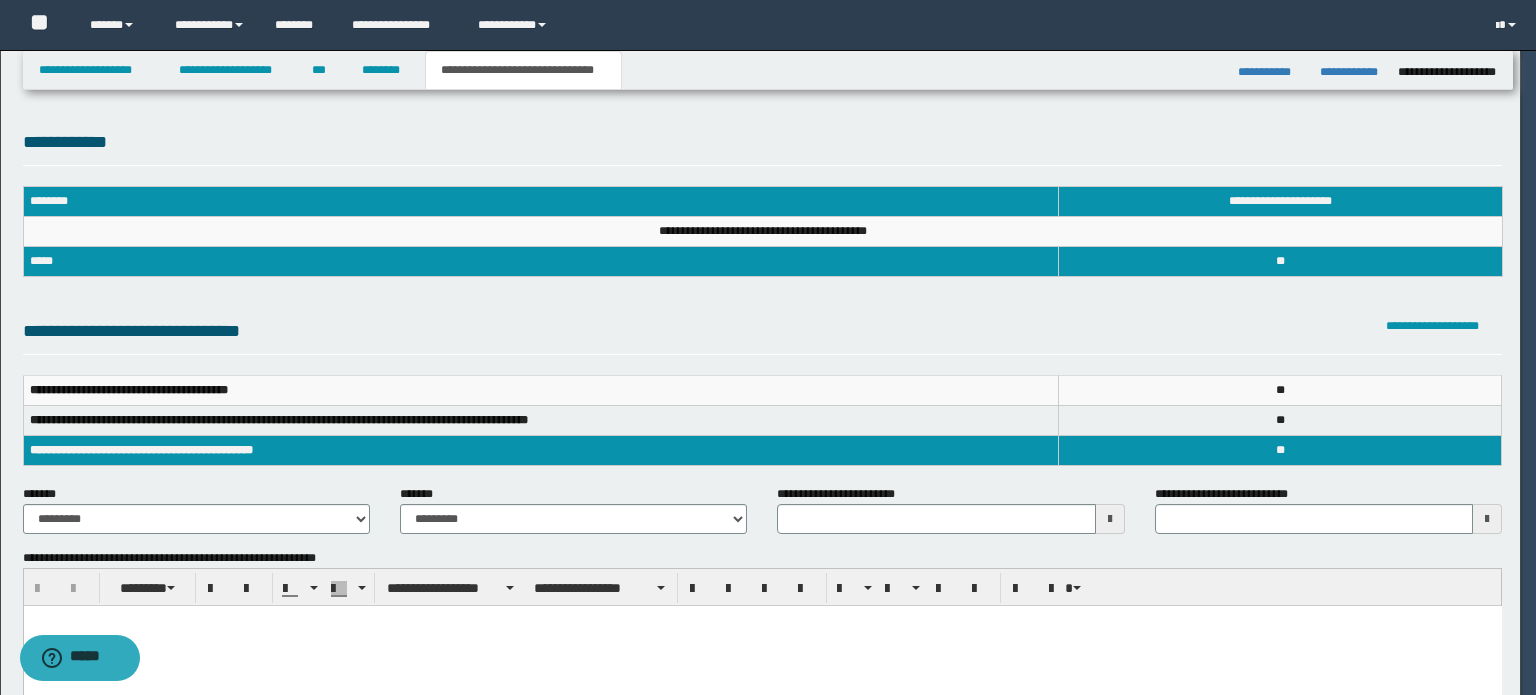 scroll, scrollTop: 0, scrollLeft: 0, axis: both 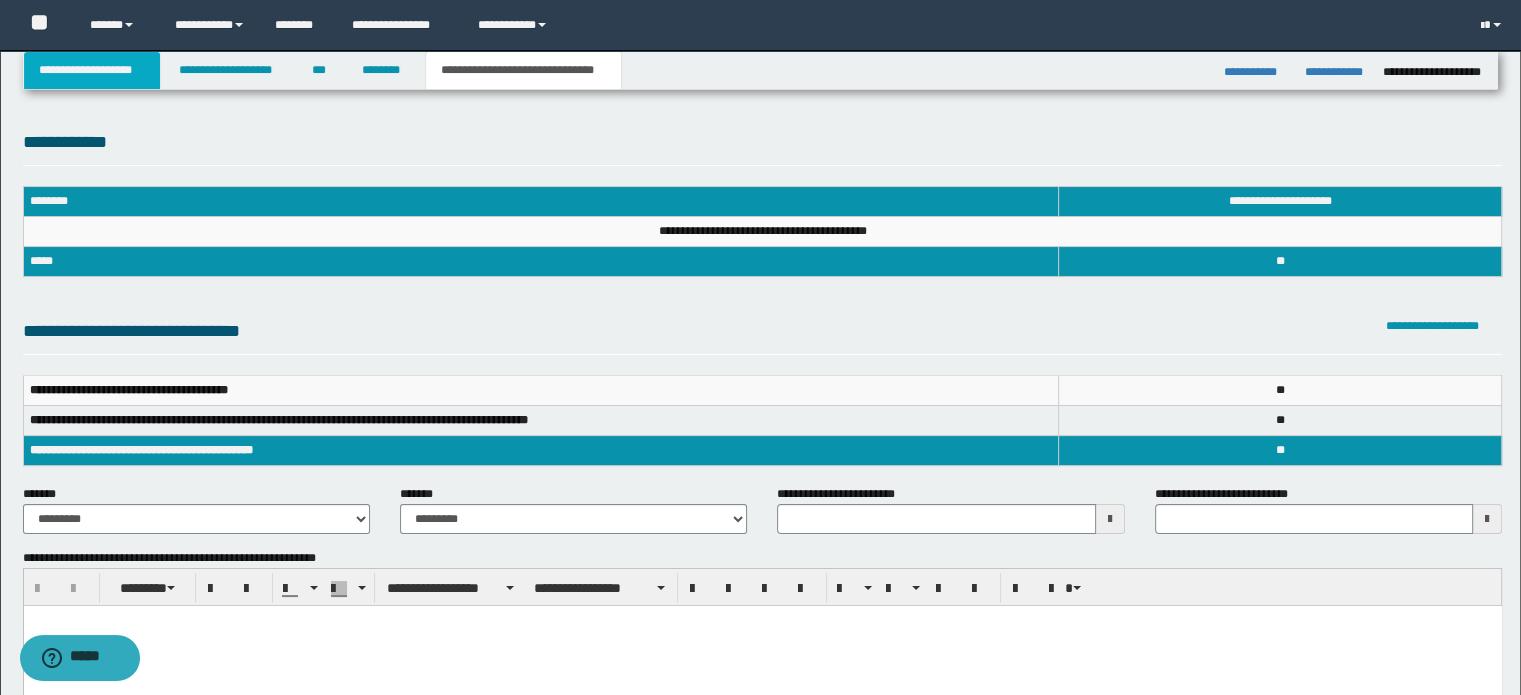 click on "**********" at bounding box center [92, 70] 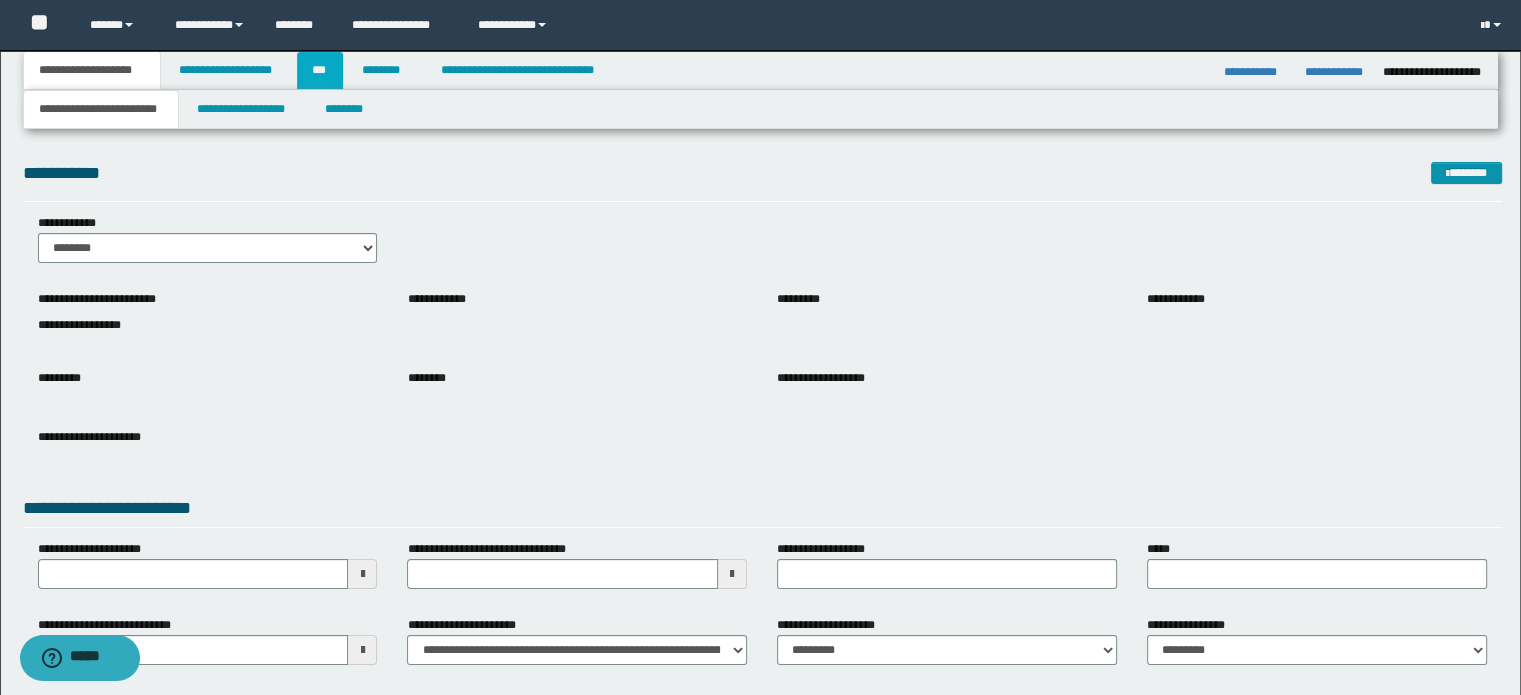 click on "***" at bounding box center [320, 70] 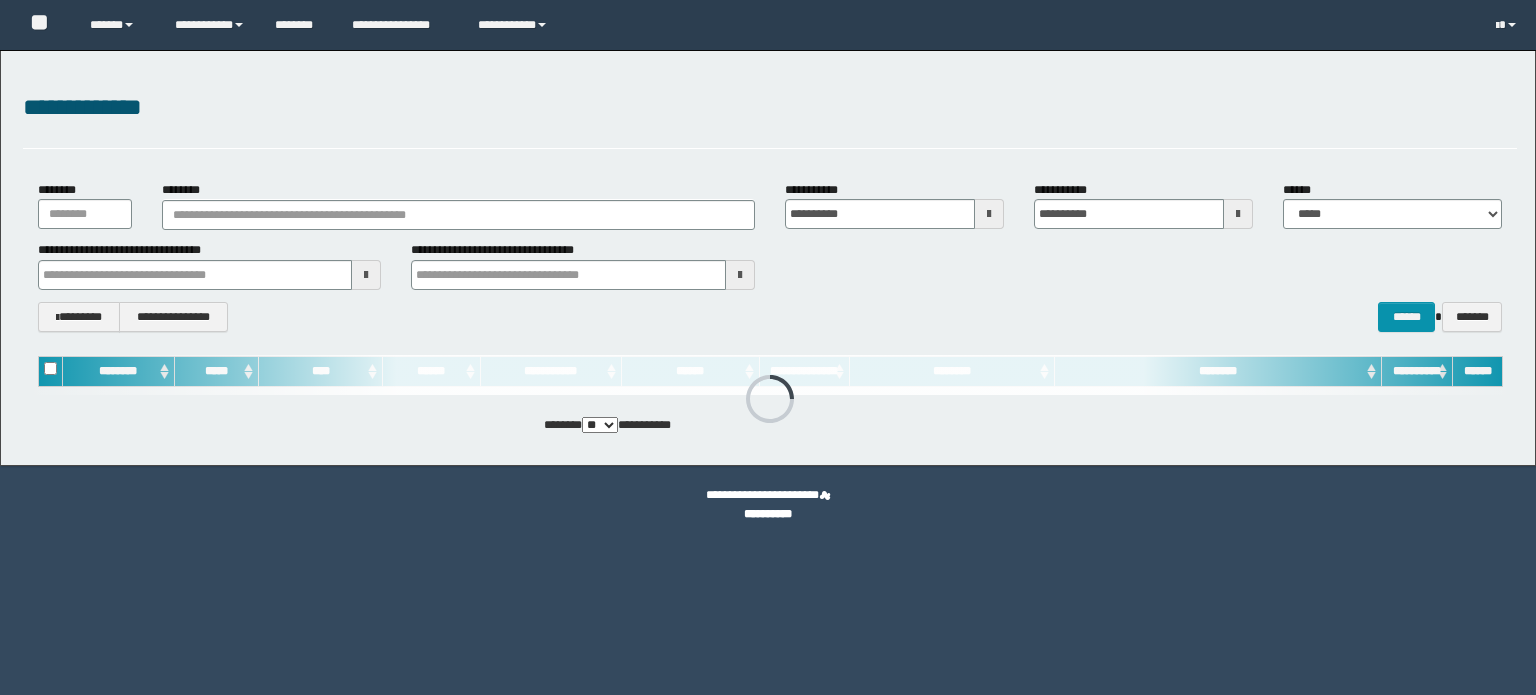 scroll, scrollTop: 0, scrollLeft: 0, axis: both 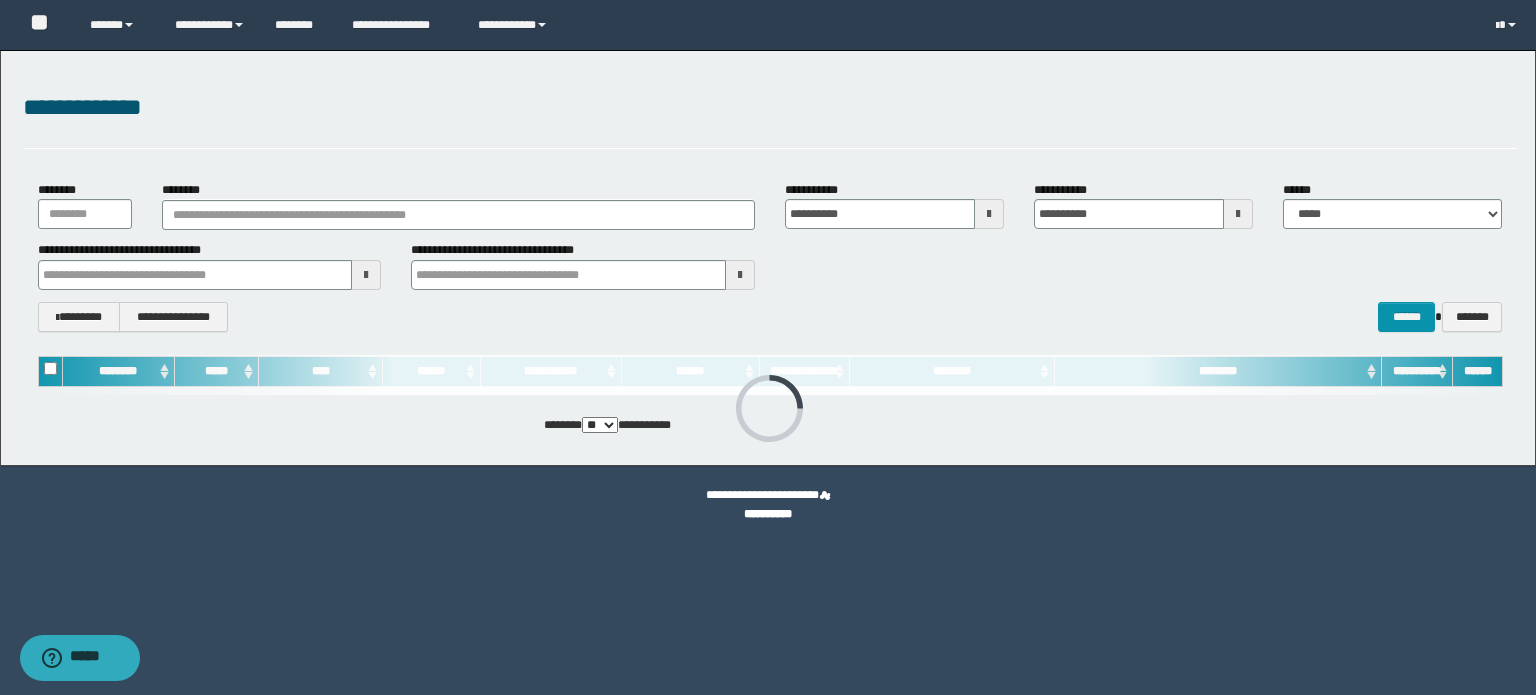 type on "**********" 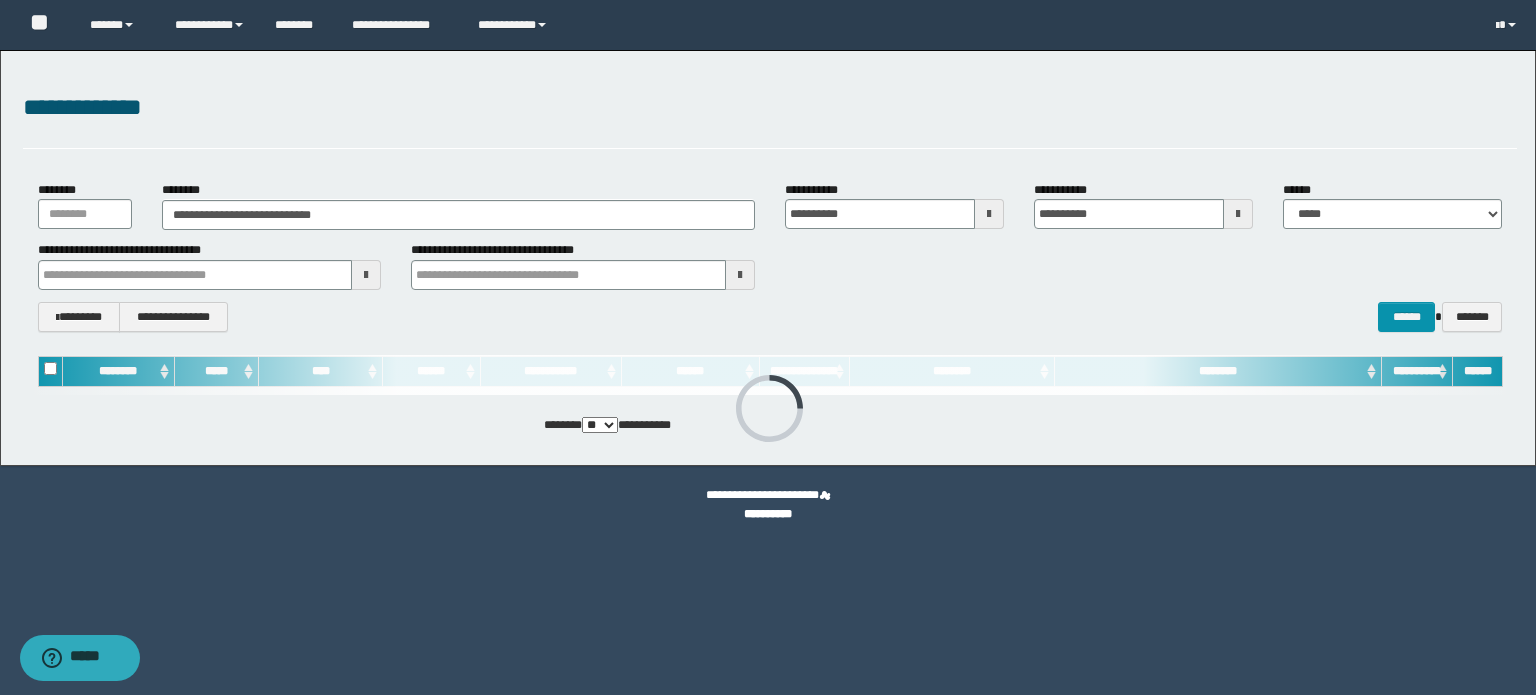 type on "**********" 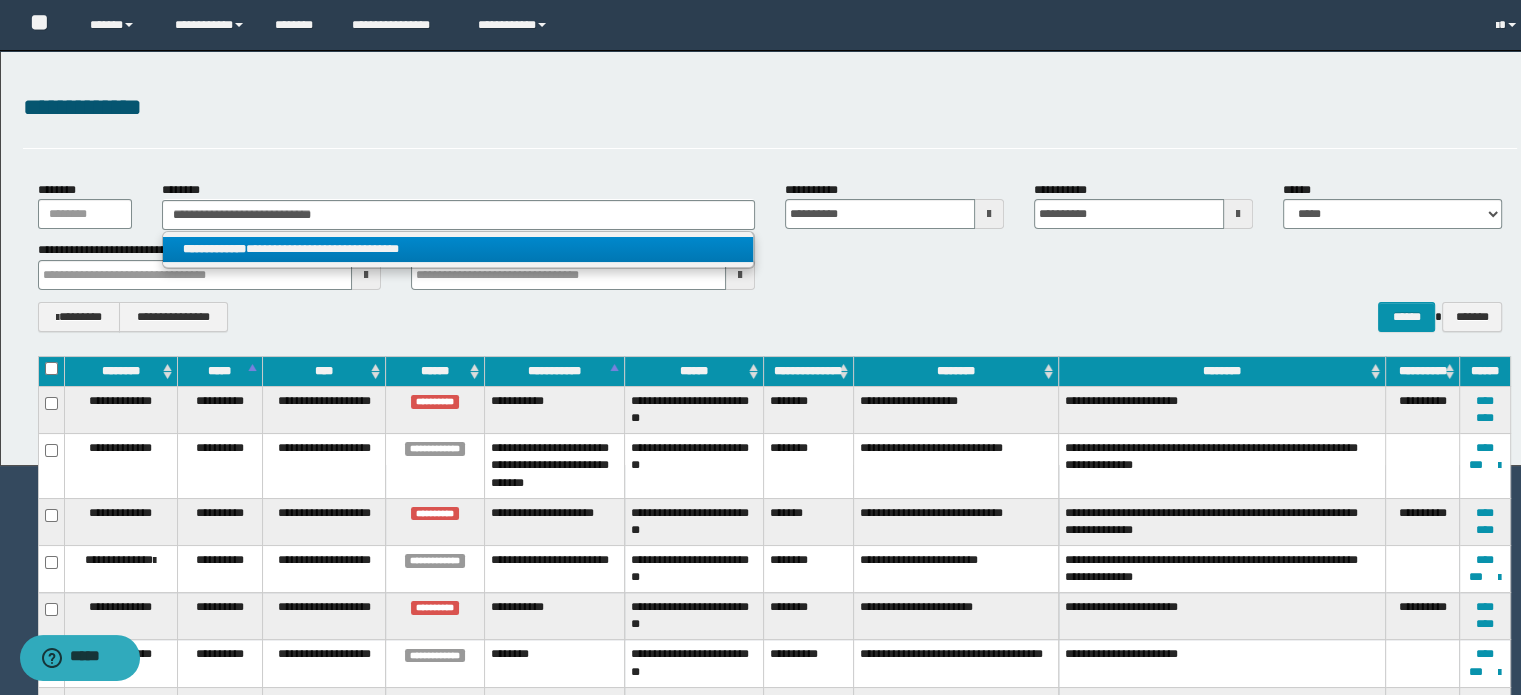 type on "**********" 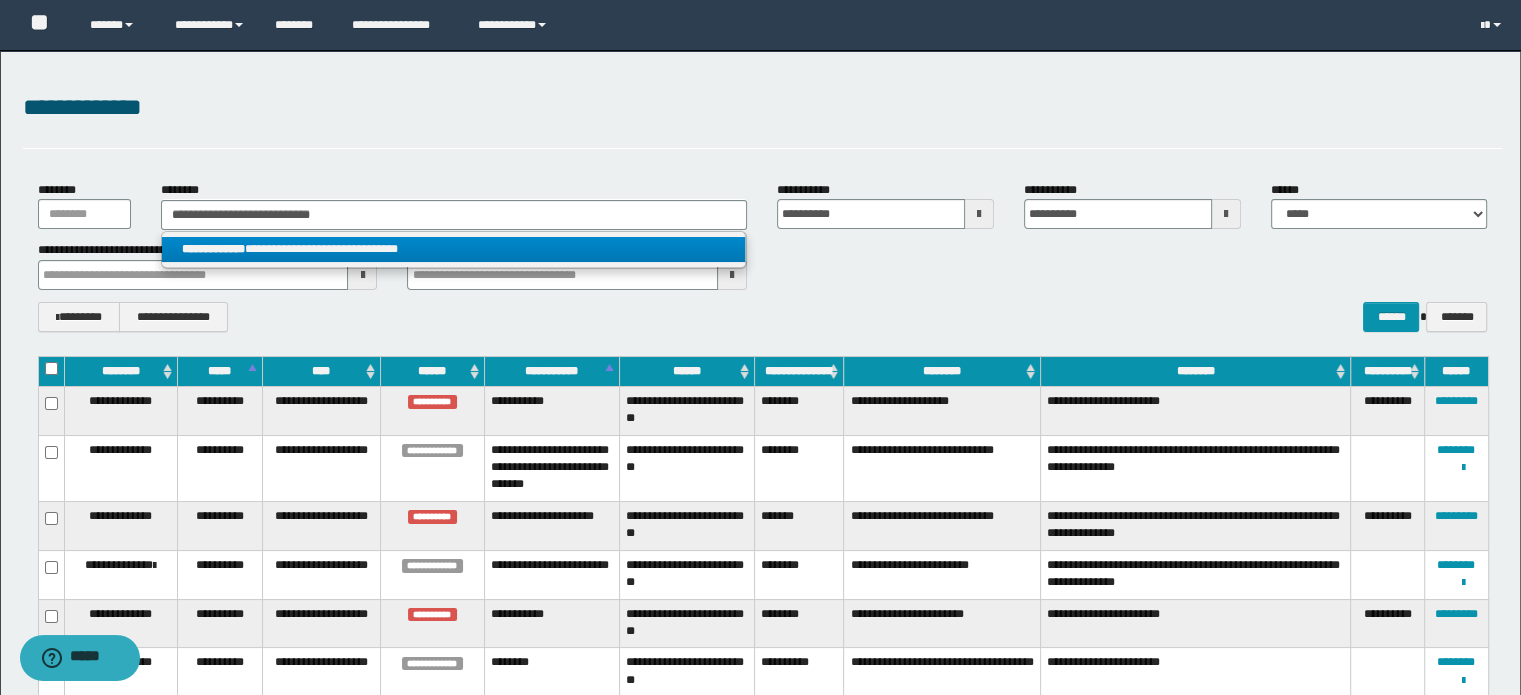 click on "**********" at bounding box center (454, 249) 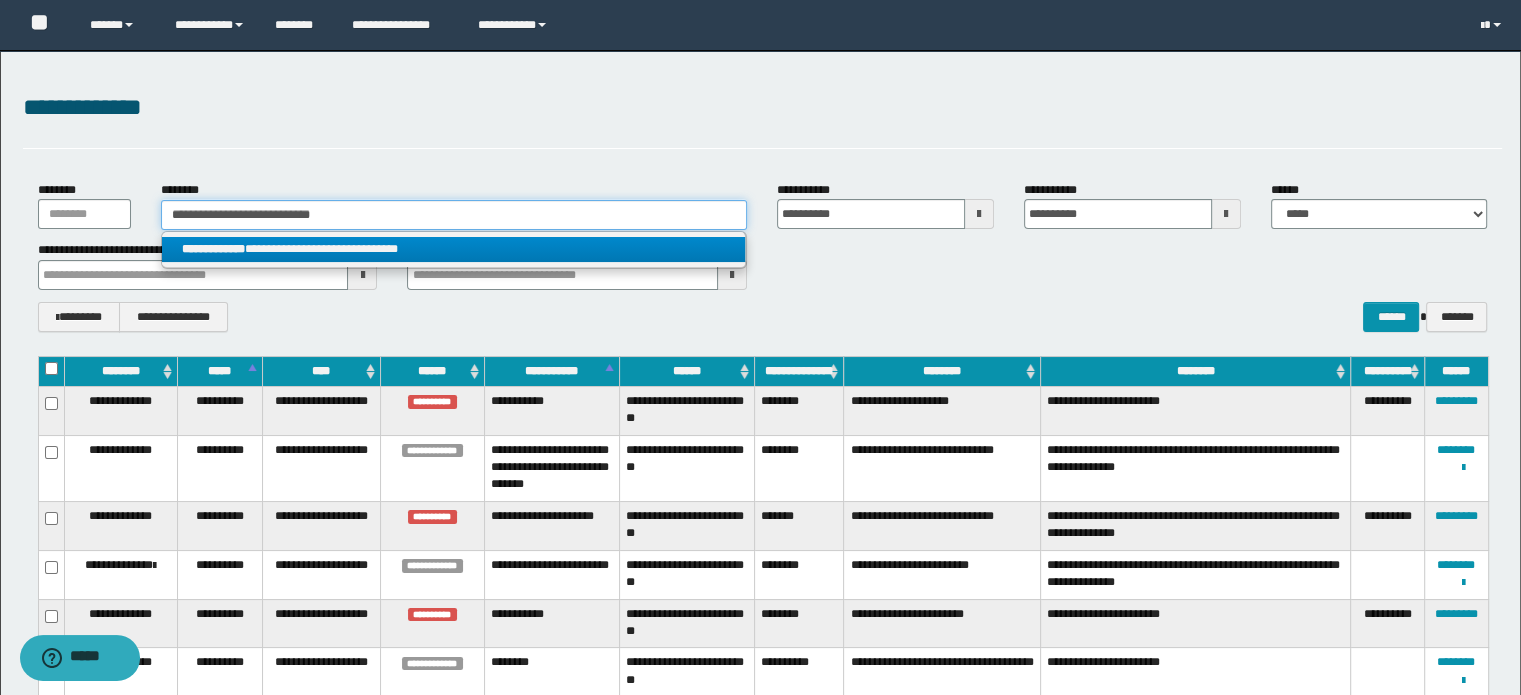 type 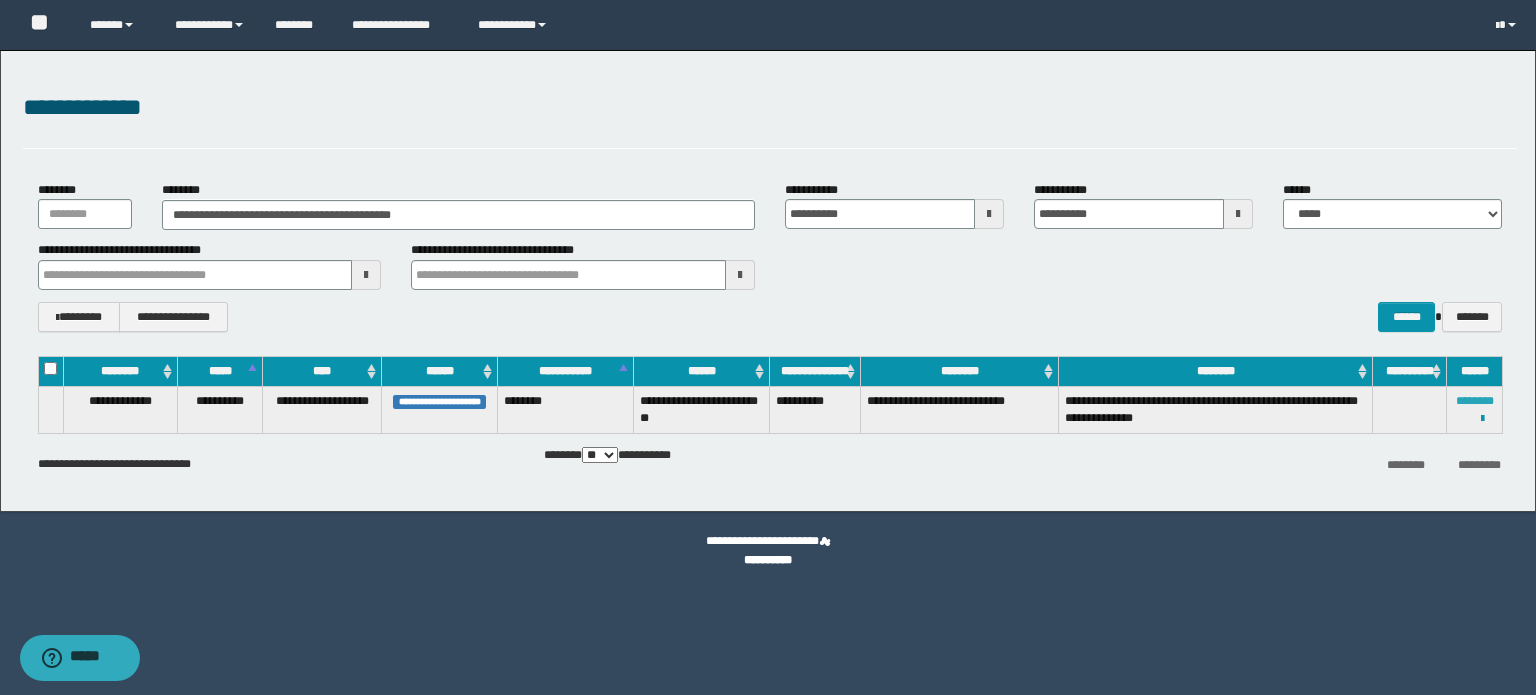 click on "********" at bounding box center [1475, 401] 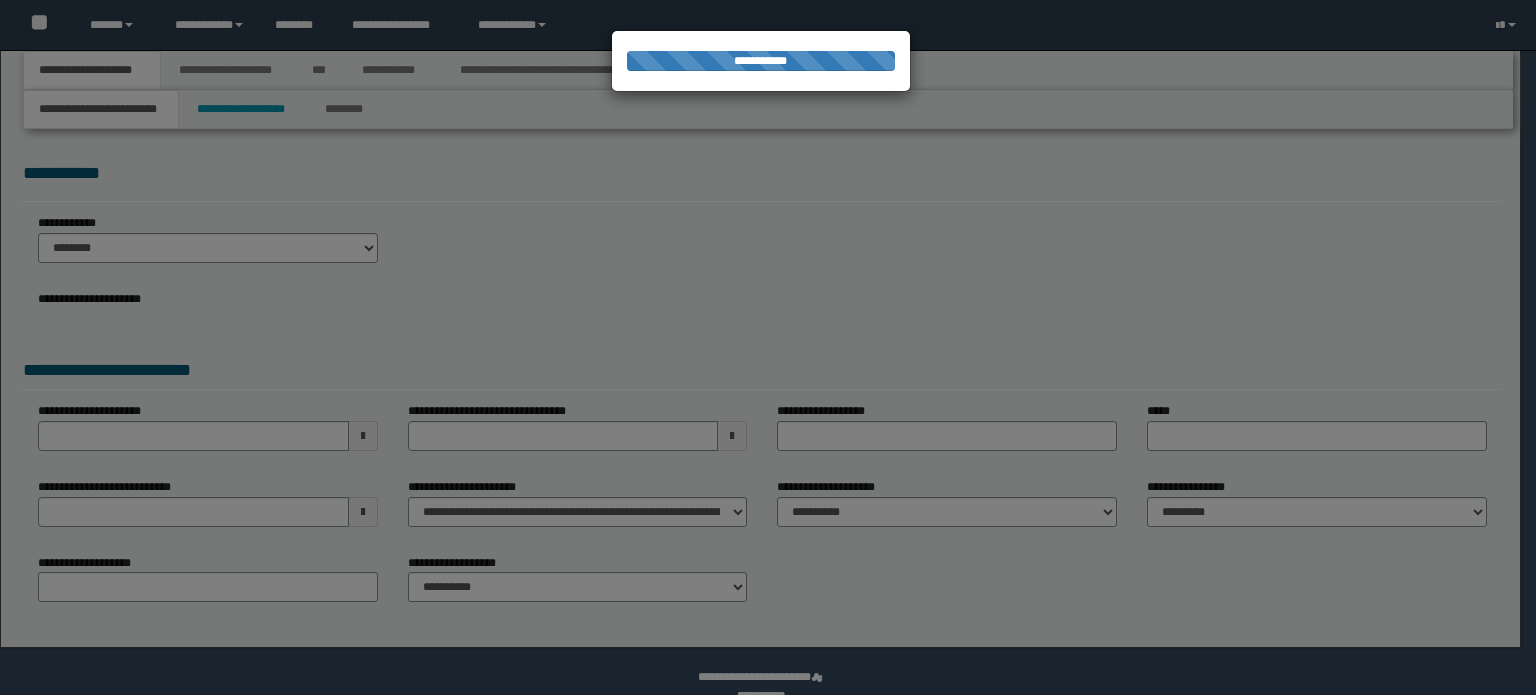 scroll, scrollTop: 0, scrollLeft: 0, axis: both 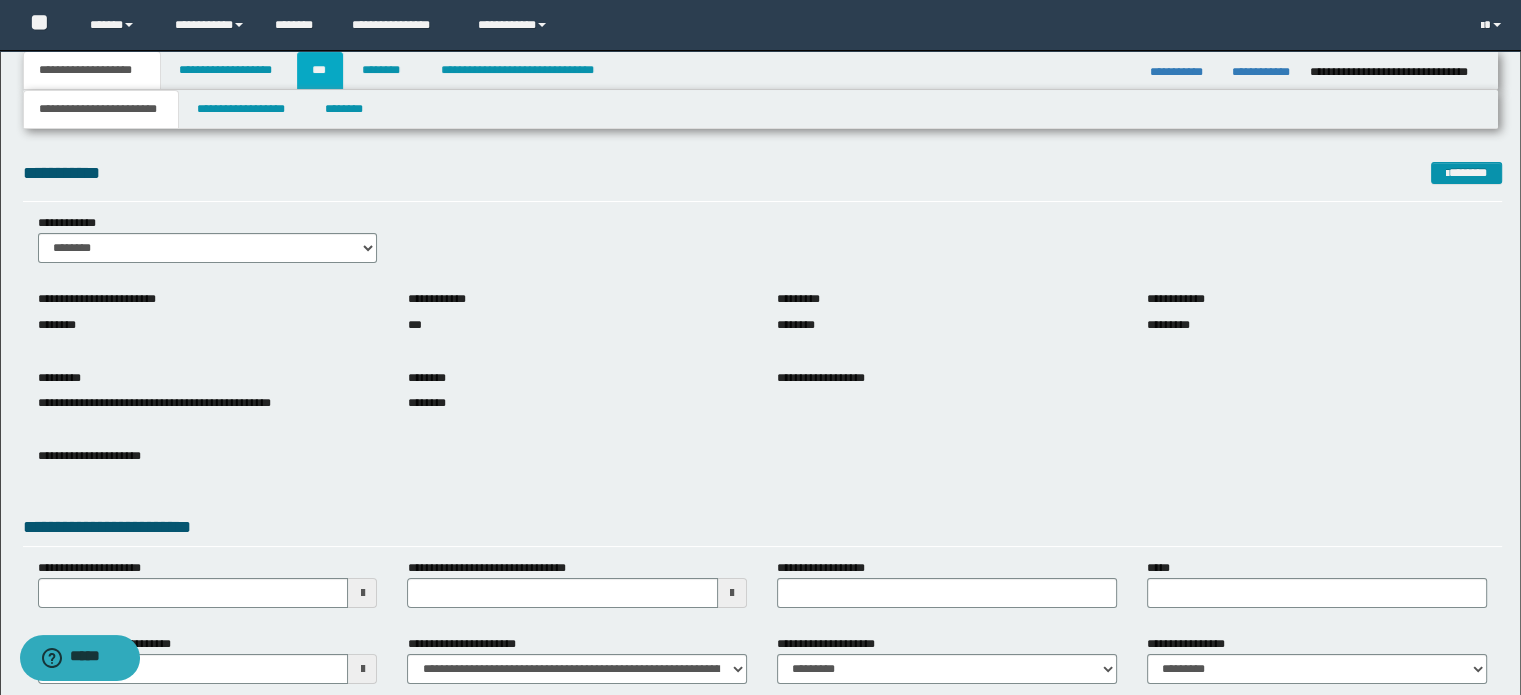 click on "***" at bounding box center (320, 70) 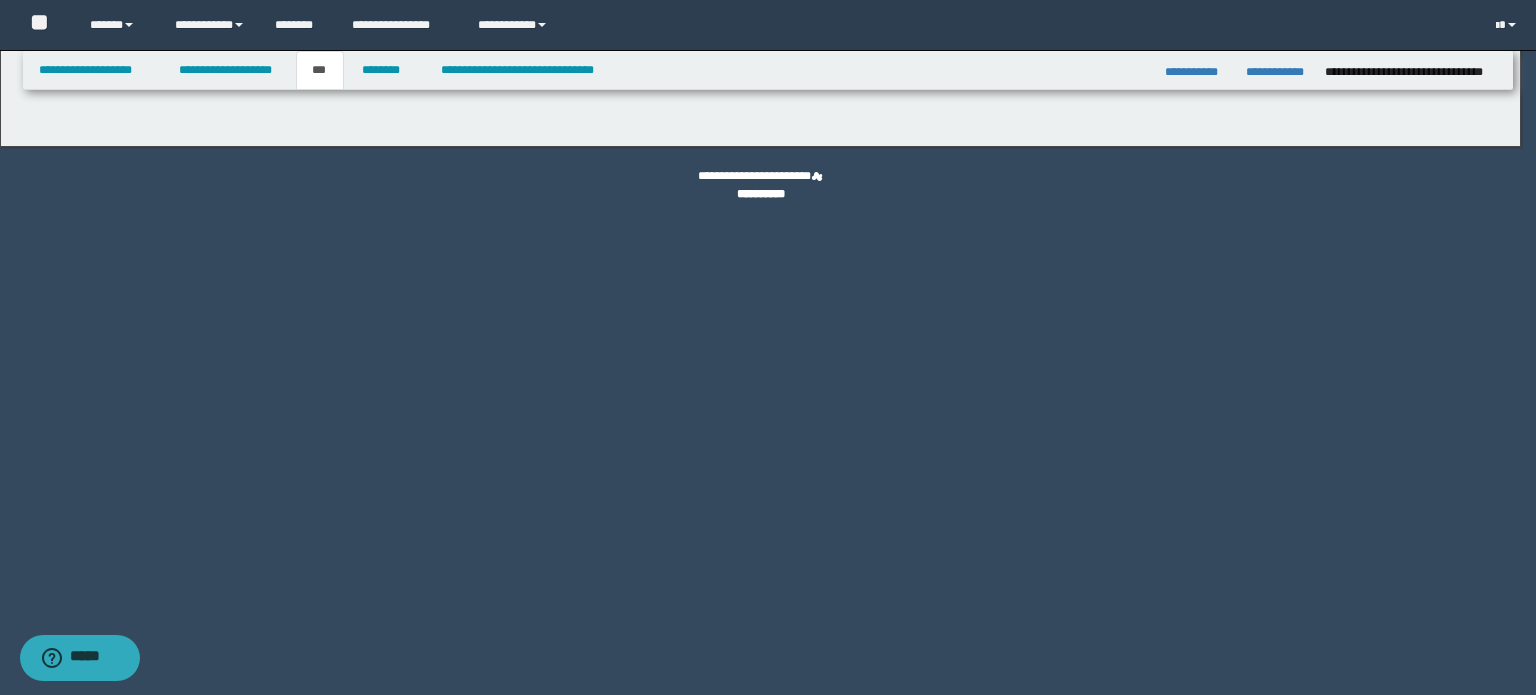 select on "*" 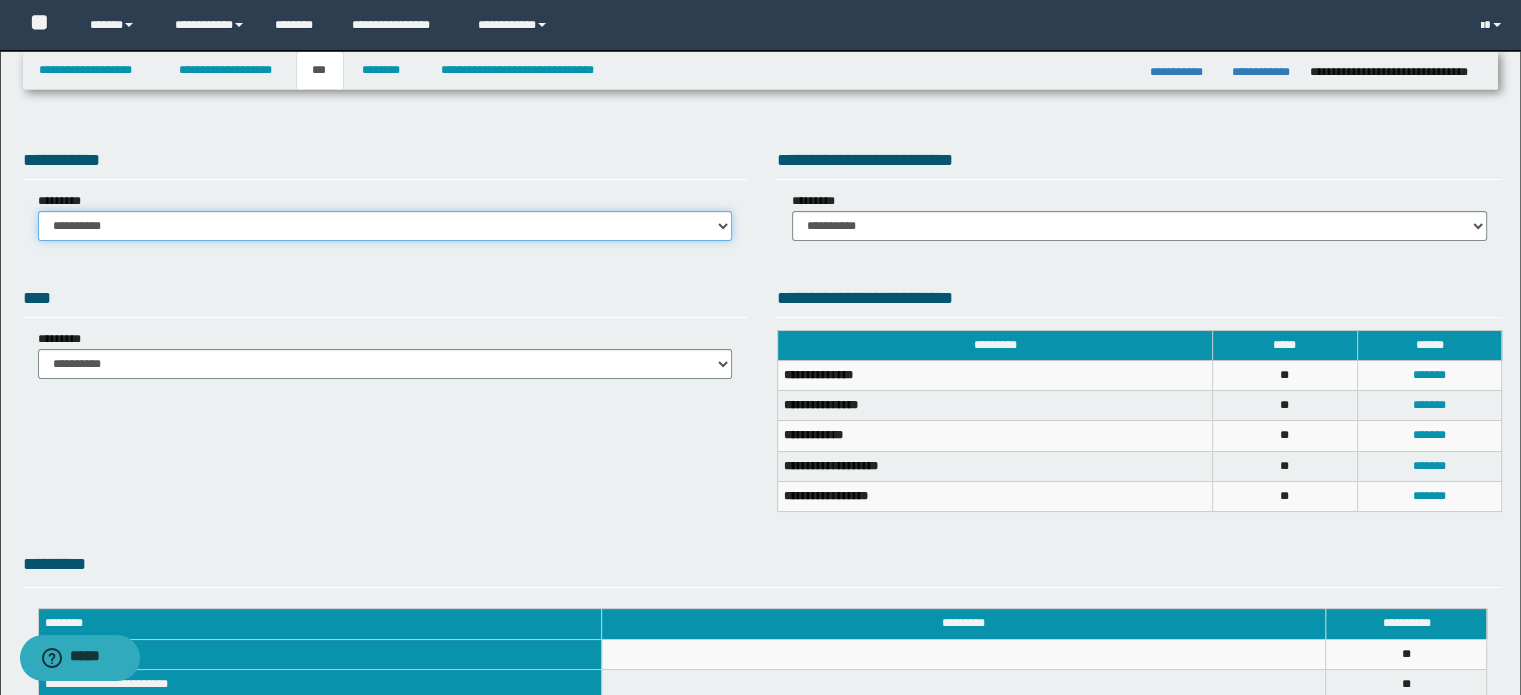 click on "**********" at bounding box center [385, 226] 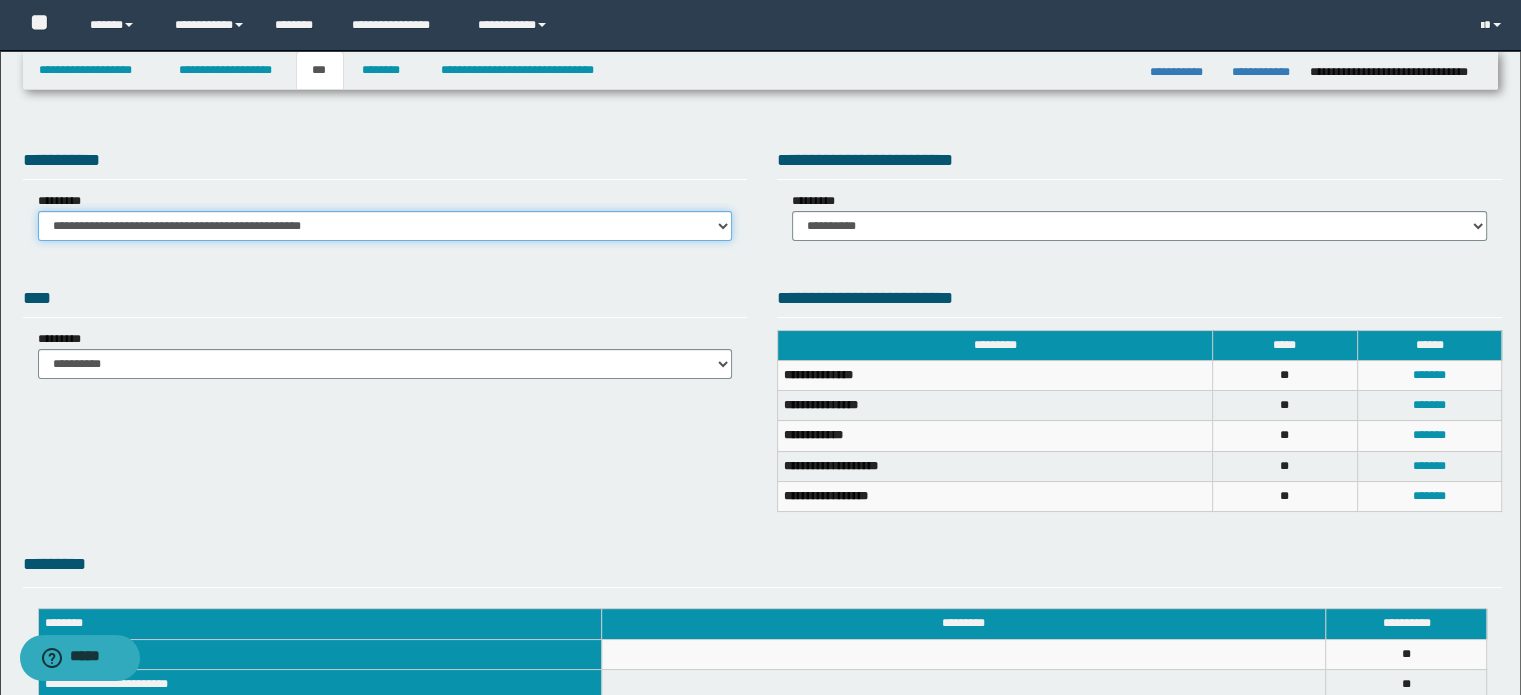 click on "**********" at bounding box center (385, 226) 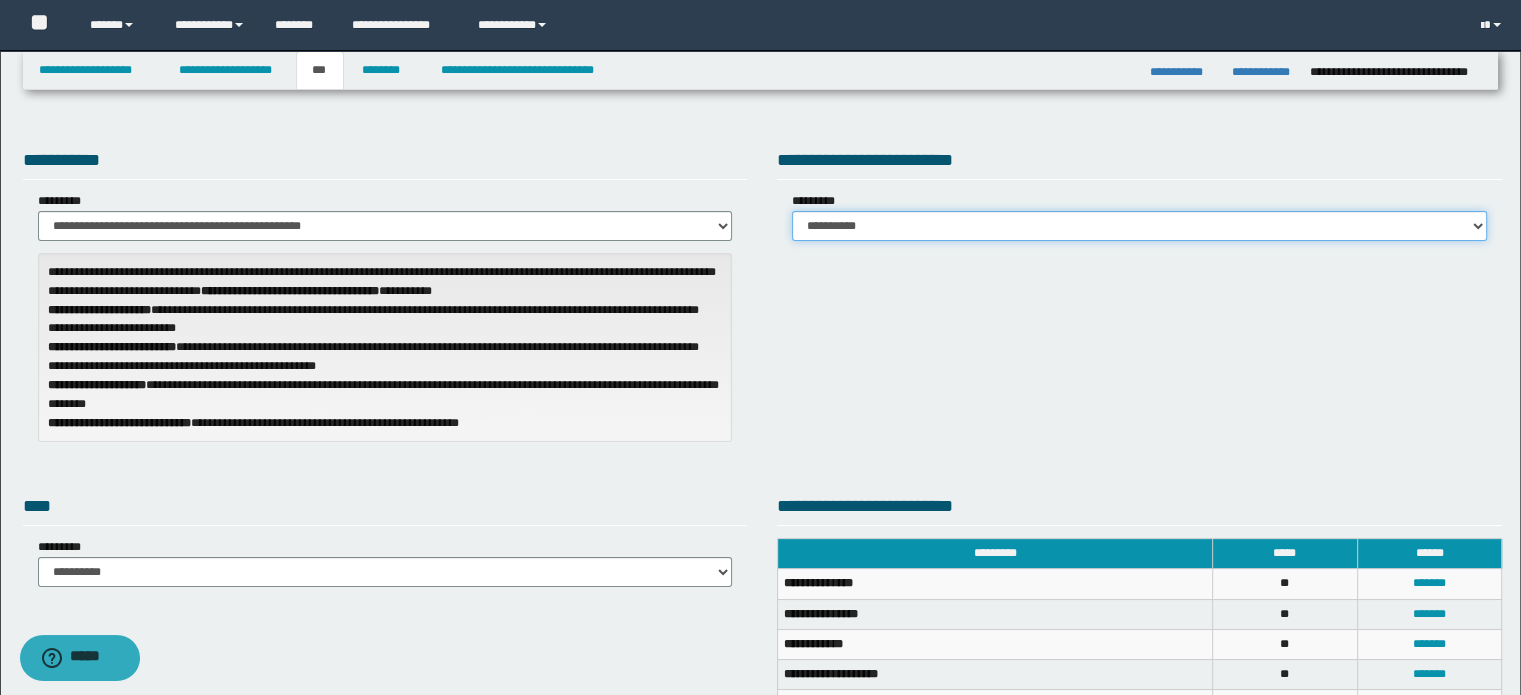 click on "**********" at bounding box center (1139, 226) 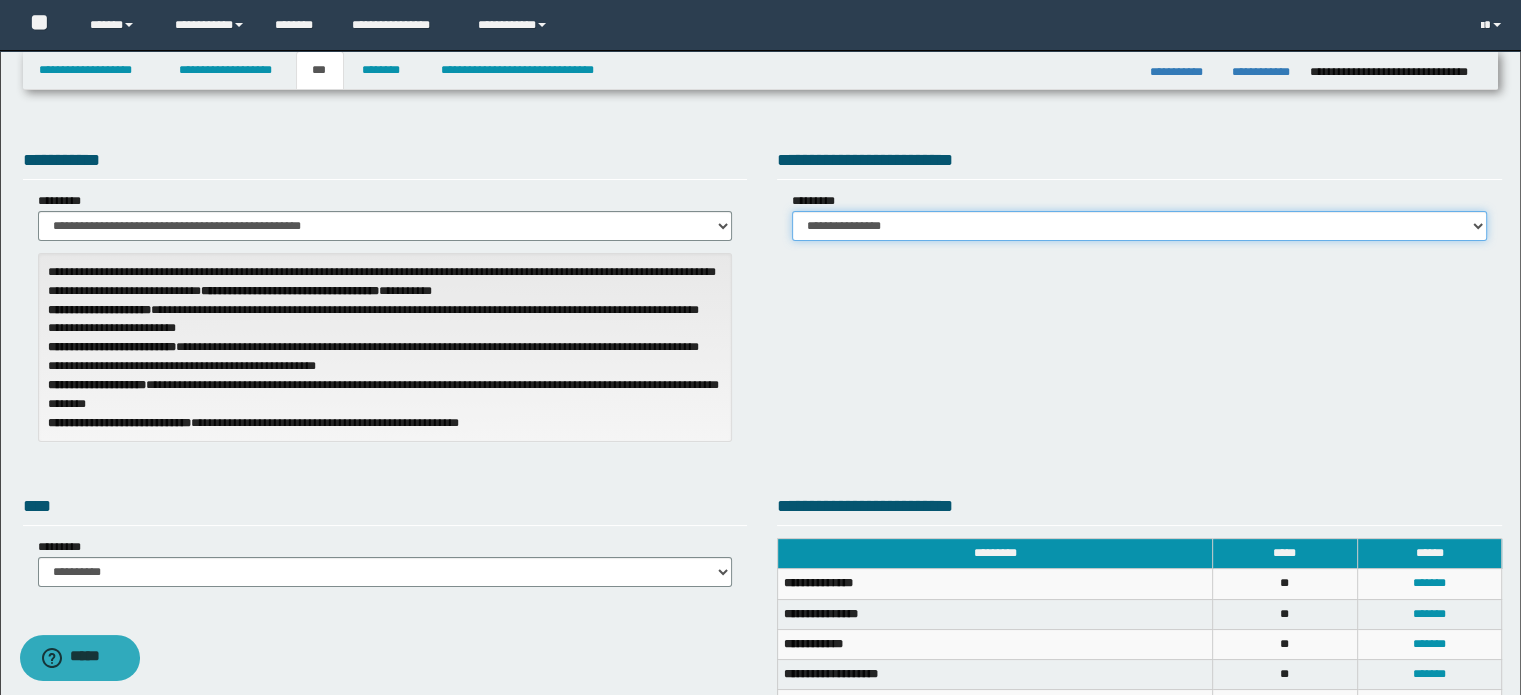 click on "**********" at bounding box center (1139, 226) 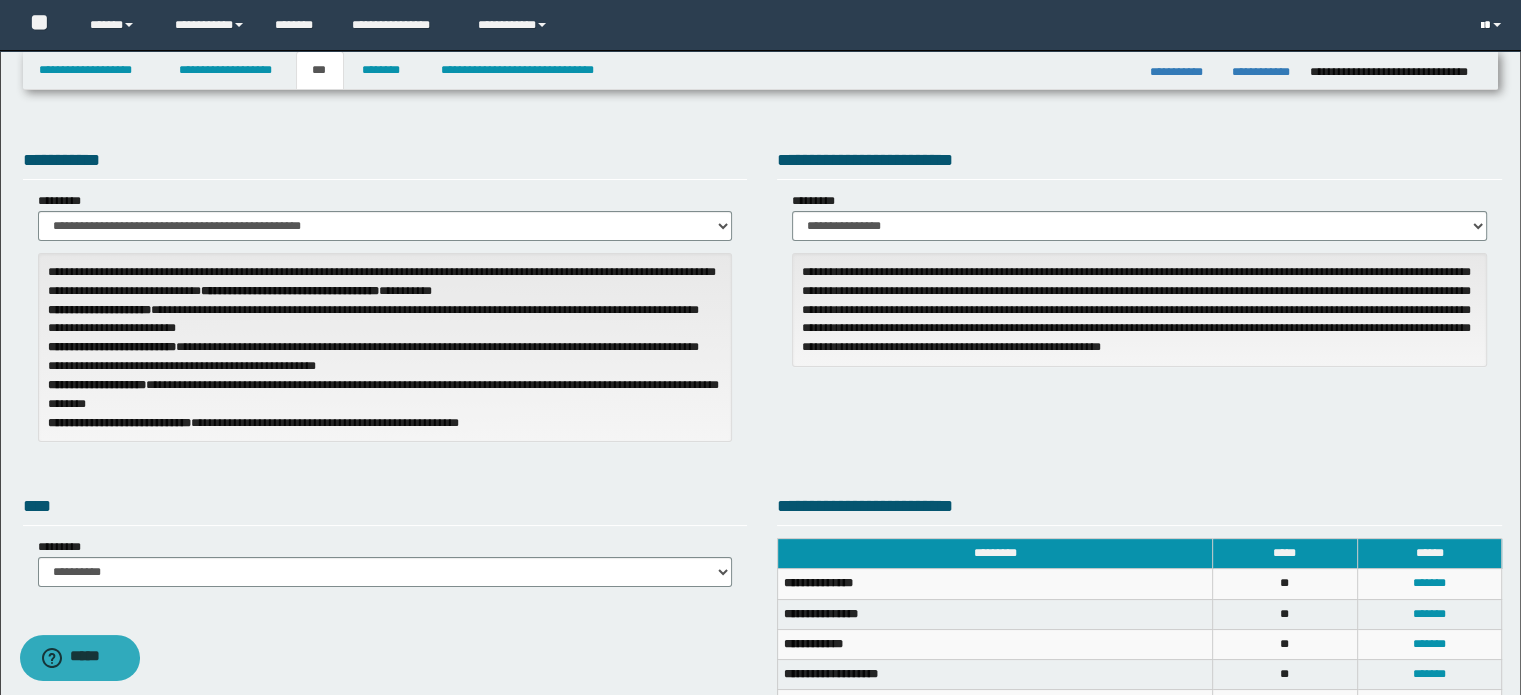 click at bounding box center (1497, 25) 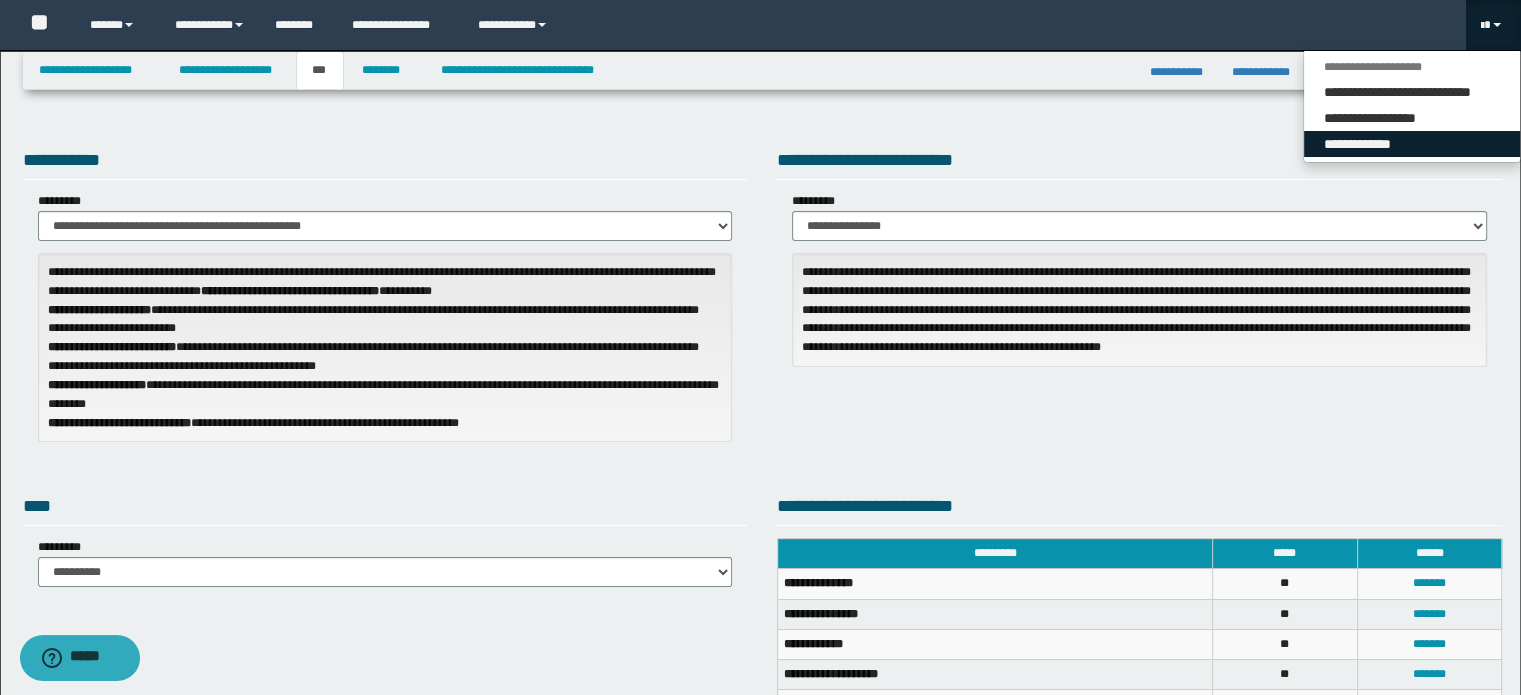 click on "**********" at bounding box center [1412, 144] 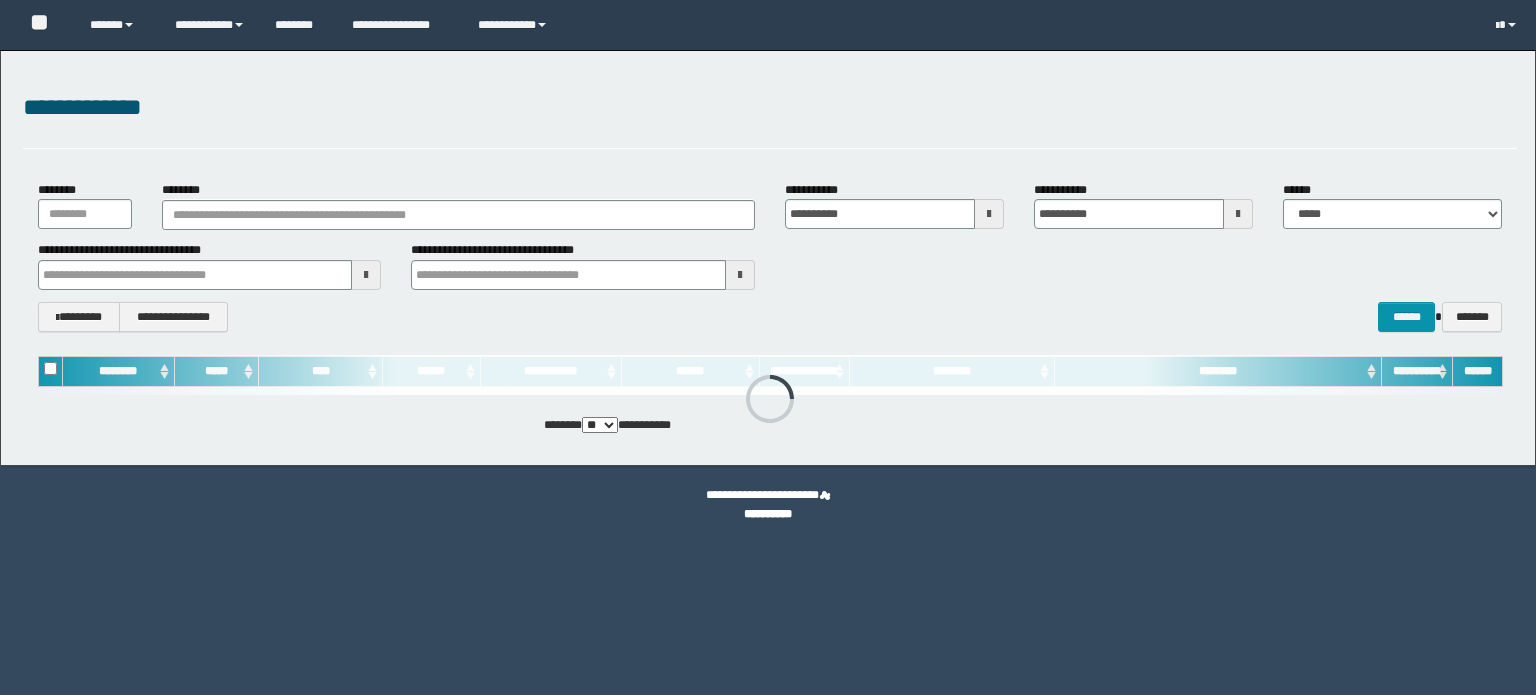 scroll, scrollTop: 0, scrollLeft: 0, axis: both 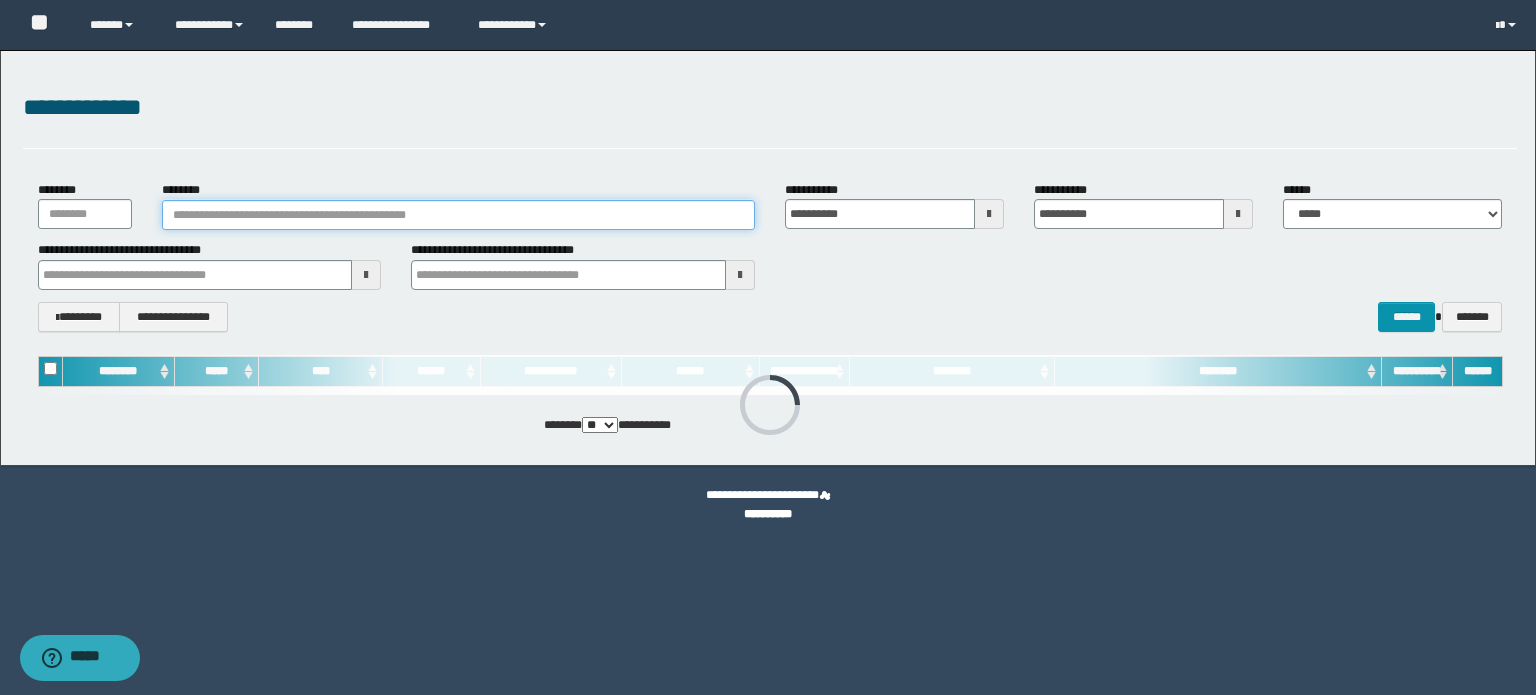 click on "********" at bounding box center (458, 215) 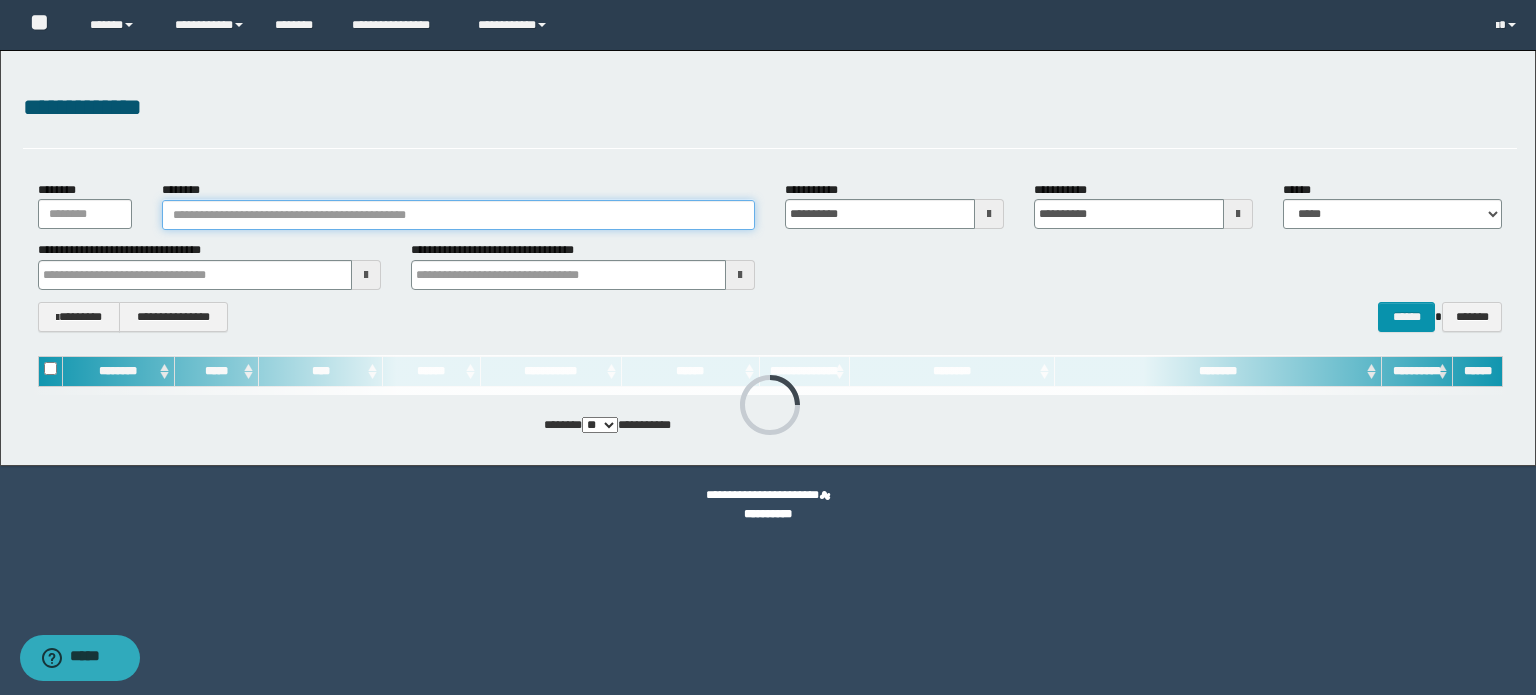 paste on "**********" 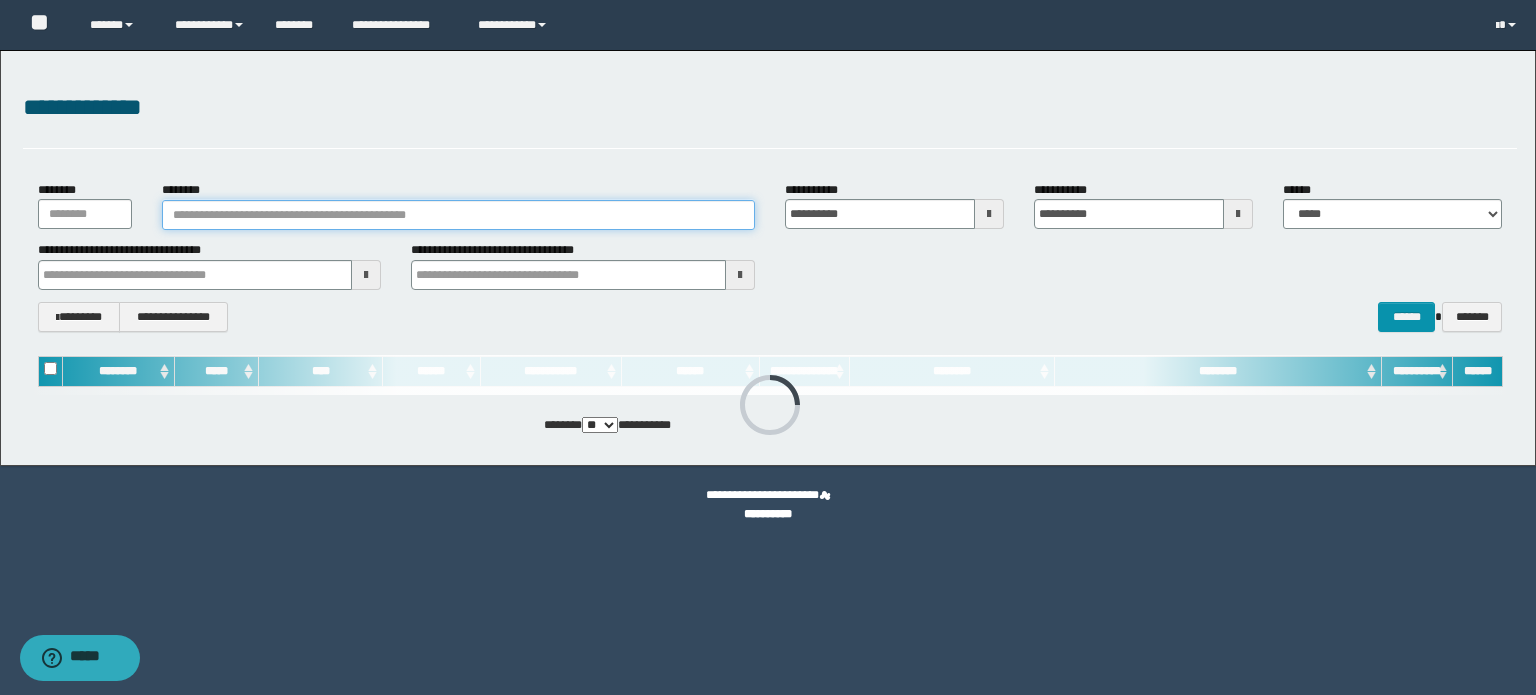 type on "**********" 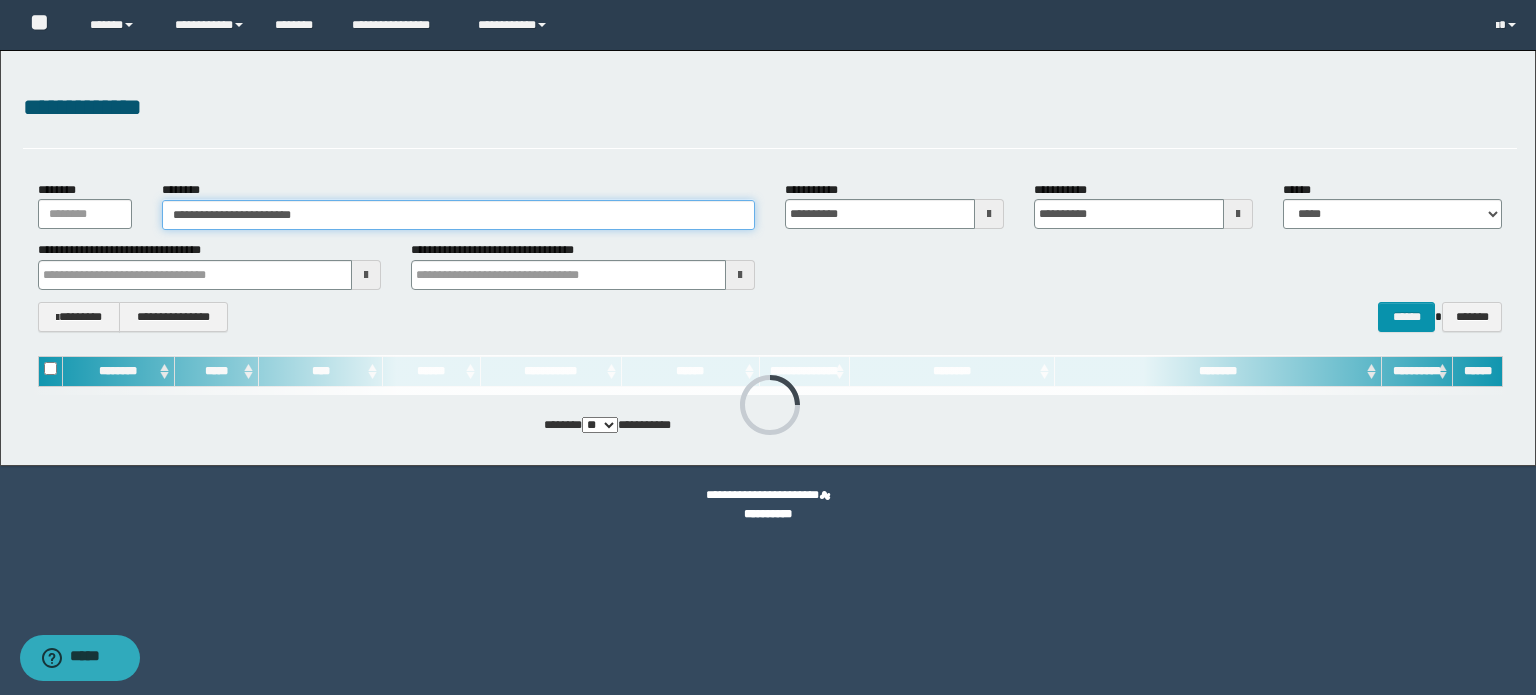 type on "**********" 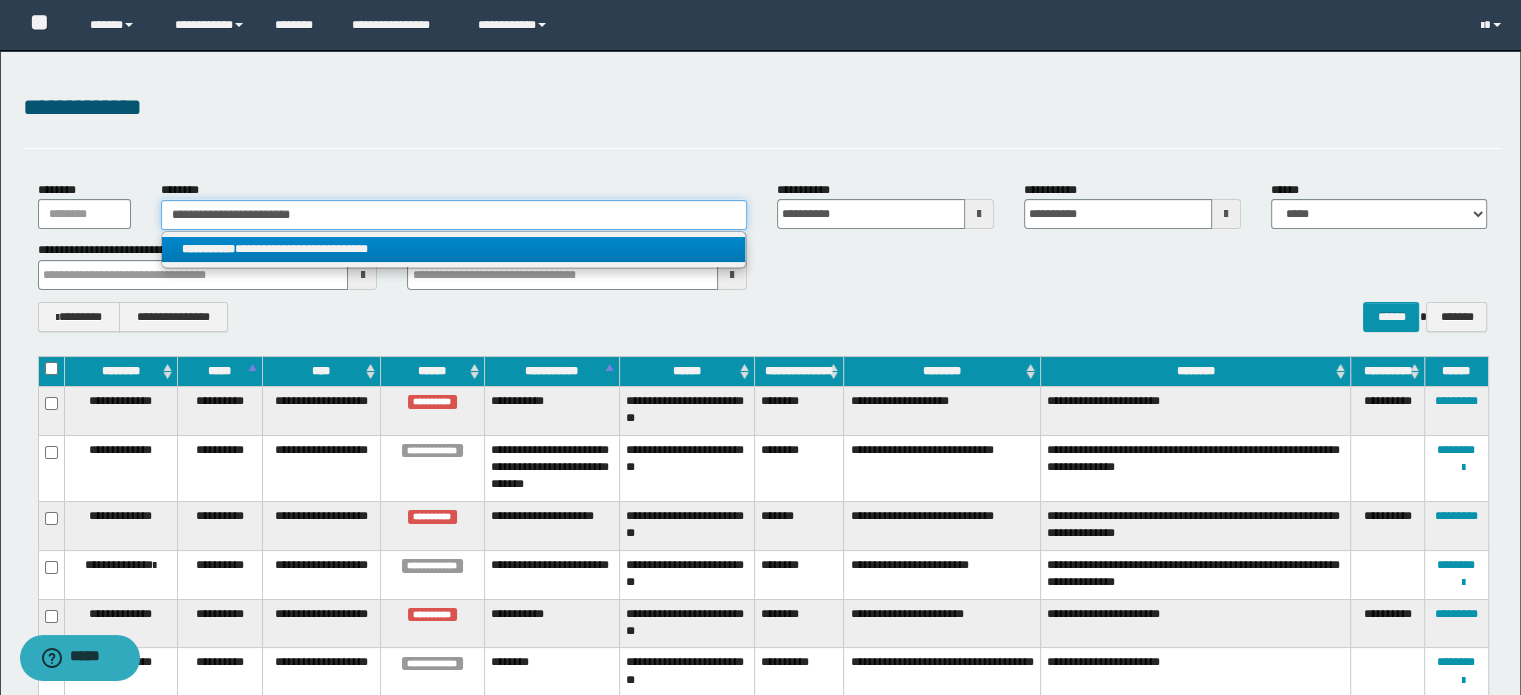 type on "**********" 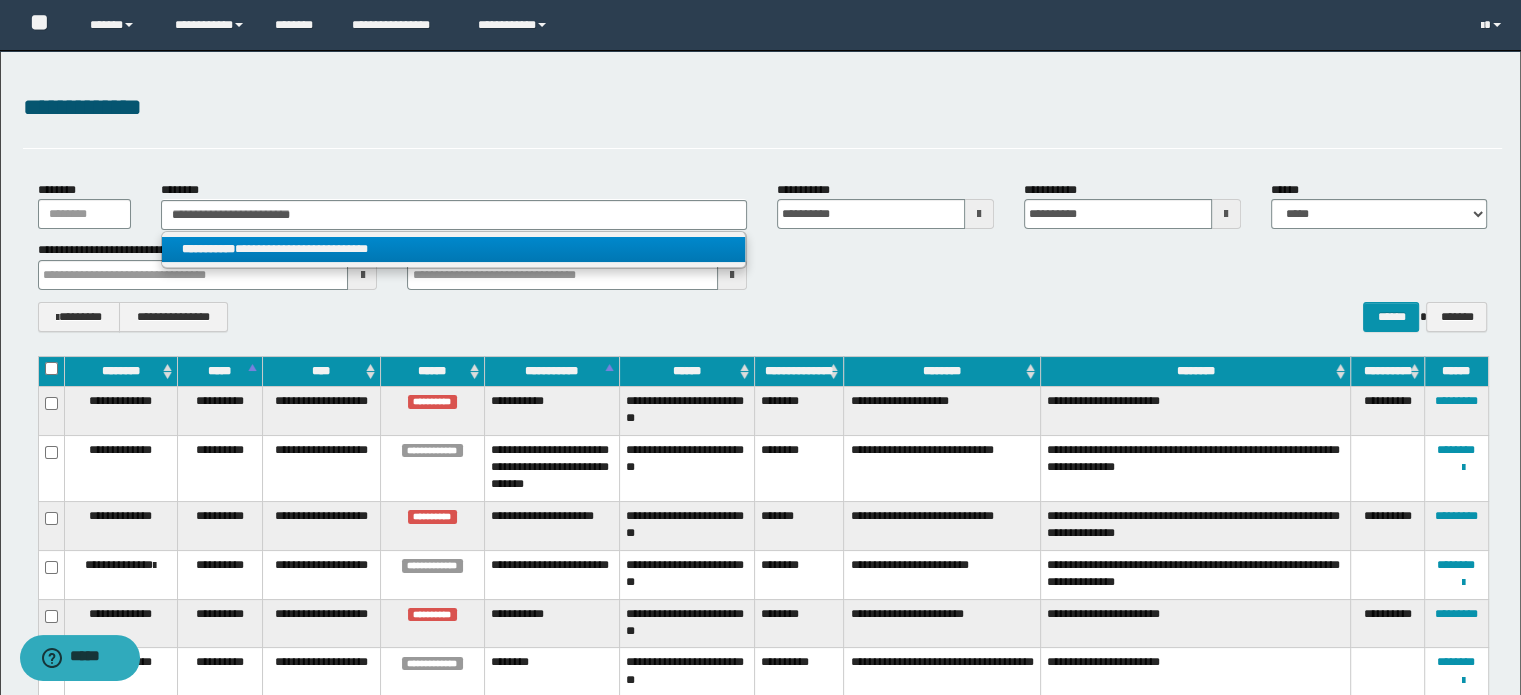 click on "**********" at bounding box center (454, 249) 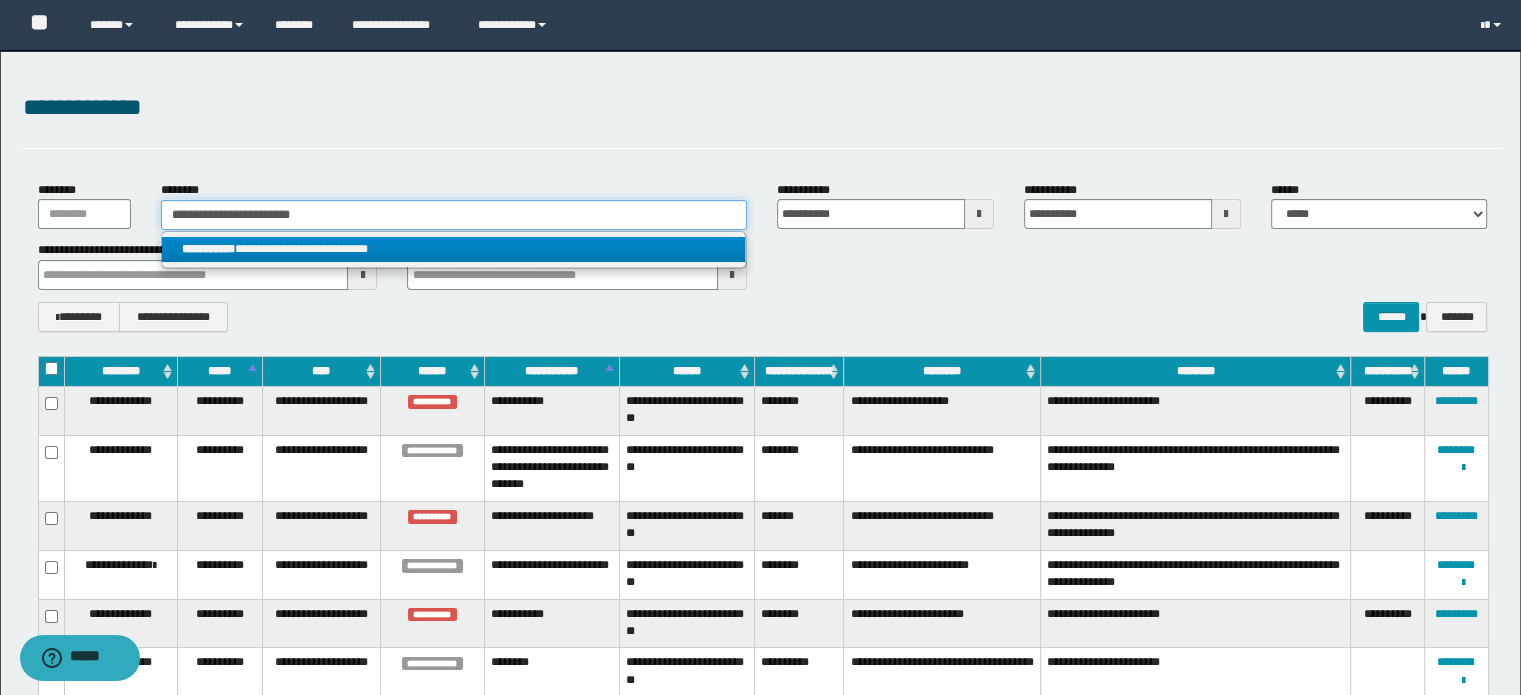 type 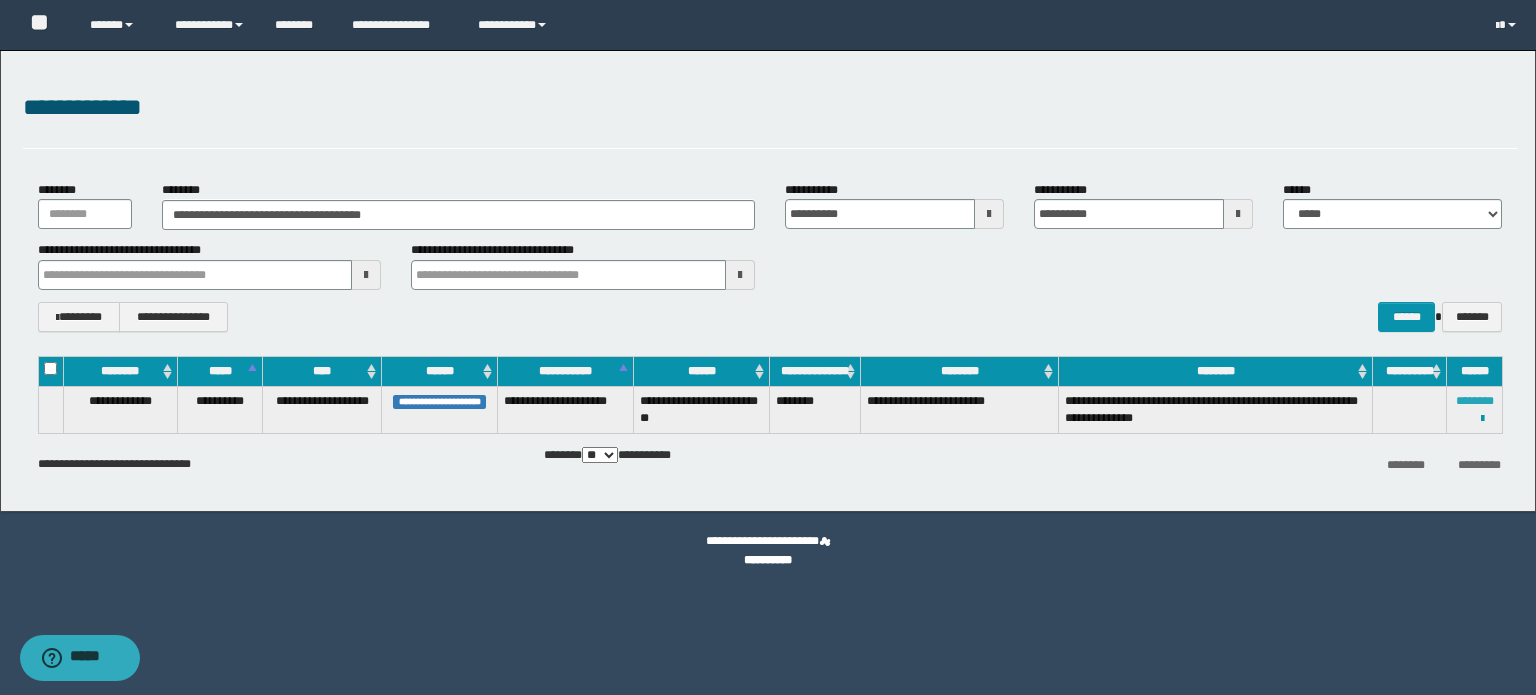 click on "********" at bounding box center [1475, 401] 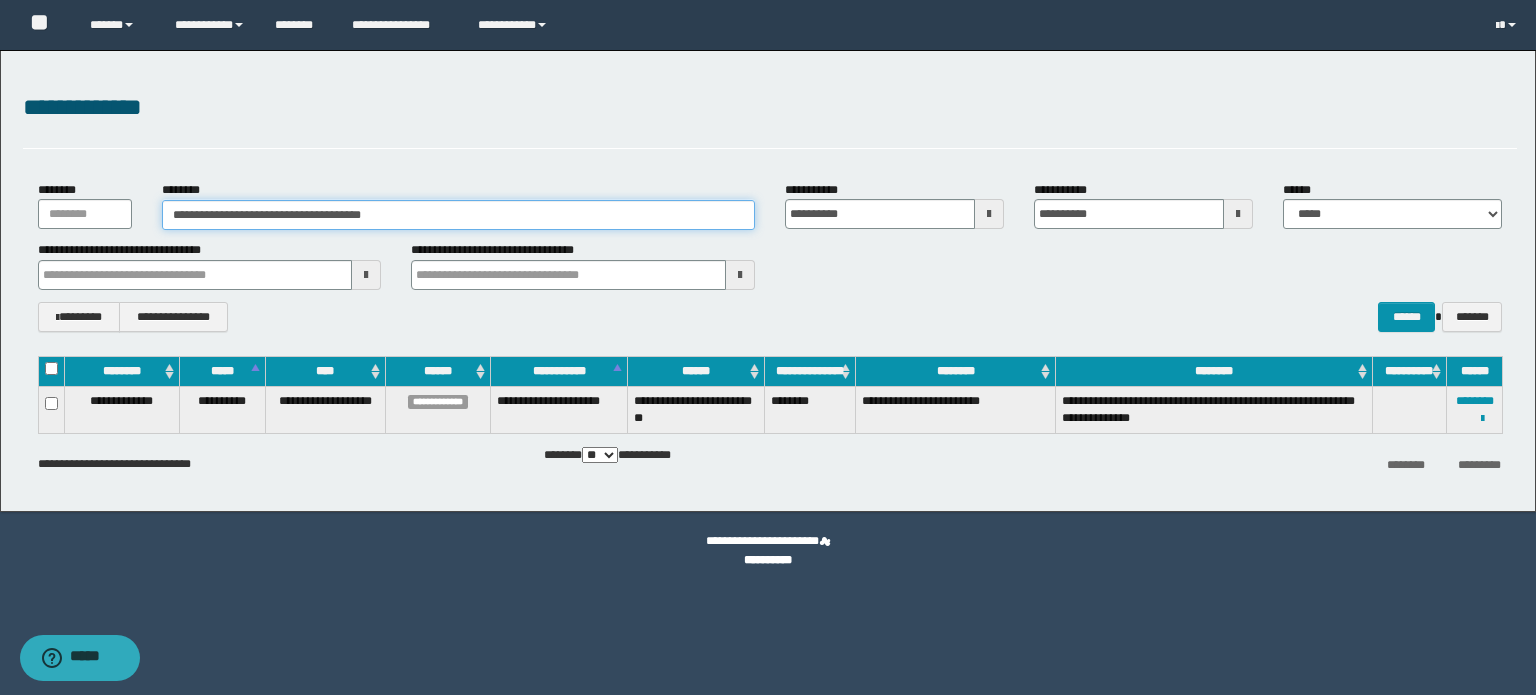 type on "*" 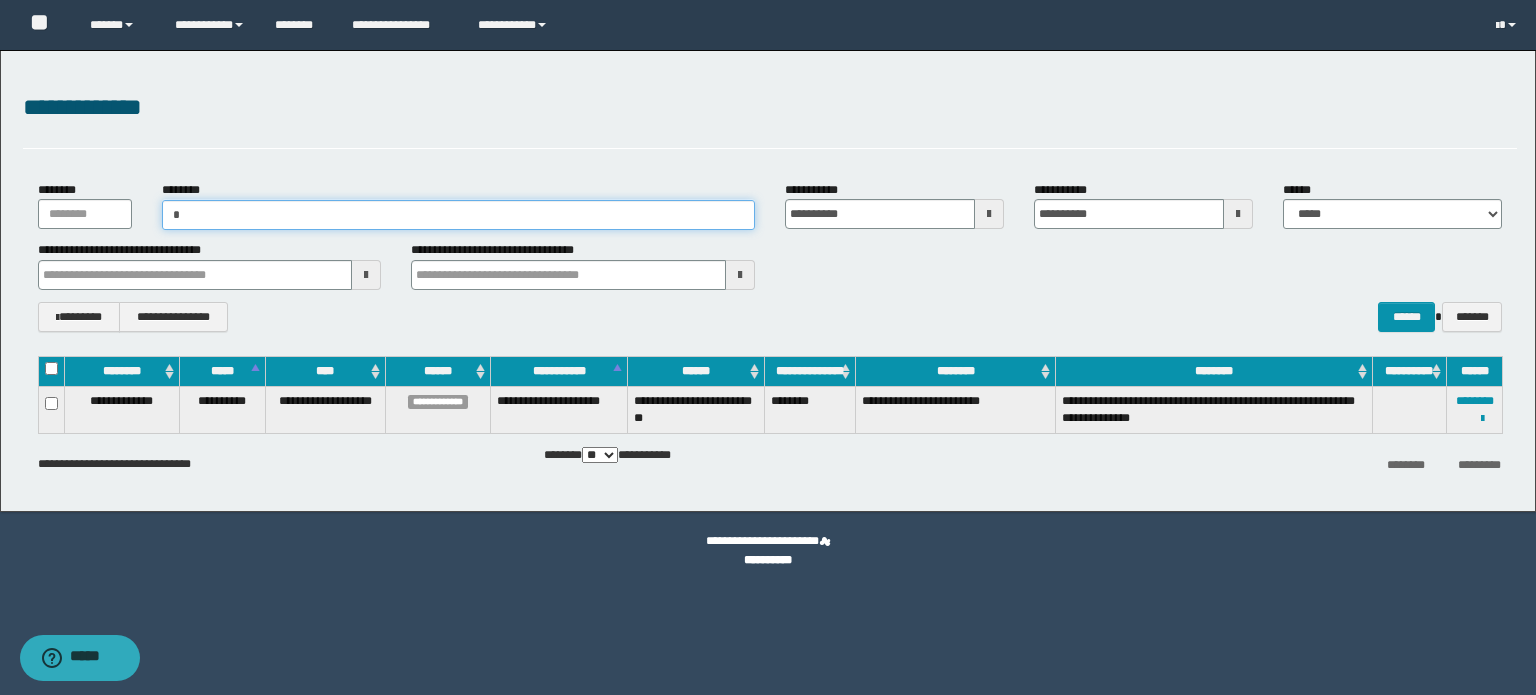 paste on "**********" 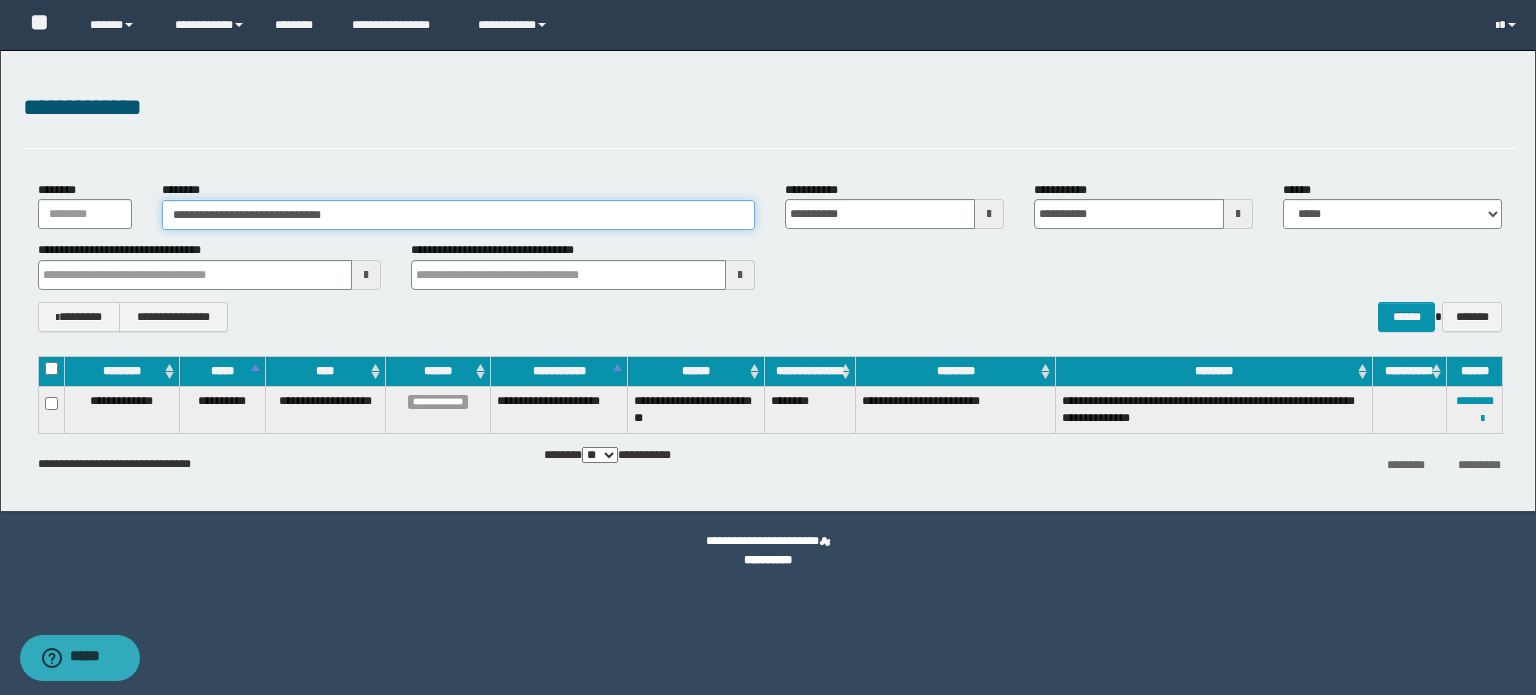 type on "**********" 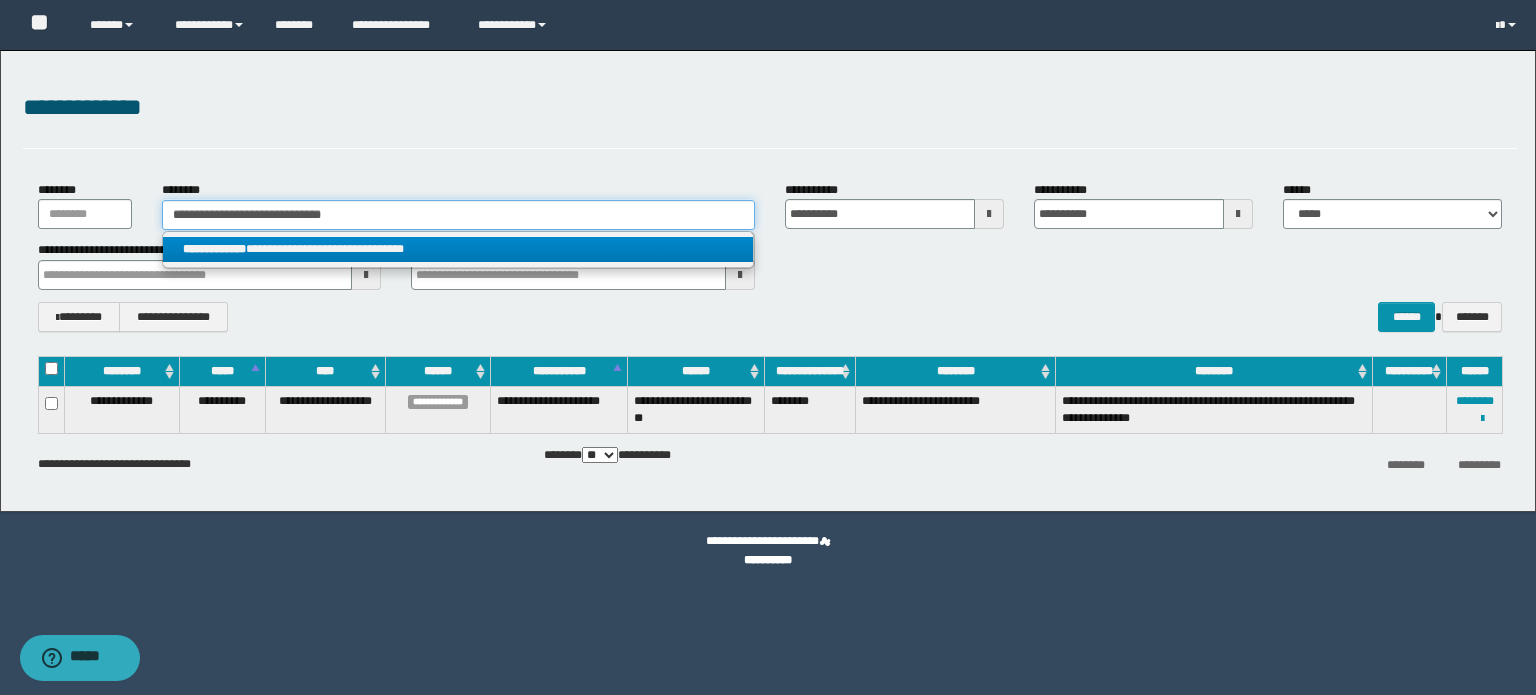 type on "**********" 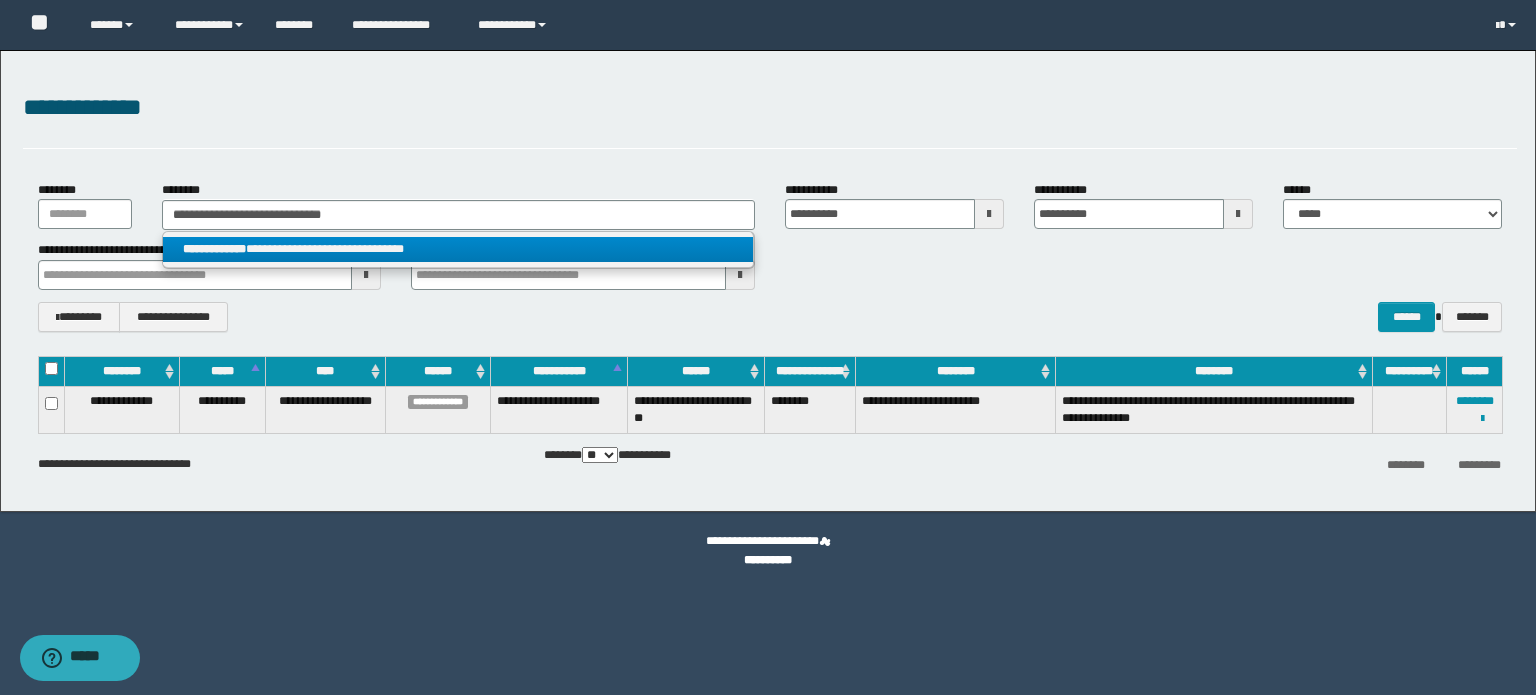 click on "**********" at bounding box center (458, 249) 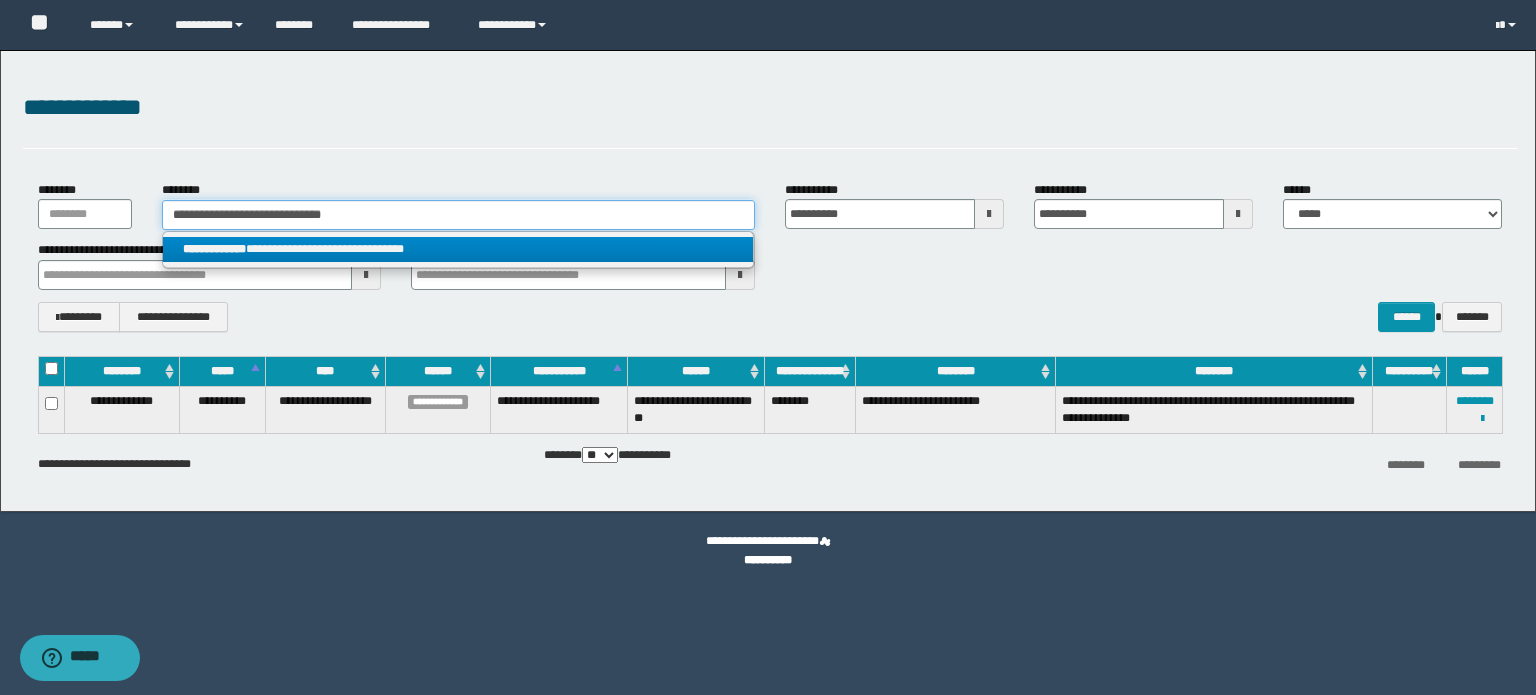 type 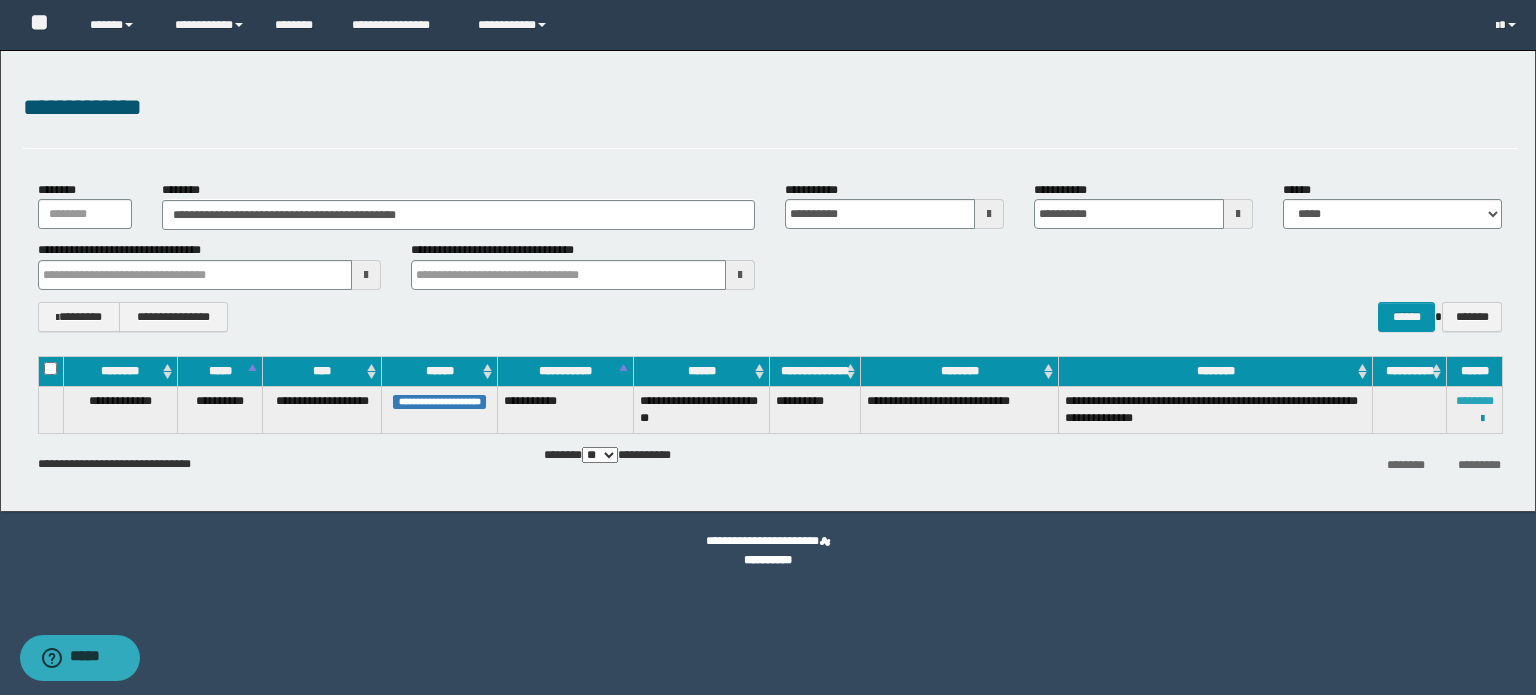 click on "********" at bounding box center (1475, 401) 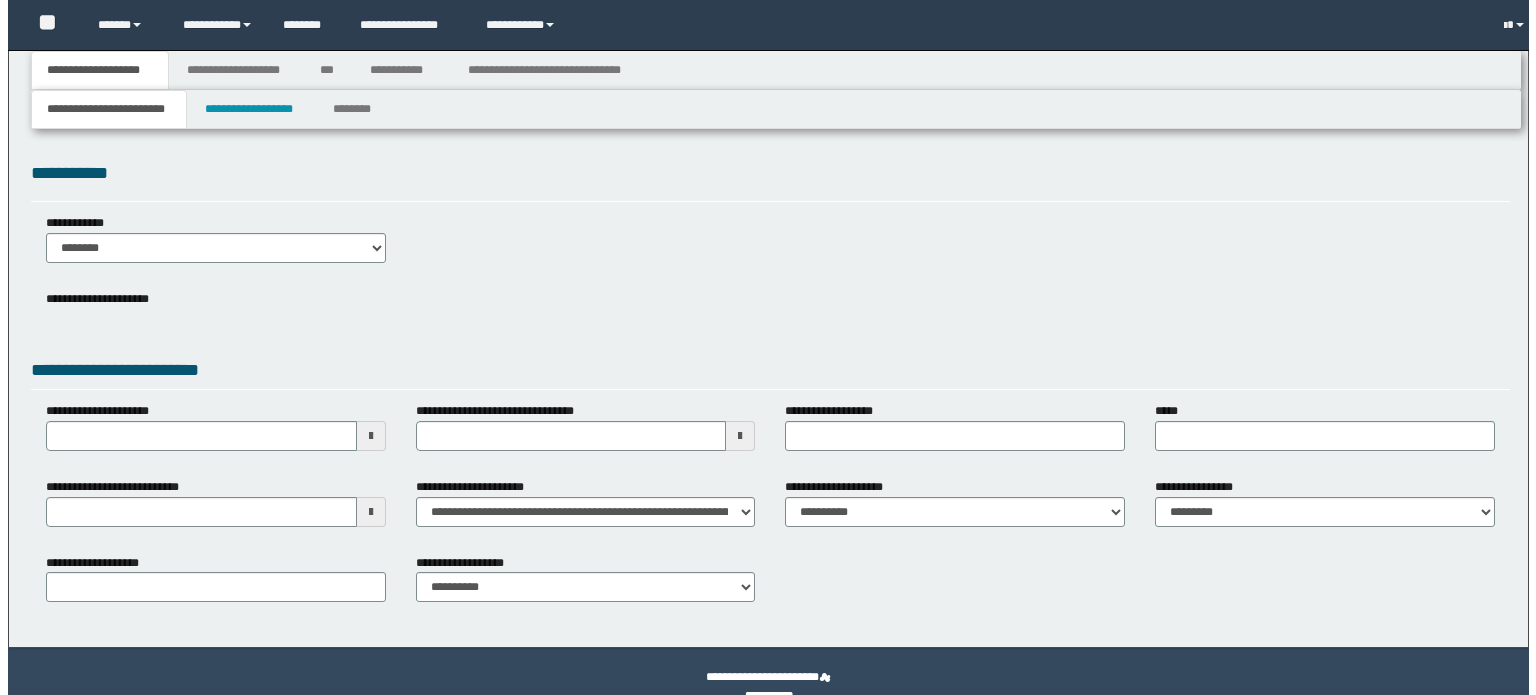 scroll, scrollTop: 0, scrollLeft: 0, axis: both 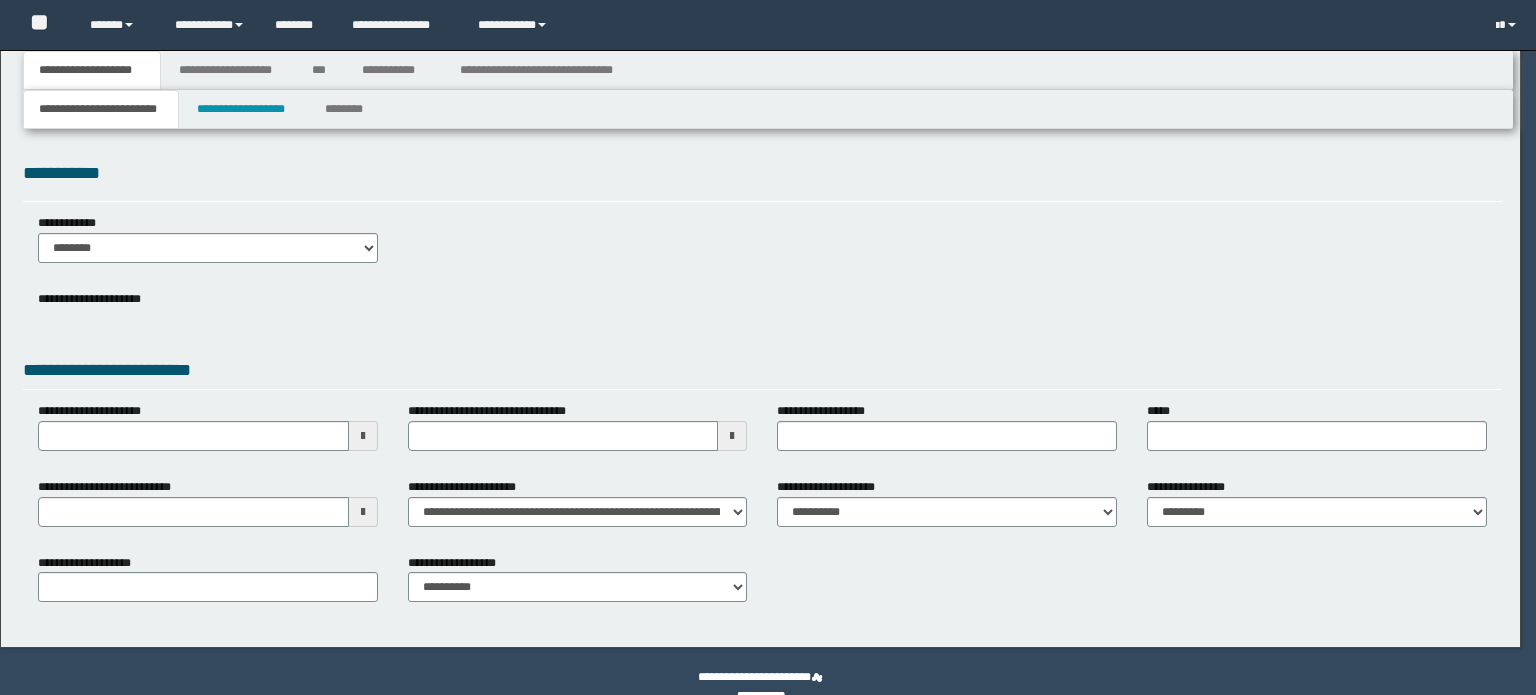select on "*" 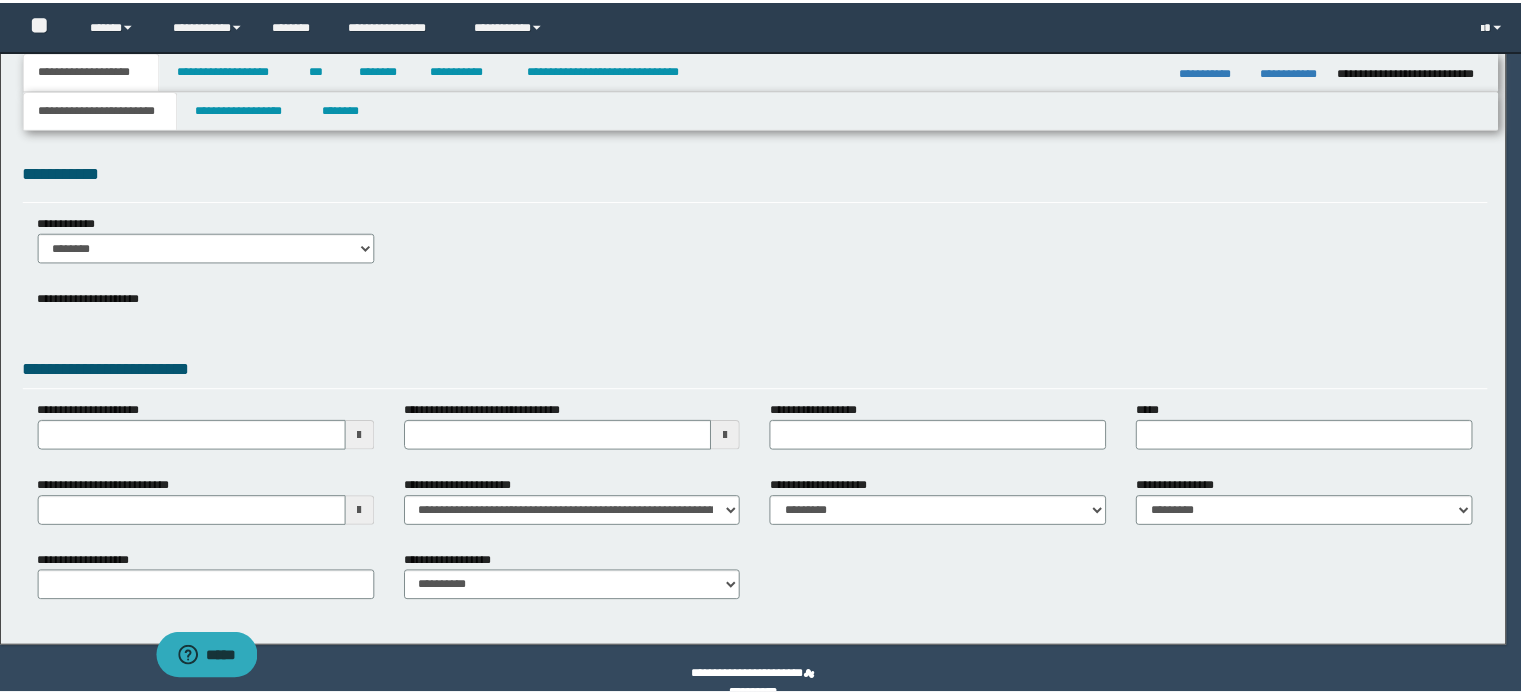 scroll, scrollTop: 0, scrollLeft: 0, axis: both 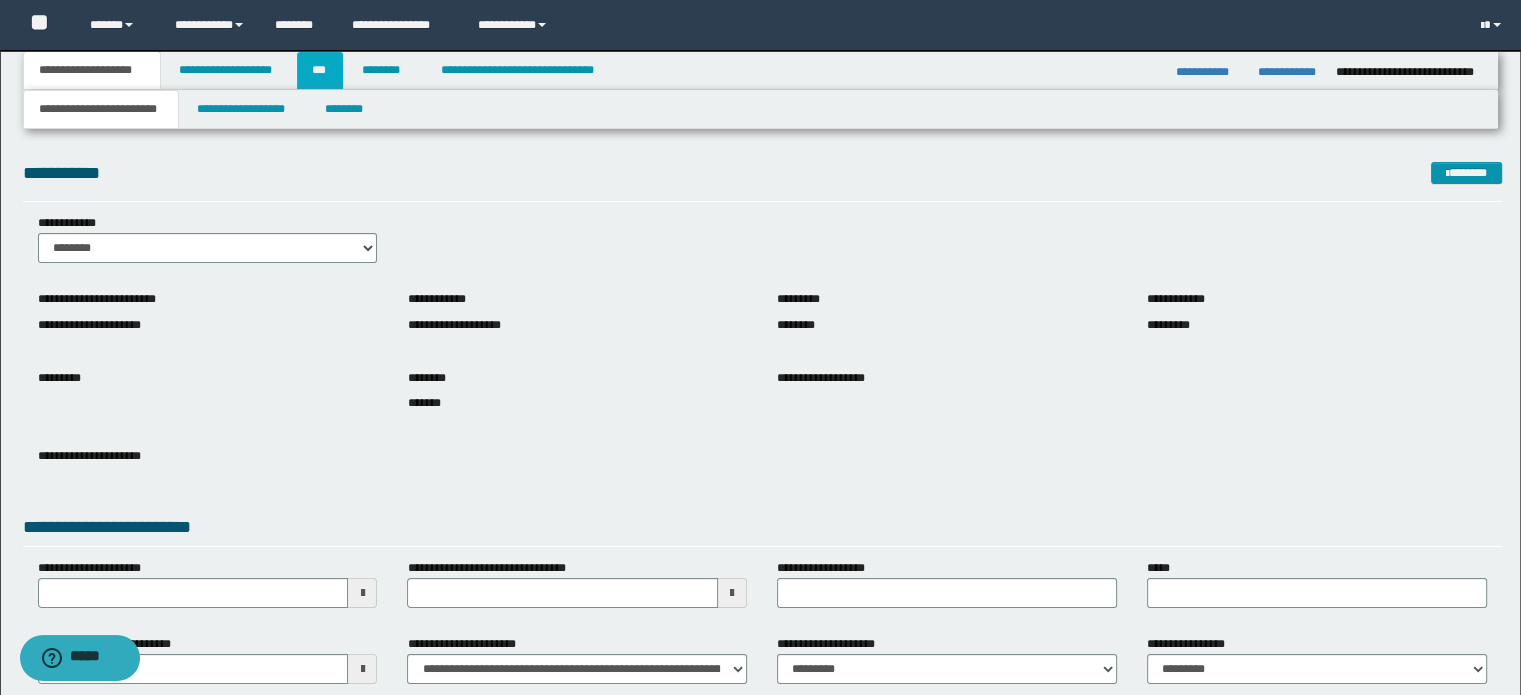 click on "***" at bounding box center [320, 70] 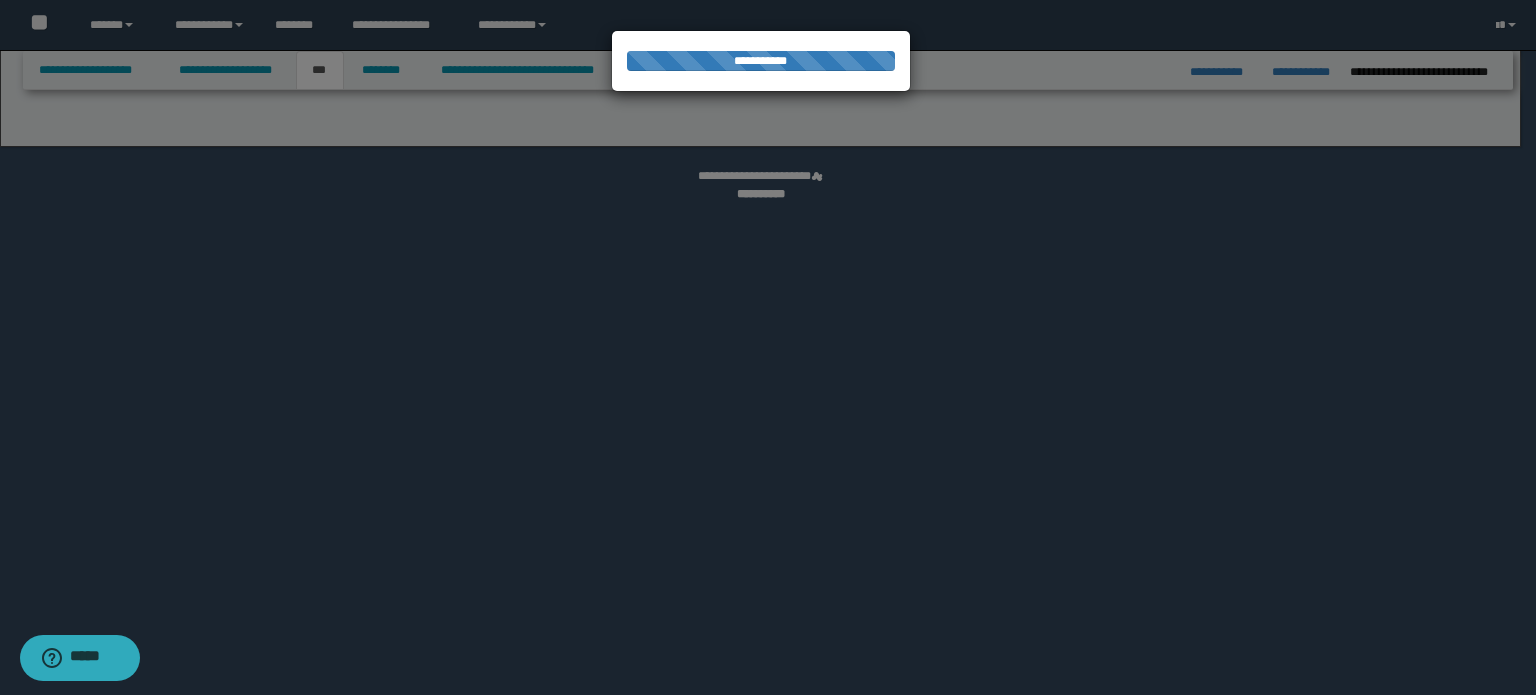 select on "***" 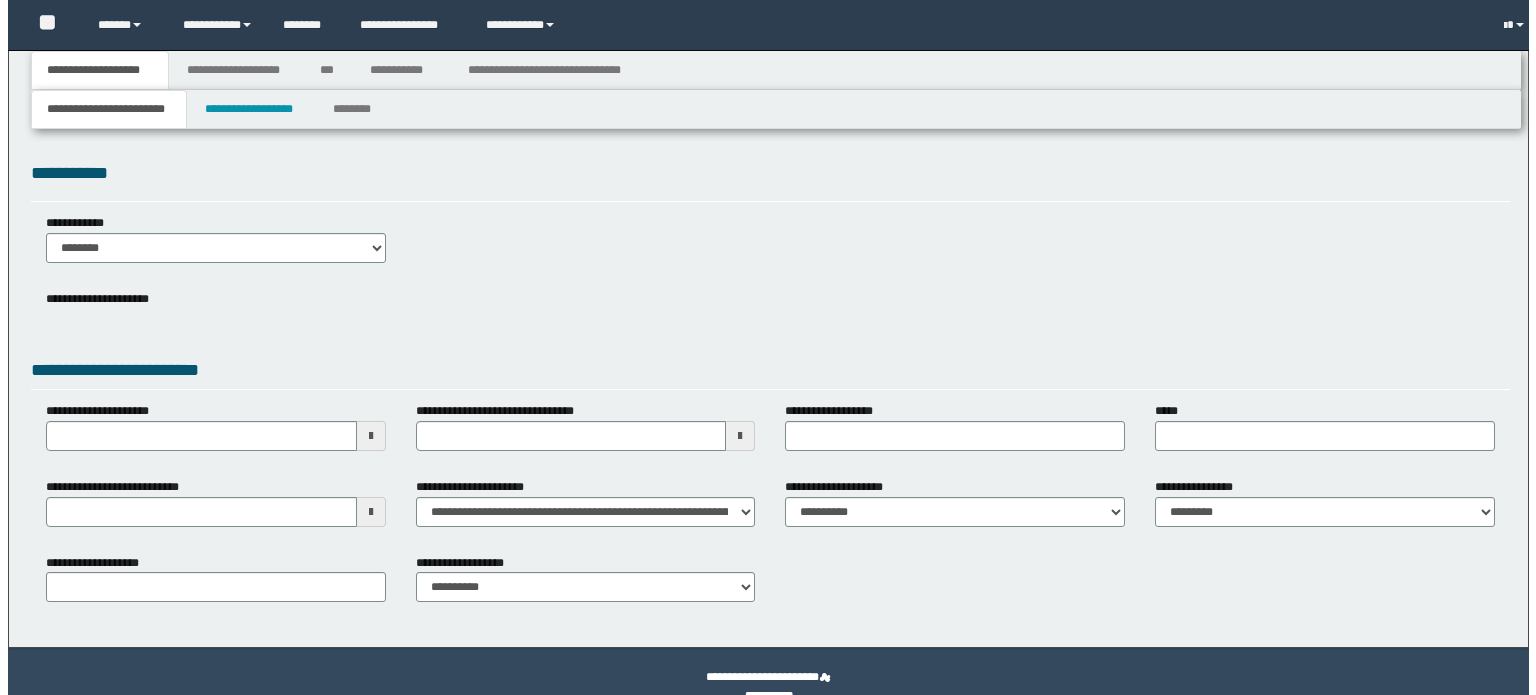scroll, scrollTop: 0, scrollLeft: 0, axis: both 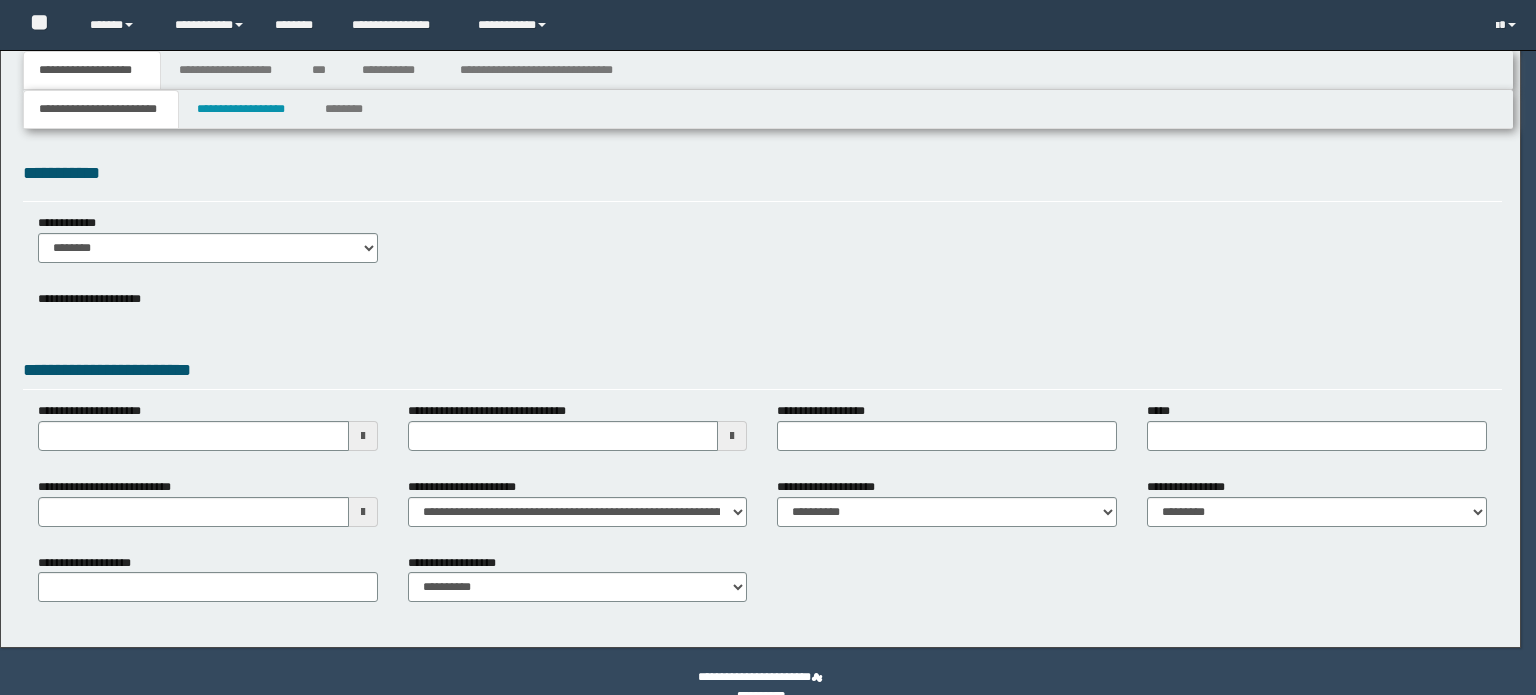 select on "*" 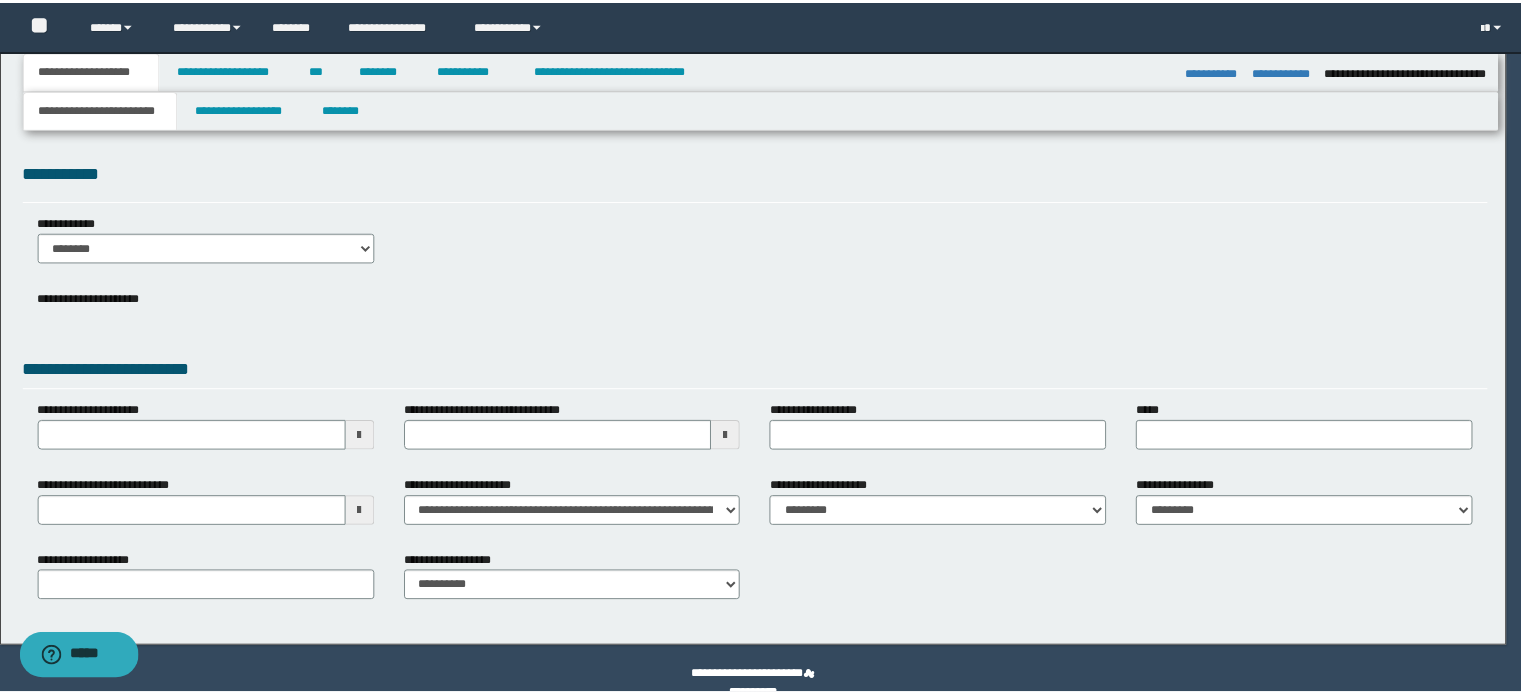 scroll, scrollTop: 0, scrollLeft: 0, axis: both 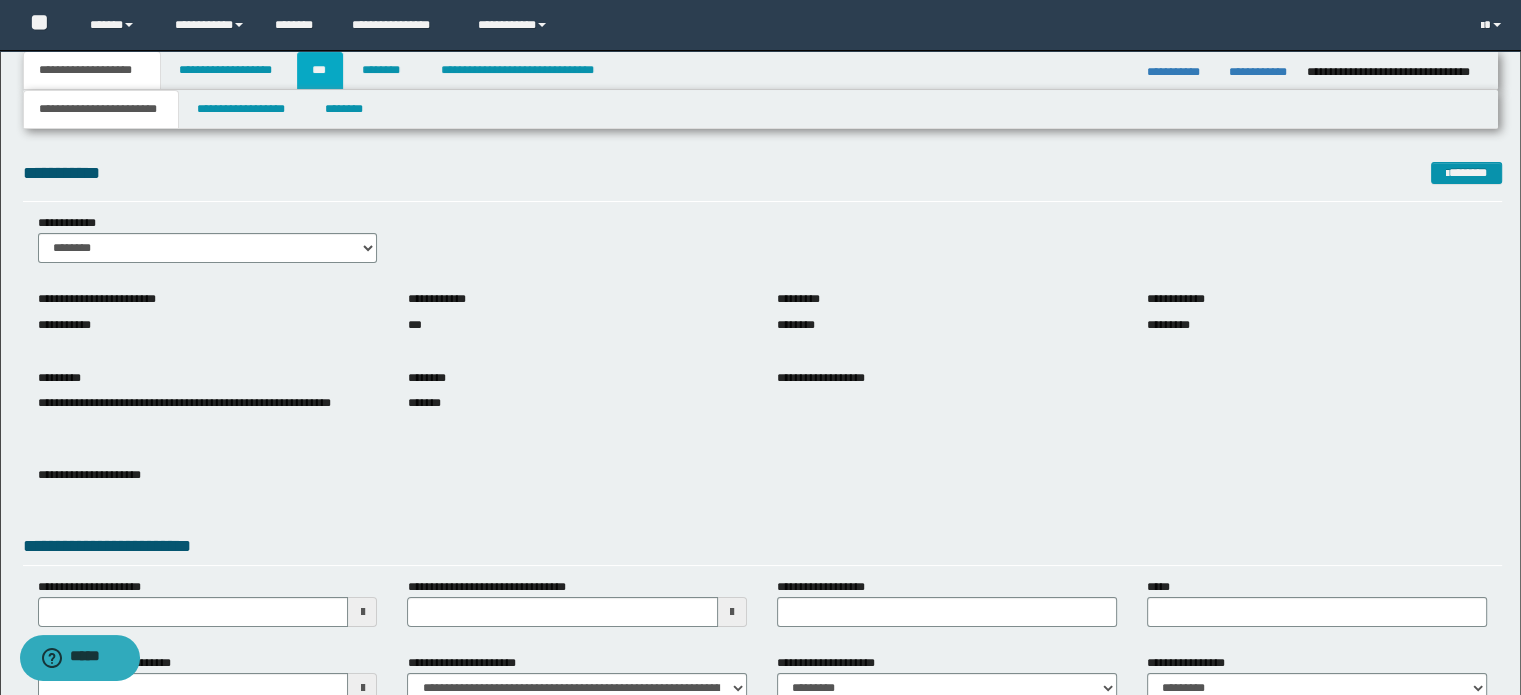 click on "***" at bounding box center (320, 70) 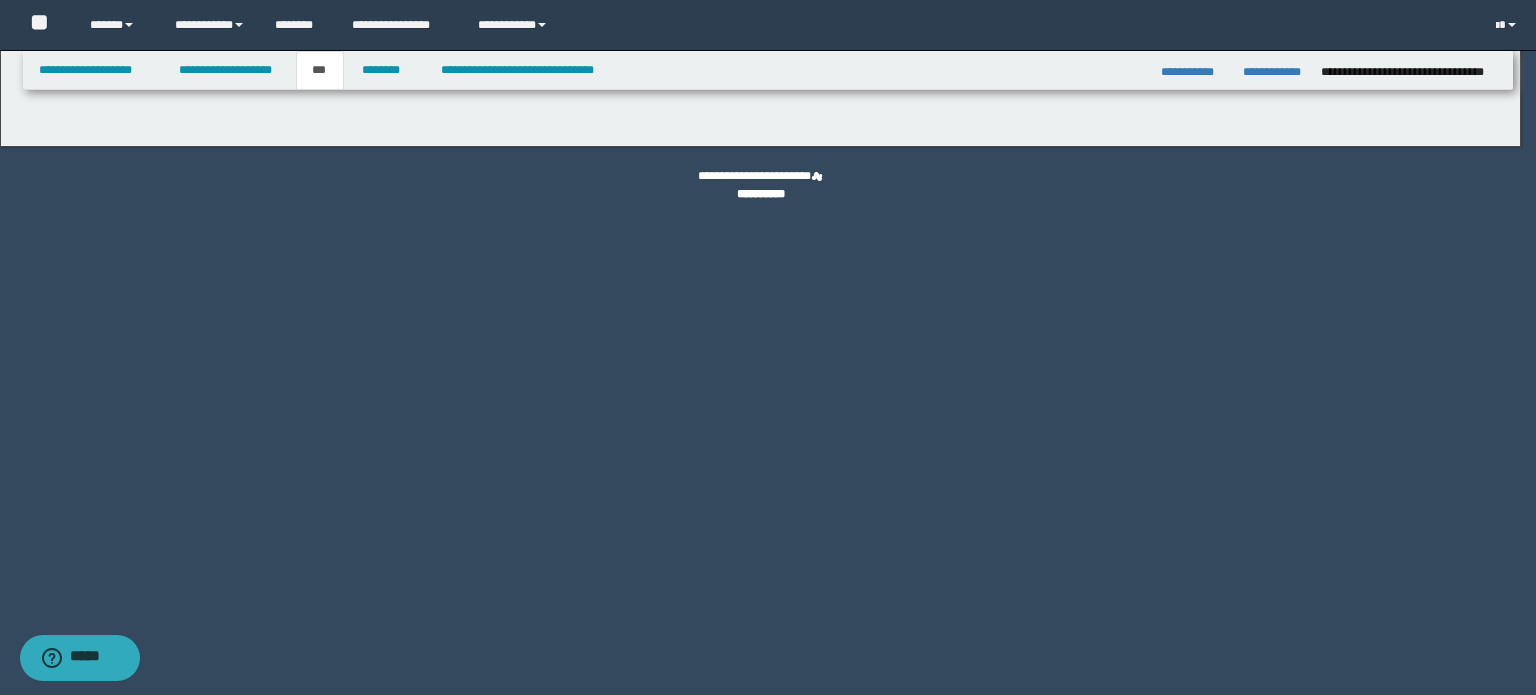 select on "*" 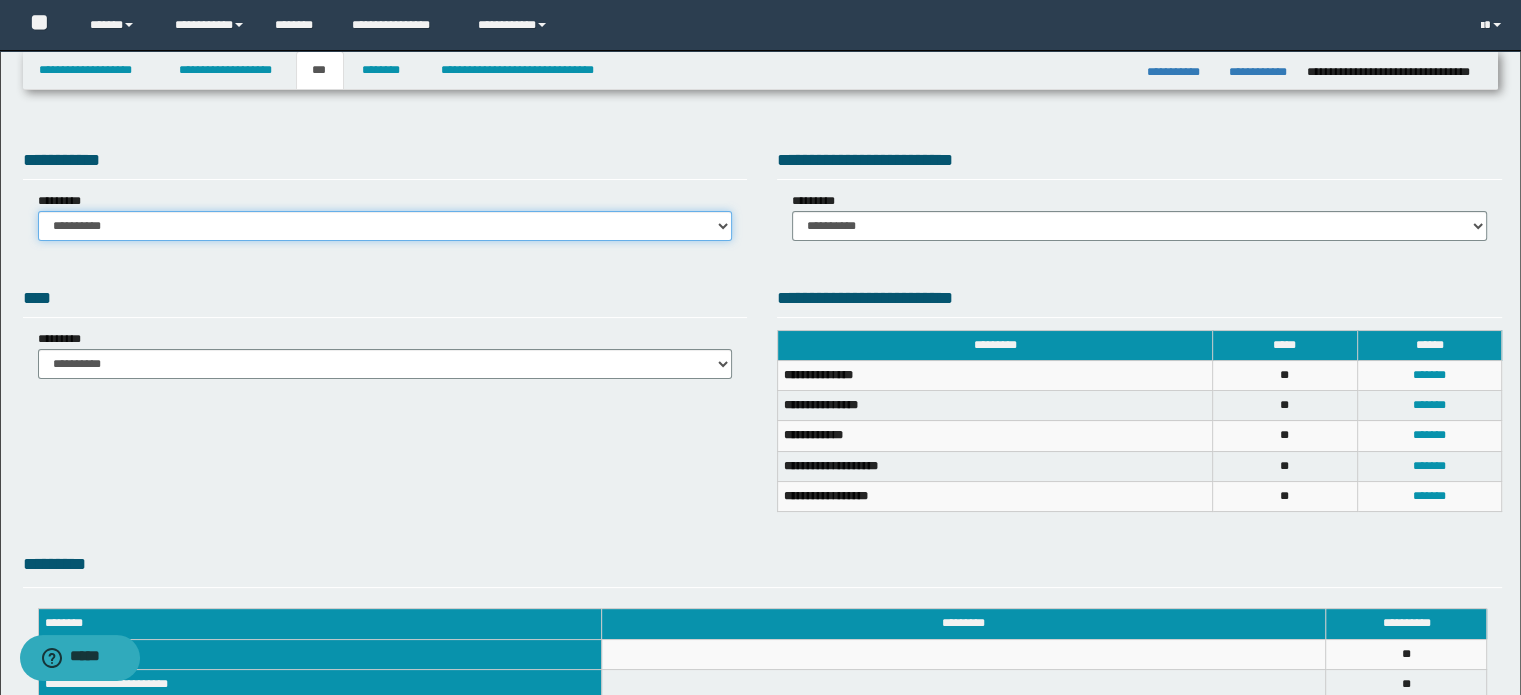 click on "**********" at bounding box center [385, 226] 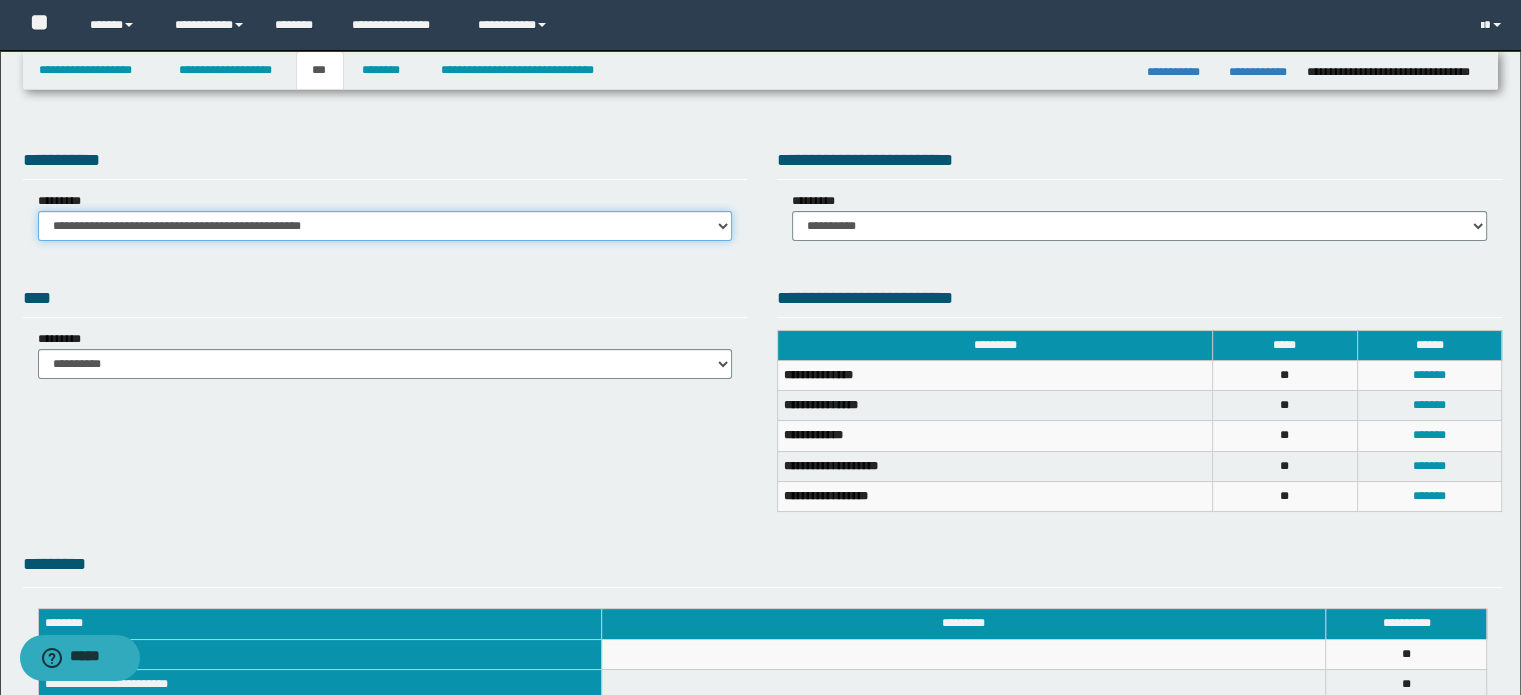 click on "**********" at bounding box center (385, 226) 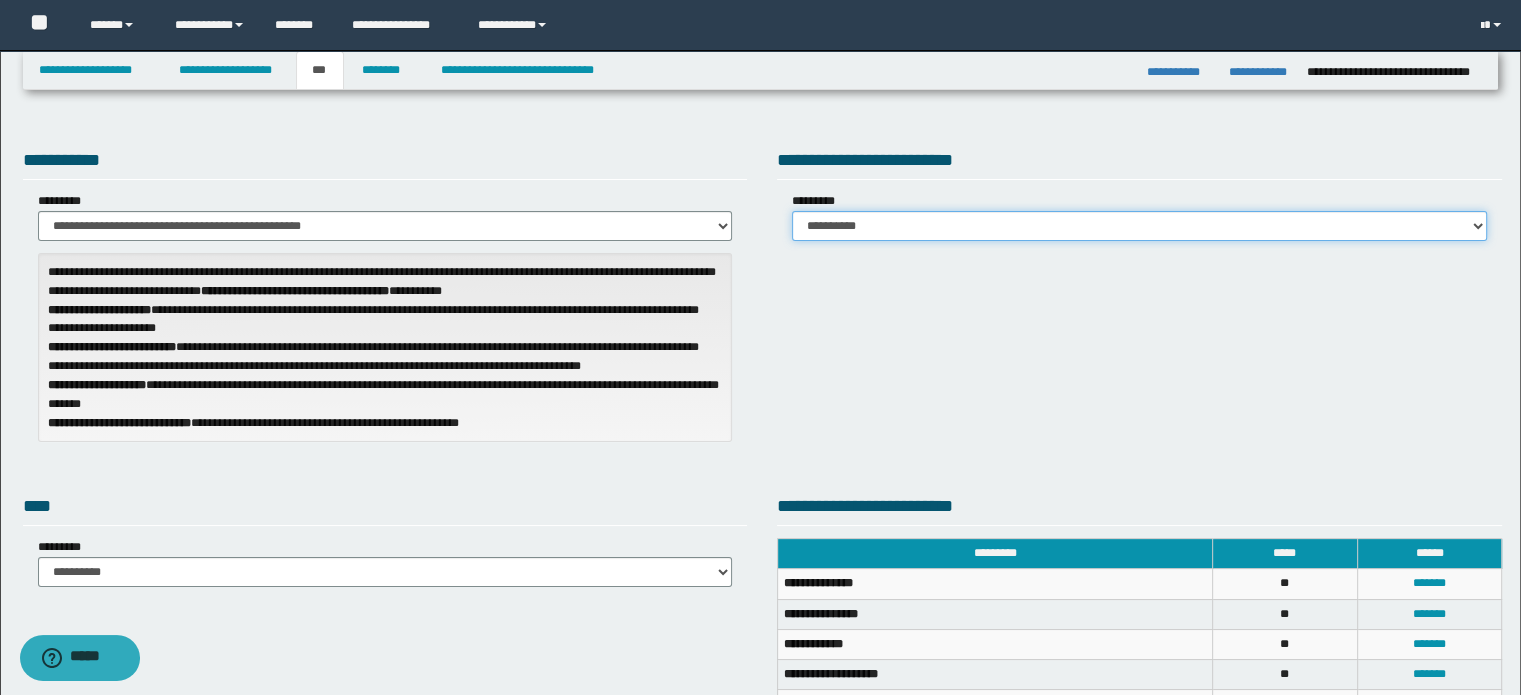 click on "**********" at bounding box center (1139, 226) 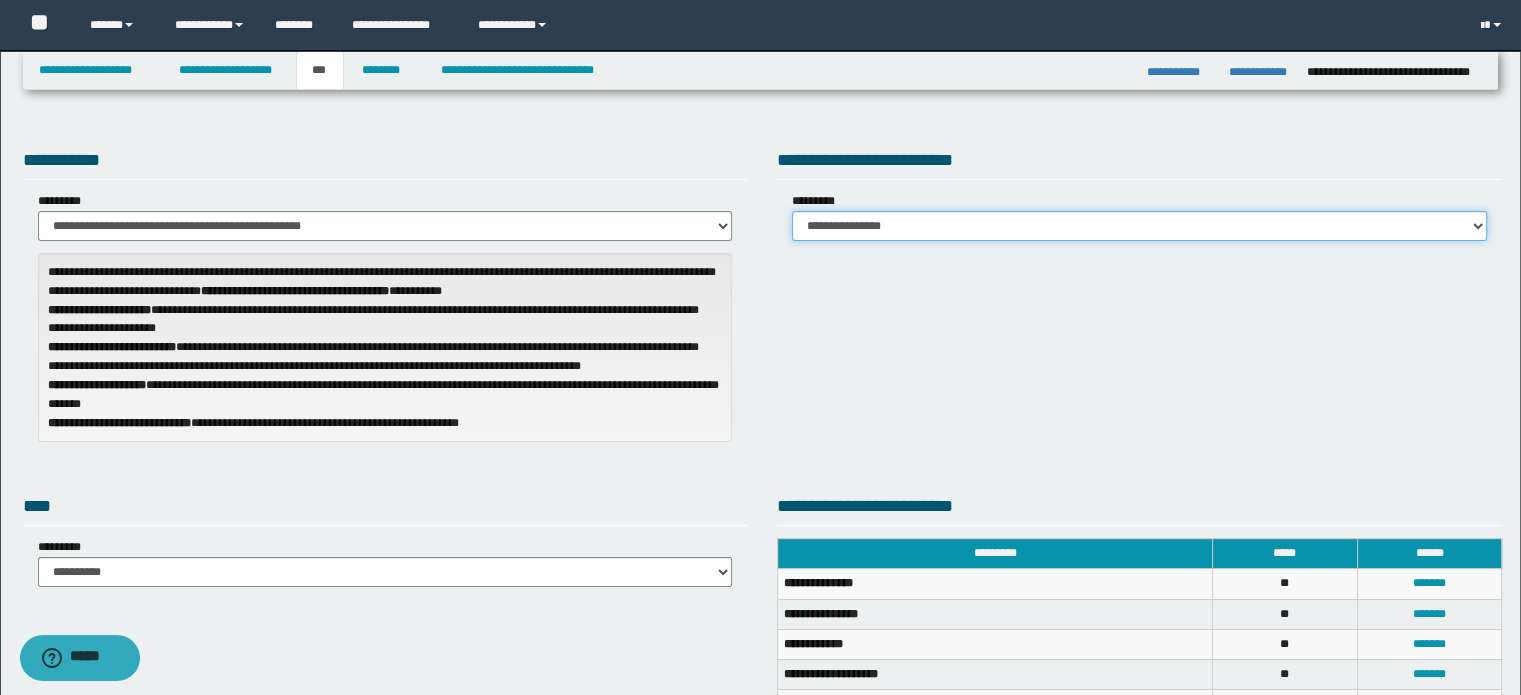 click on "**********" at bounding box center [1139, 226] 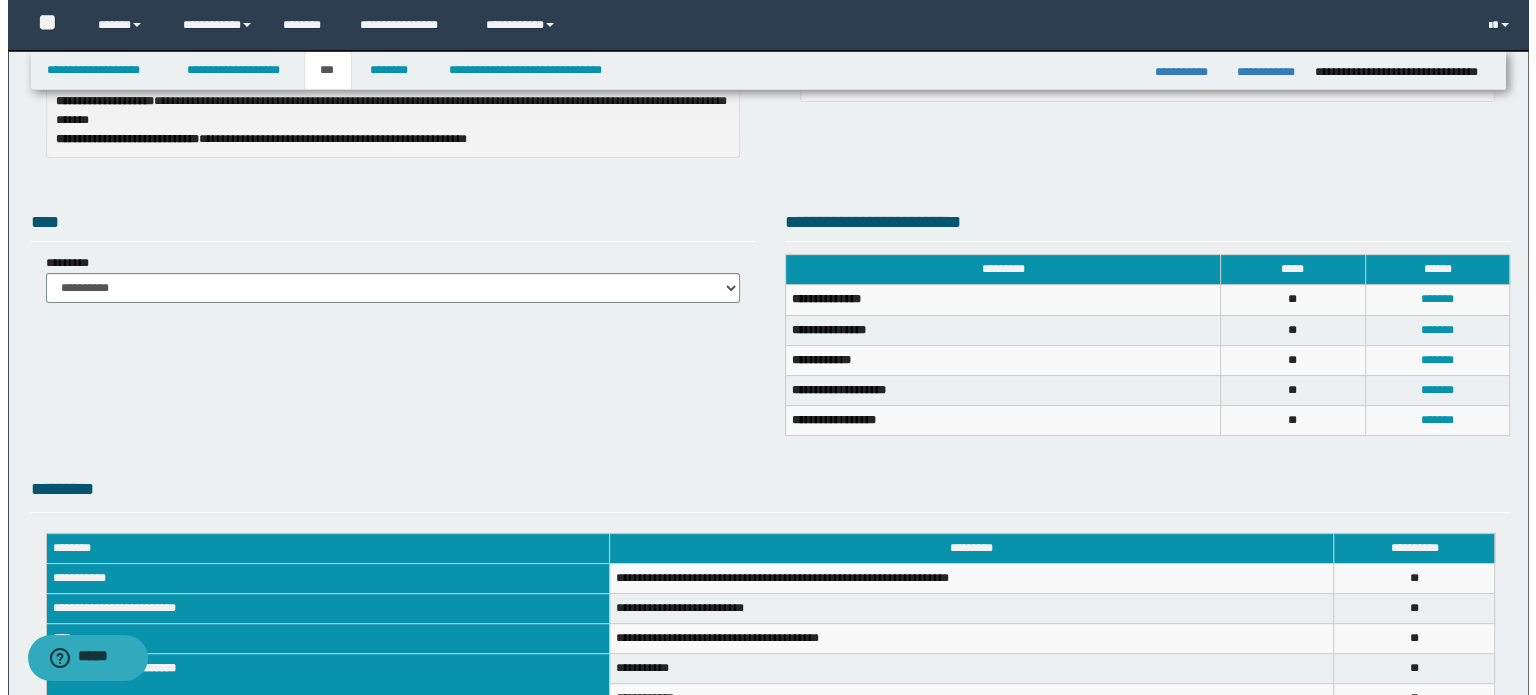 scroll, scrollTop: 300, scrollLeft: 0, axis: vertical 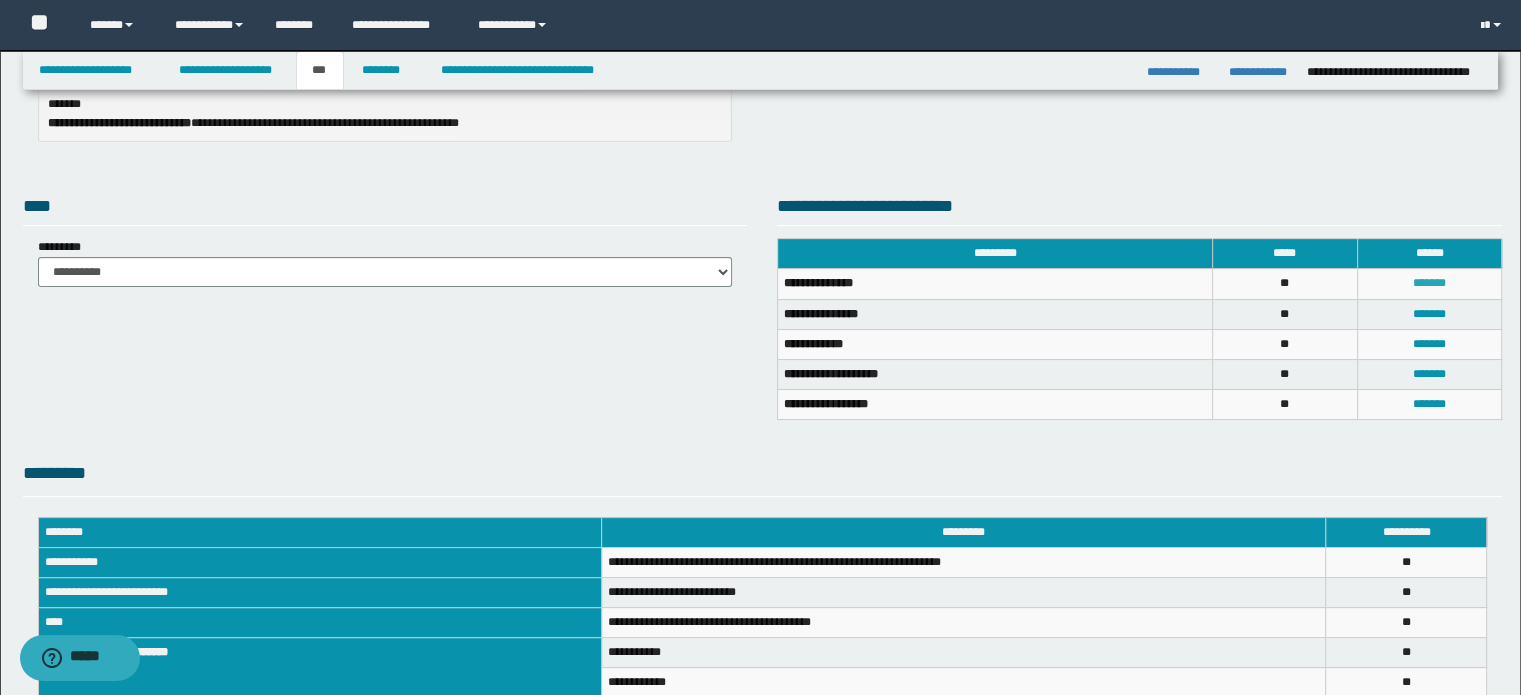 click on "*******" at bounding box center (1429, 283) 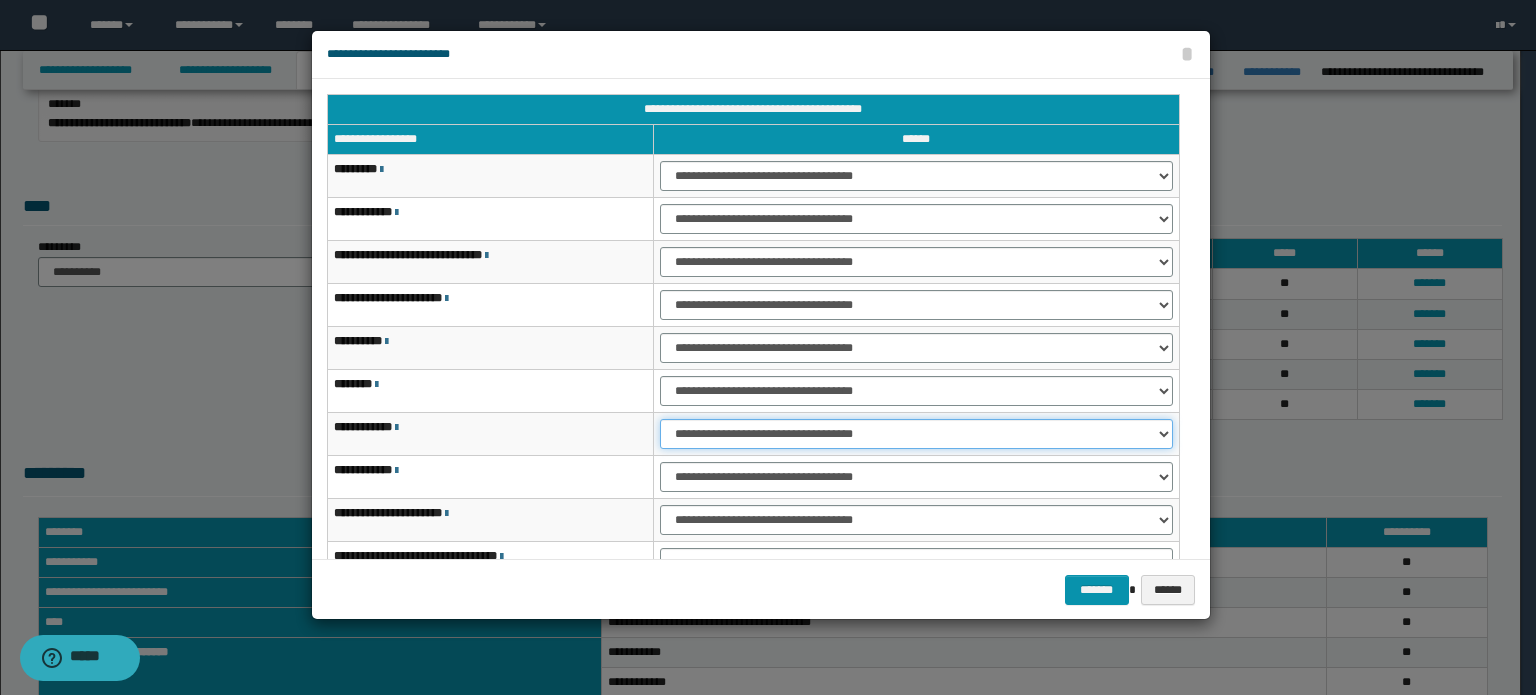 click on "**********" at bounding box center (916, 434) 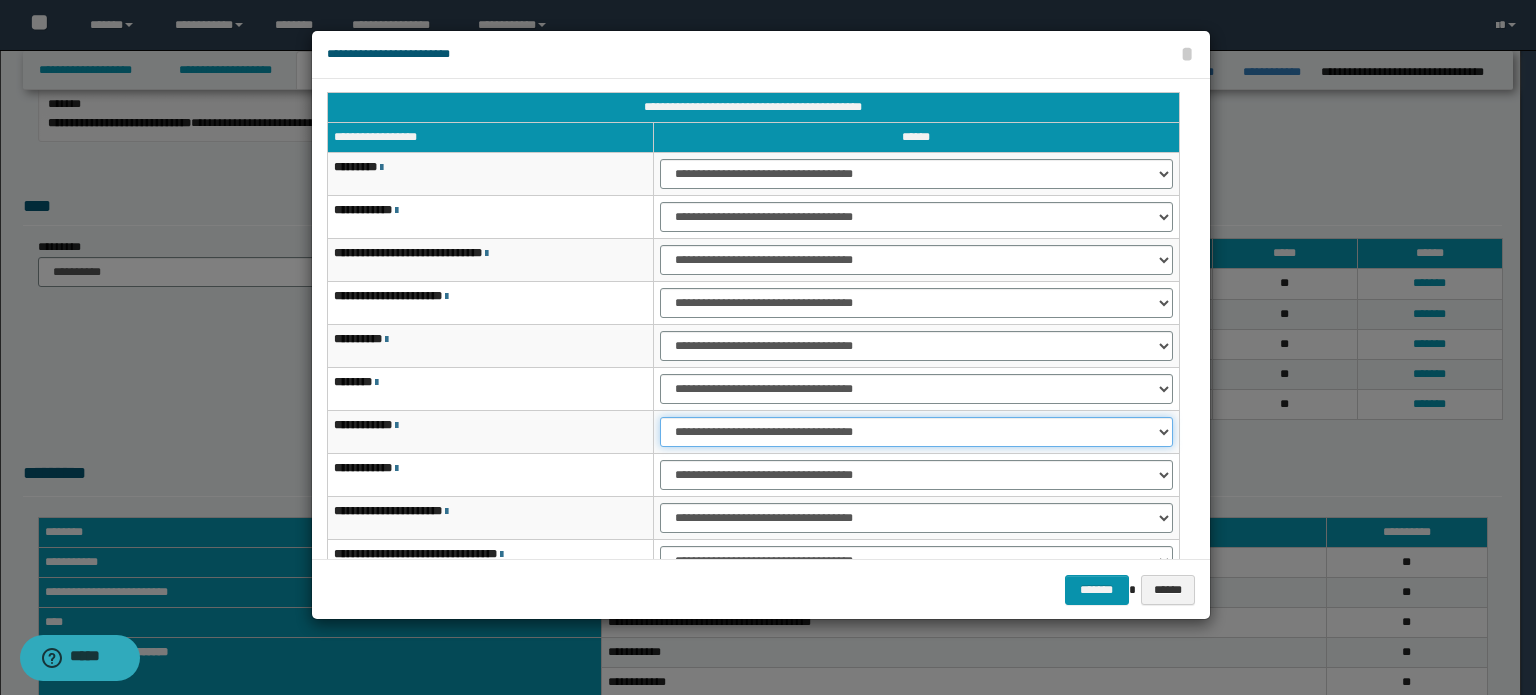 scroll, scrollTop: 0, scrollLeft: 0, axis: both 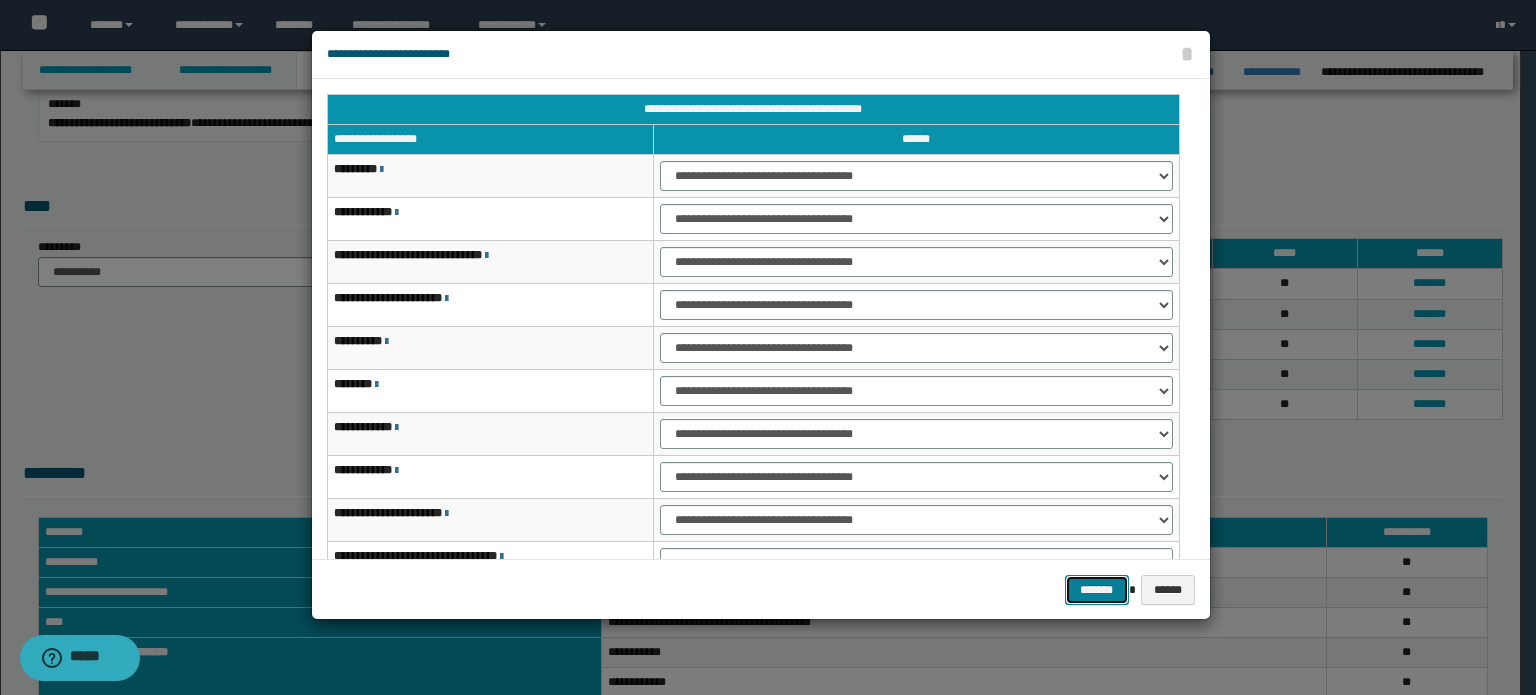 click on "*******" at bounding box center [1097, 590] 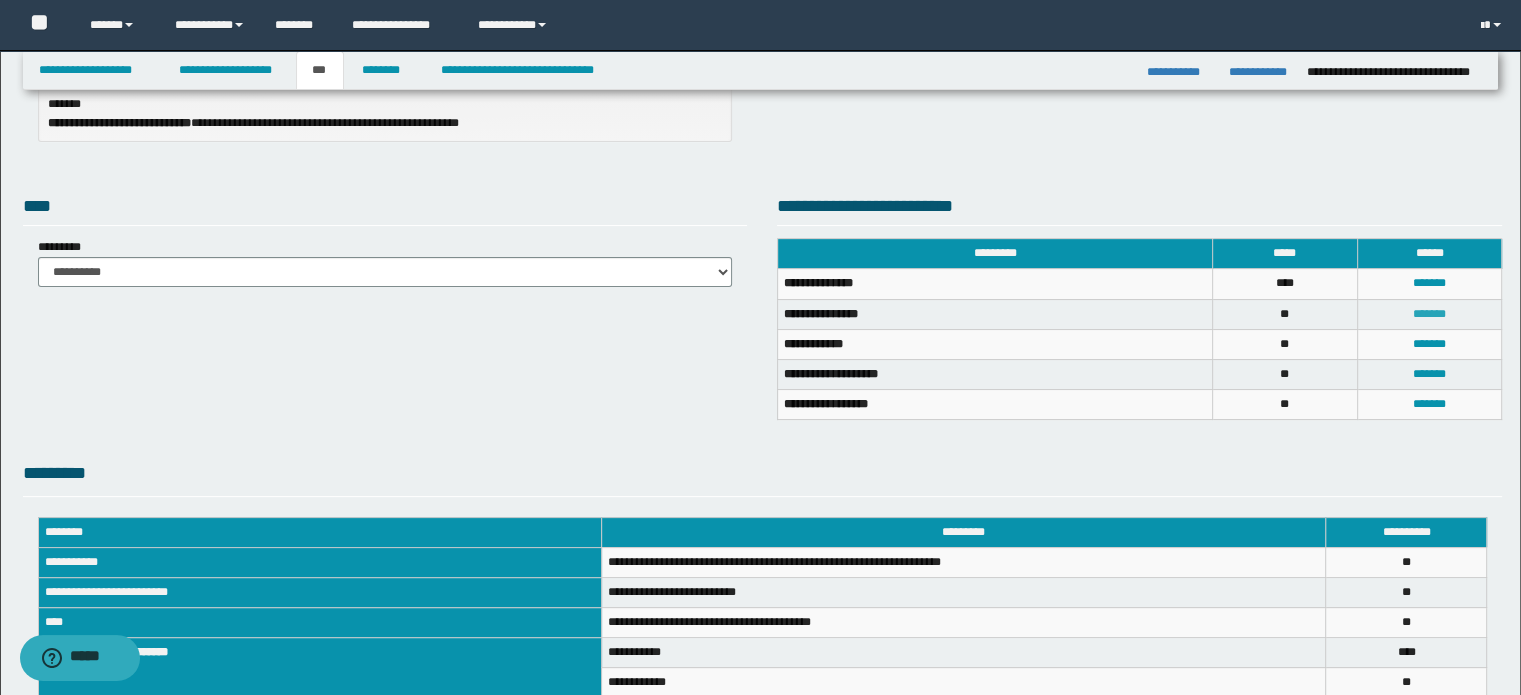 click on "*******" at bounding box center [1429, 314] 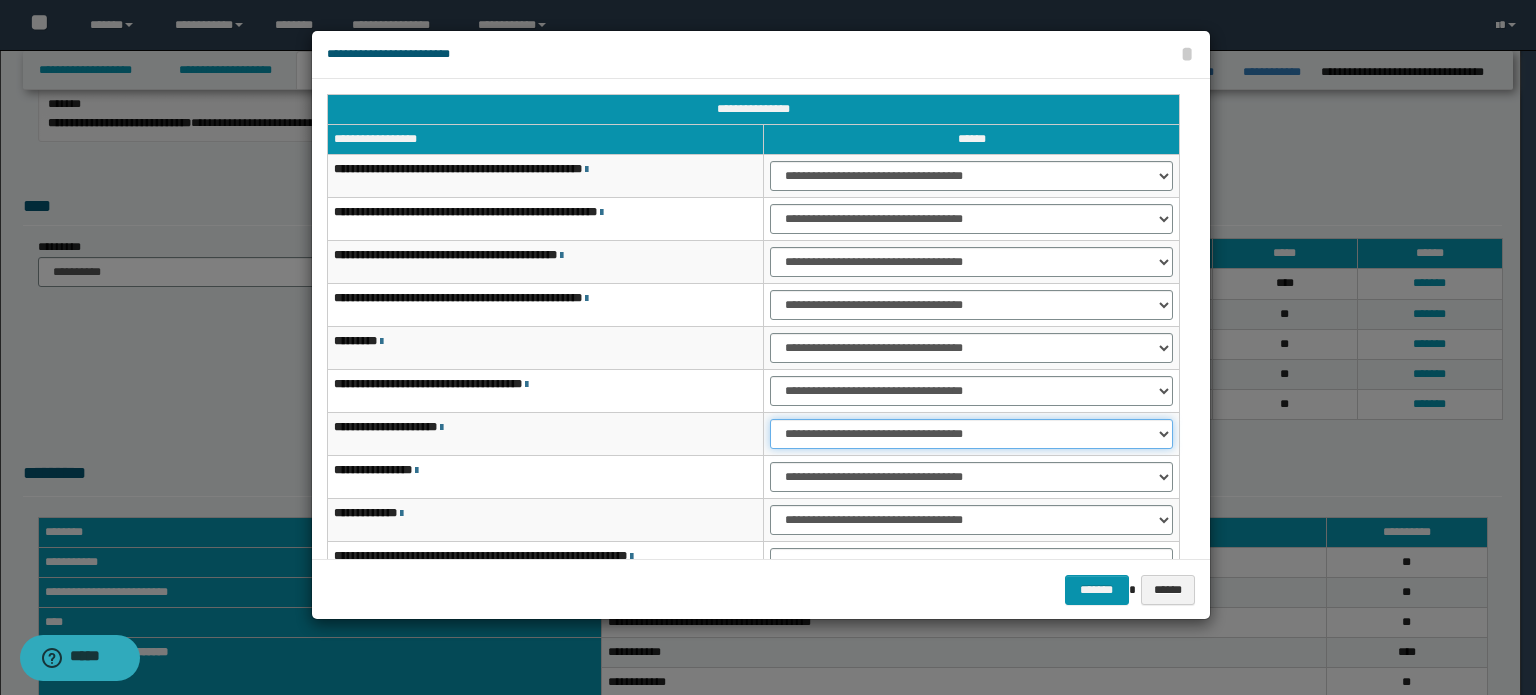 click on "**********" at bounding box center [971, 434] 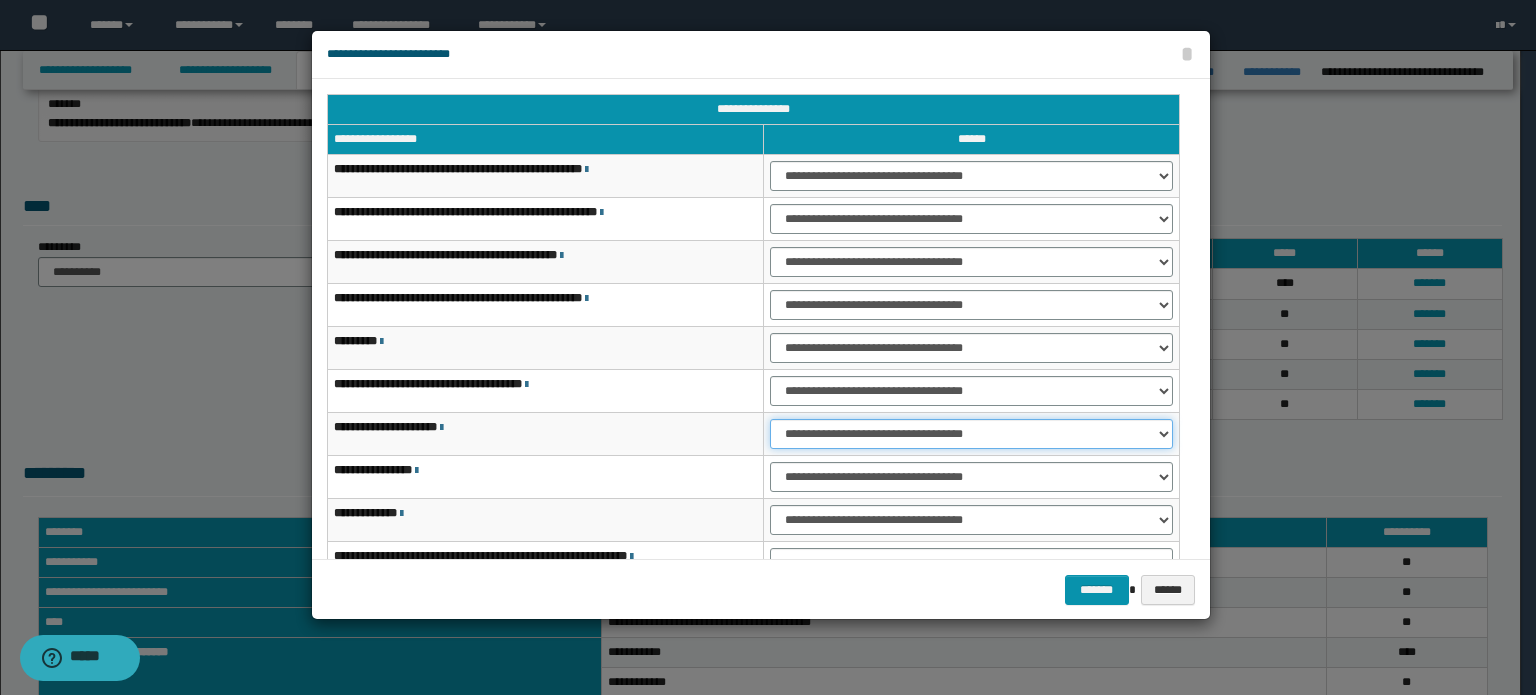 scroll, scrollTop: 118, scrollLeft: 0, axis: vertical 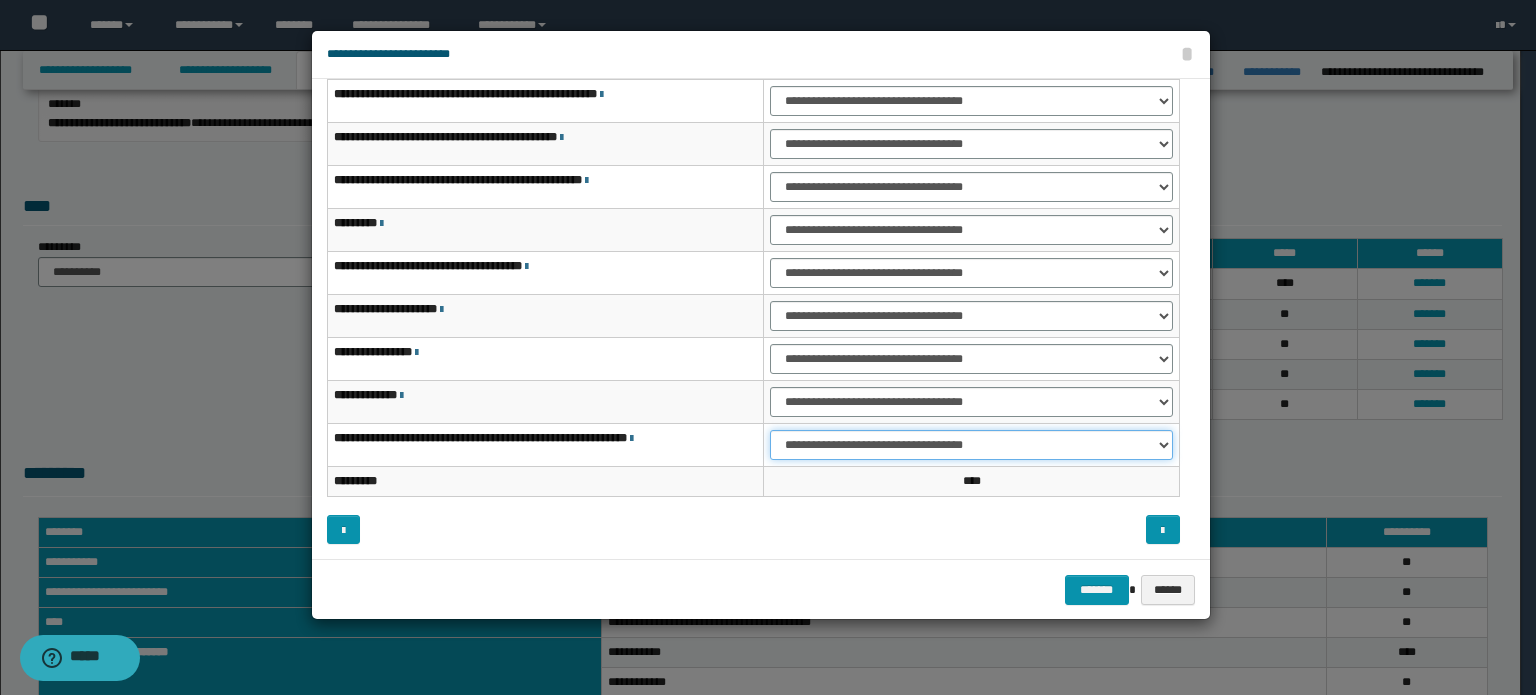 click on "**********" at bounding box center [971, 445] 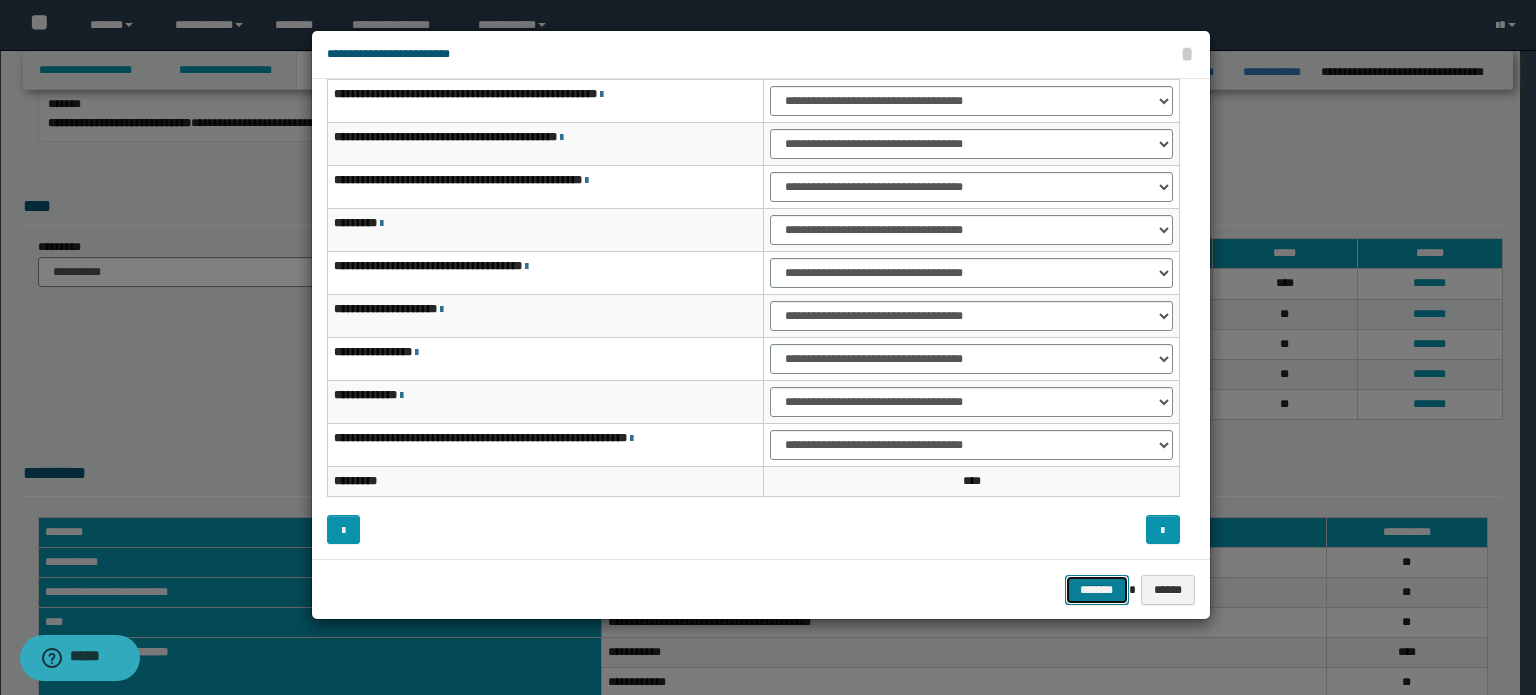 click on "*******" at bounding box center [1097, 590] 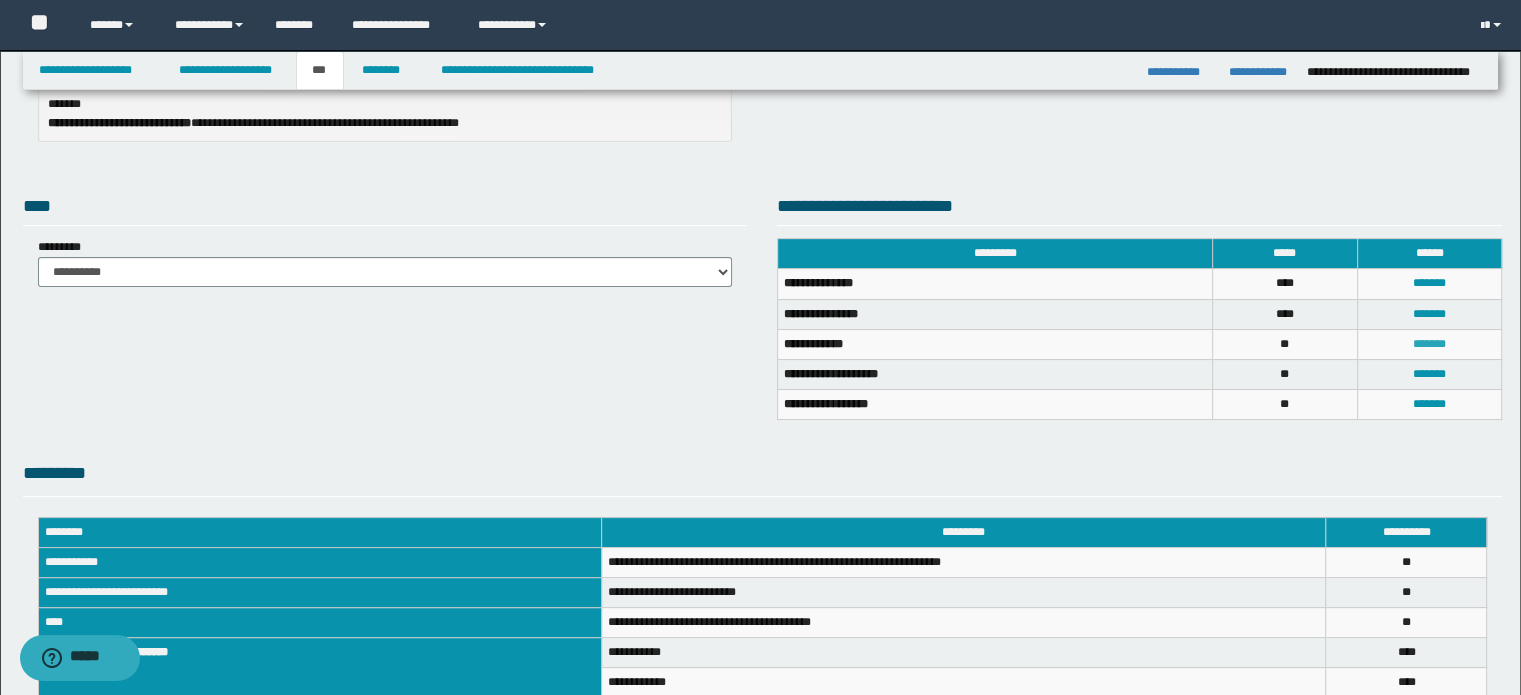 click on "*******" at bounding box center (1429, 344) 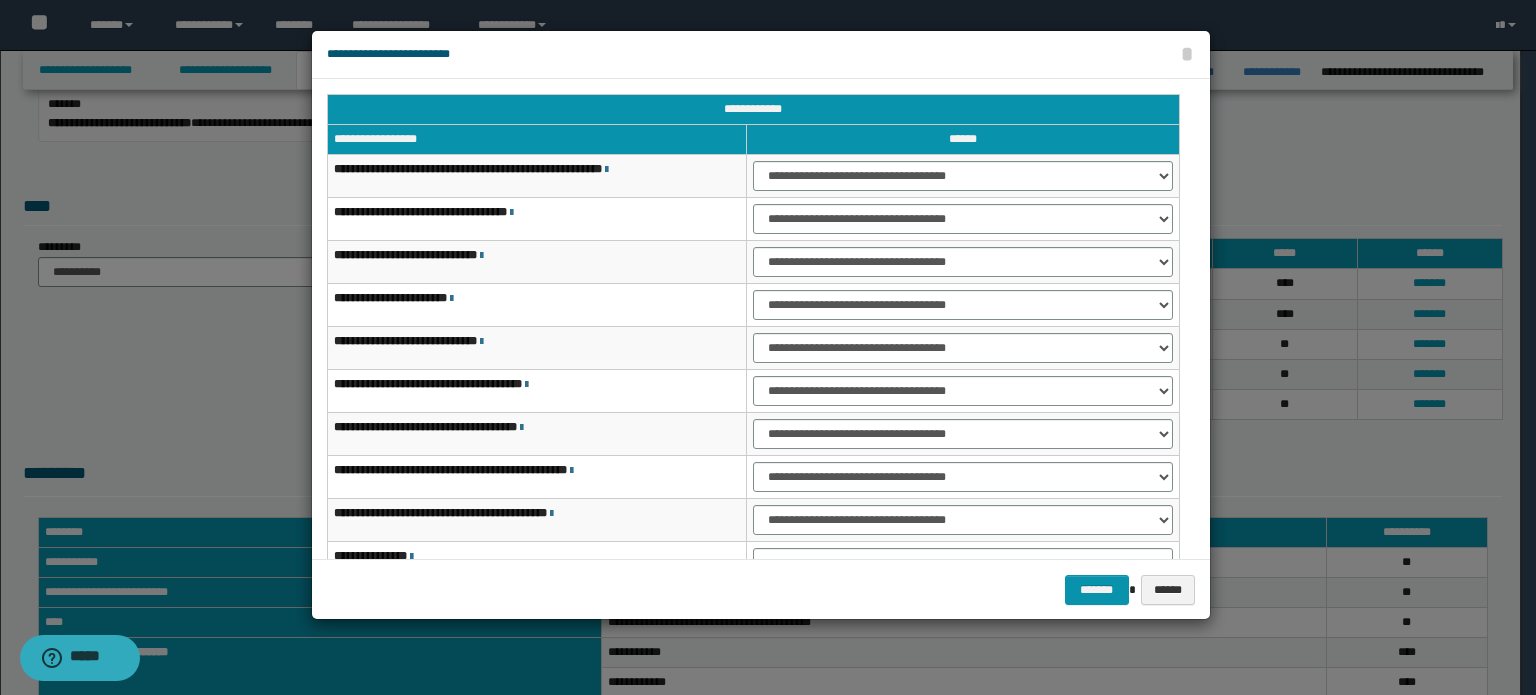 scroll, scrollTop: 0, scrollLeft: 0, axis: both 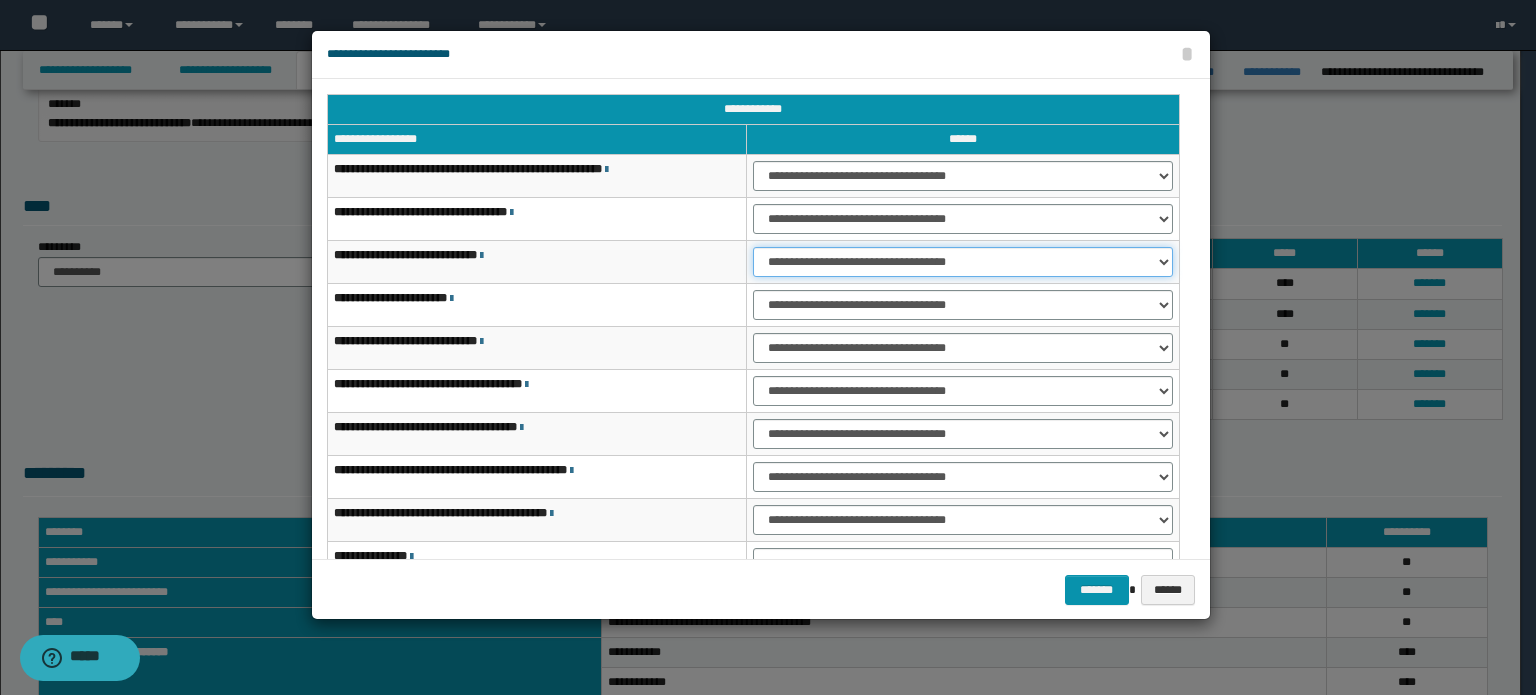click on "**********" at bounding box center [963, 262] 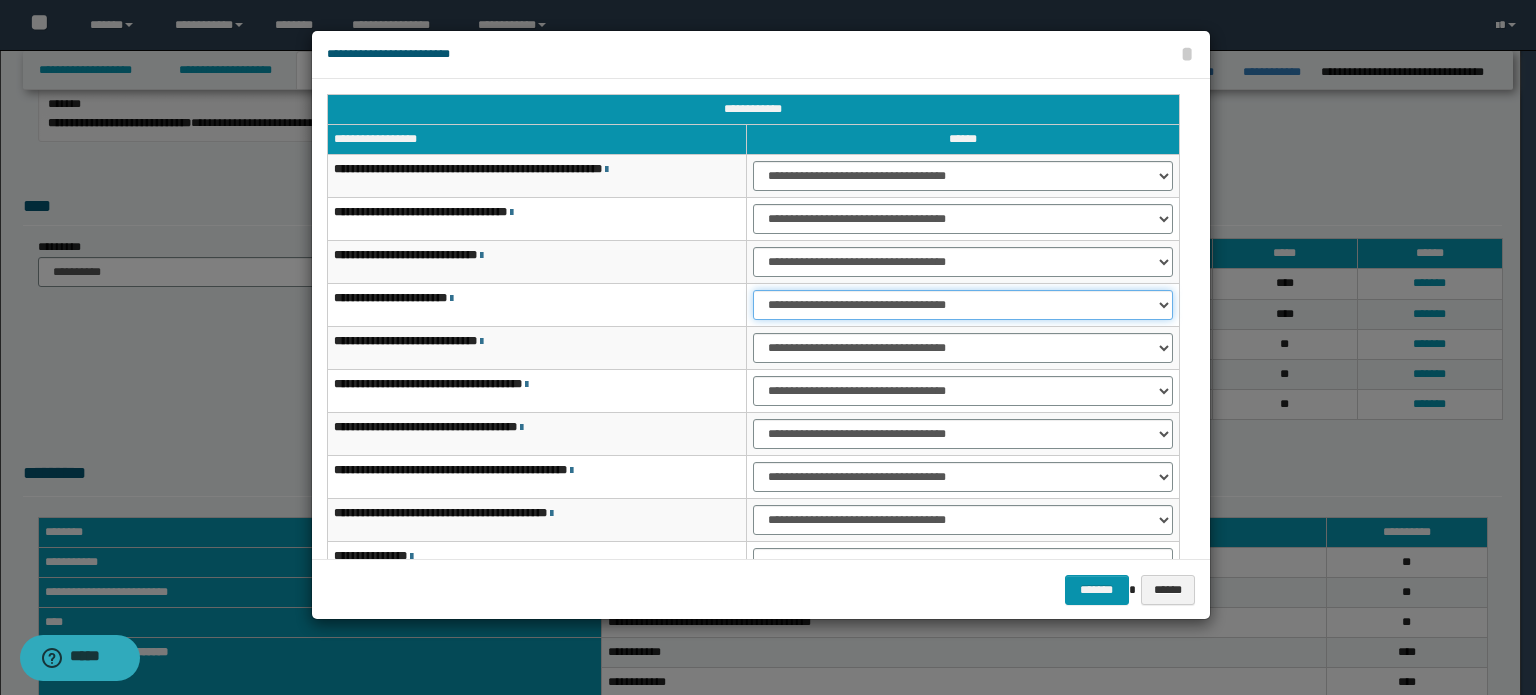 click on "**********" at bounding box center (963, 305) 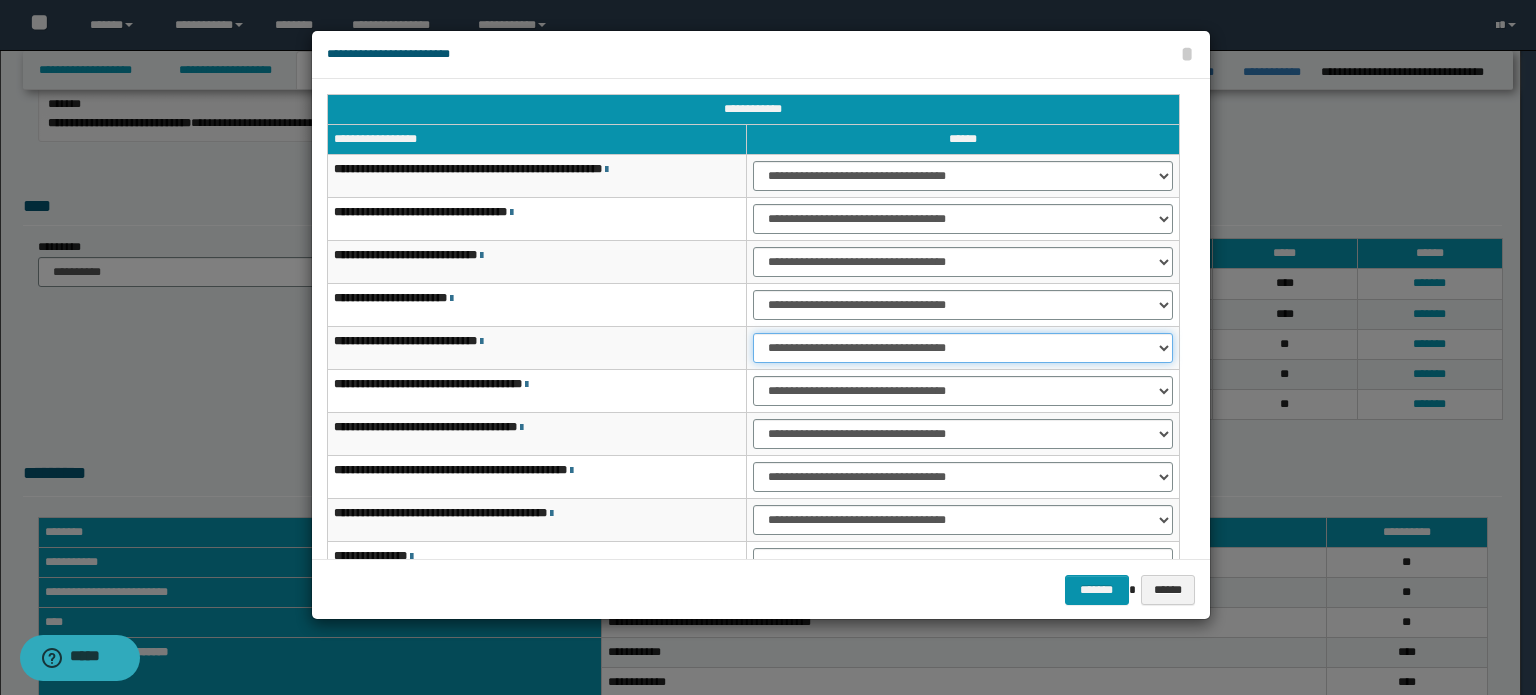 click on "**********" at bounding box center (963, 348) 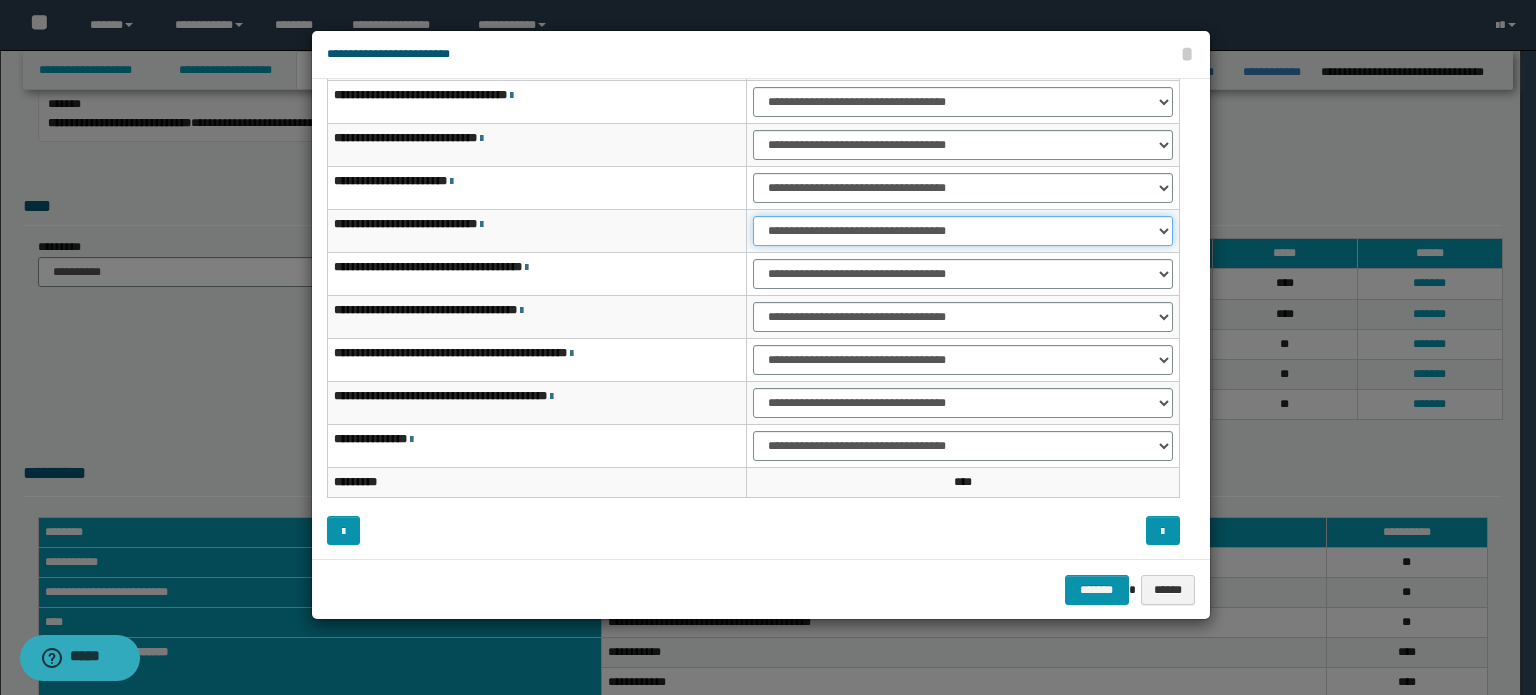 scroll, scrollTop: 118, scrollLeft: 0, axis: vertical 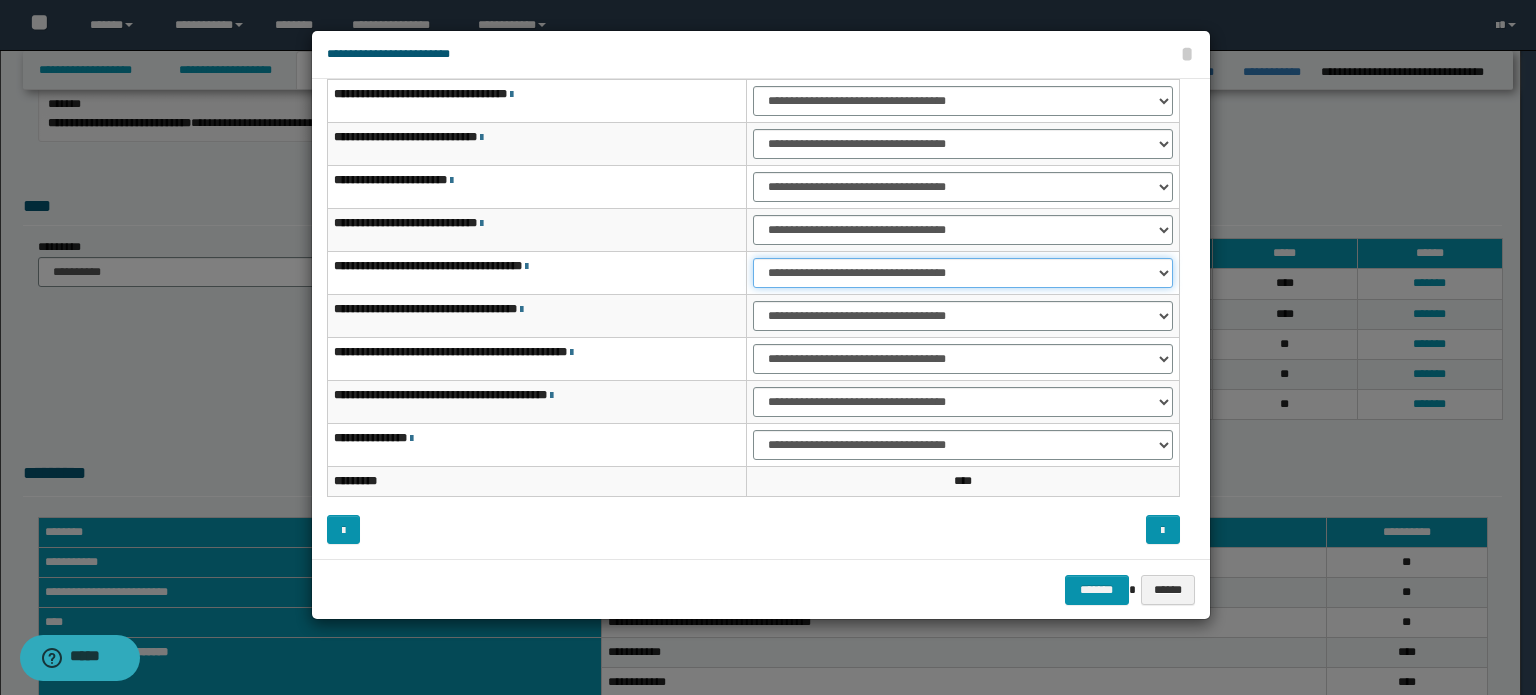 drag, startPoint x: 1088, startPoint y: 258, endPoint x: 1085, endPoint y: 270, distance: 12.369317 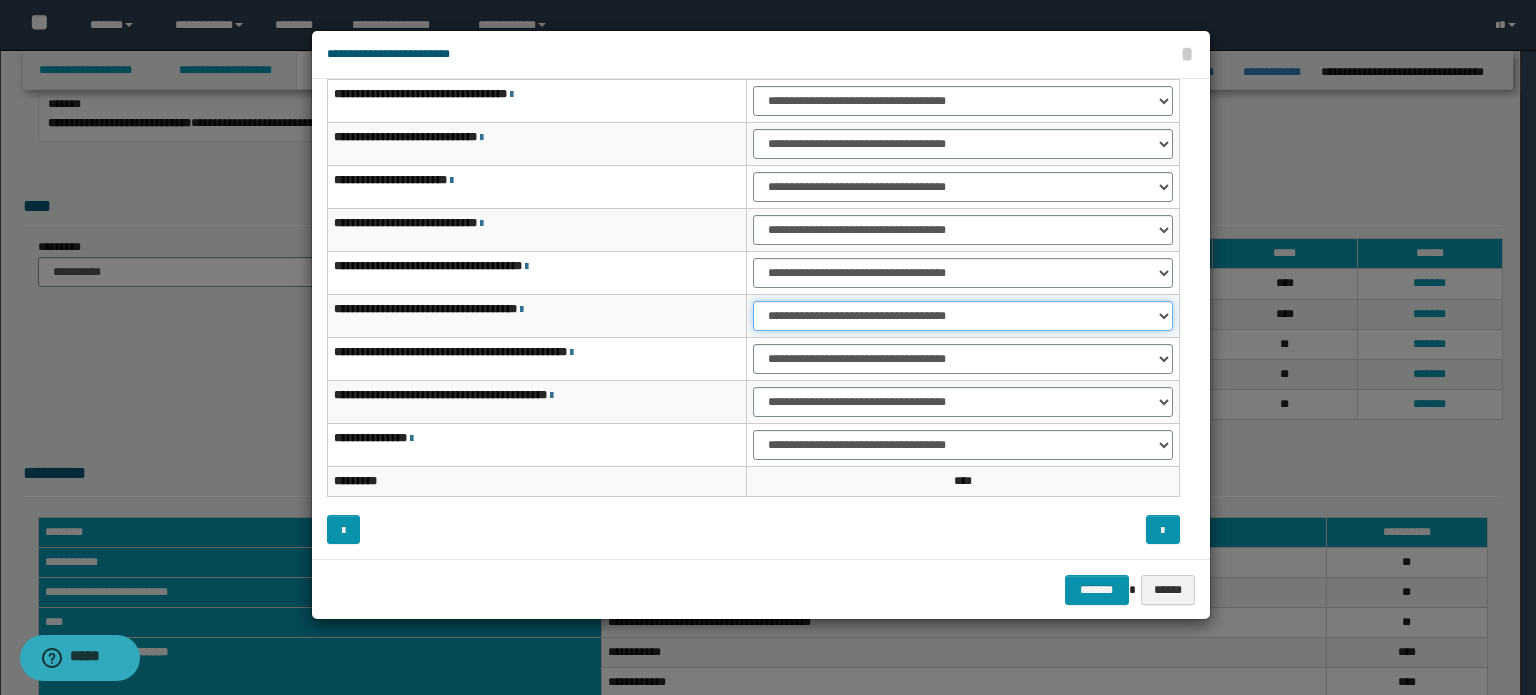 click on "**********" at bounding box center (963, 316) 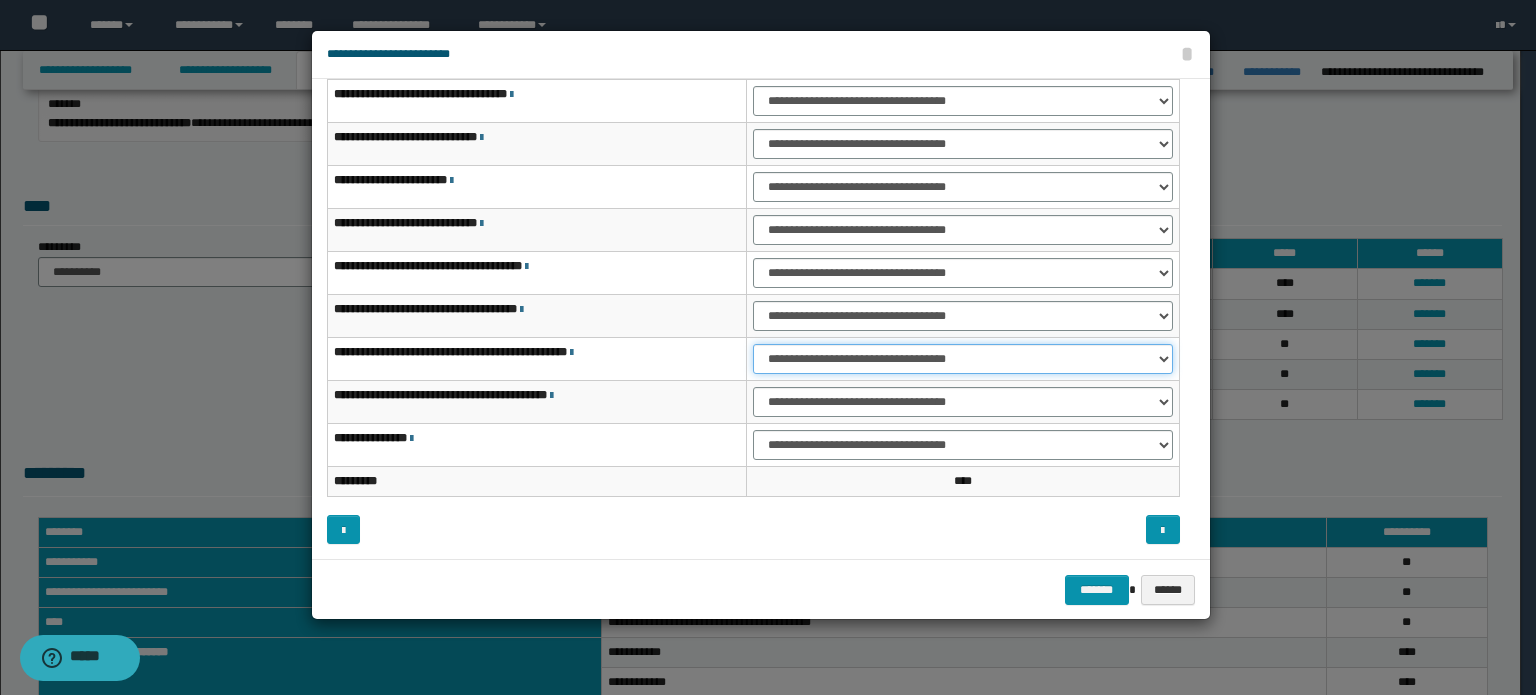 click on "**********" at bounding box center (963, 359) 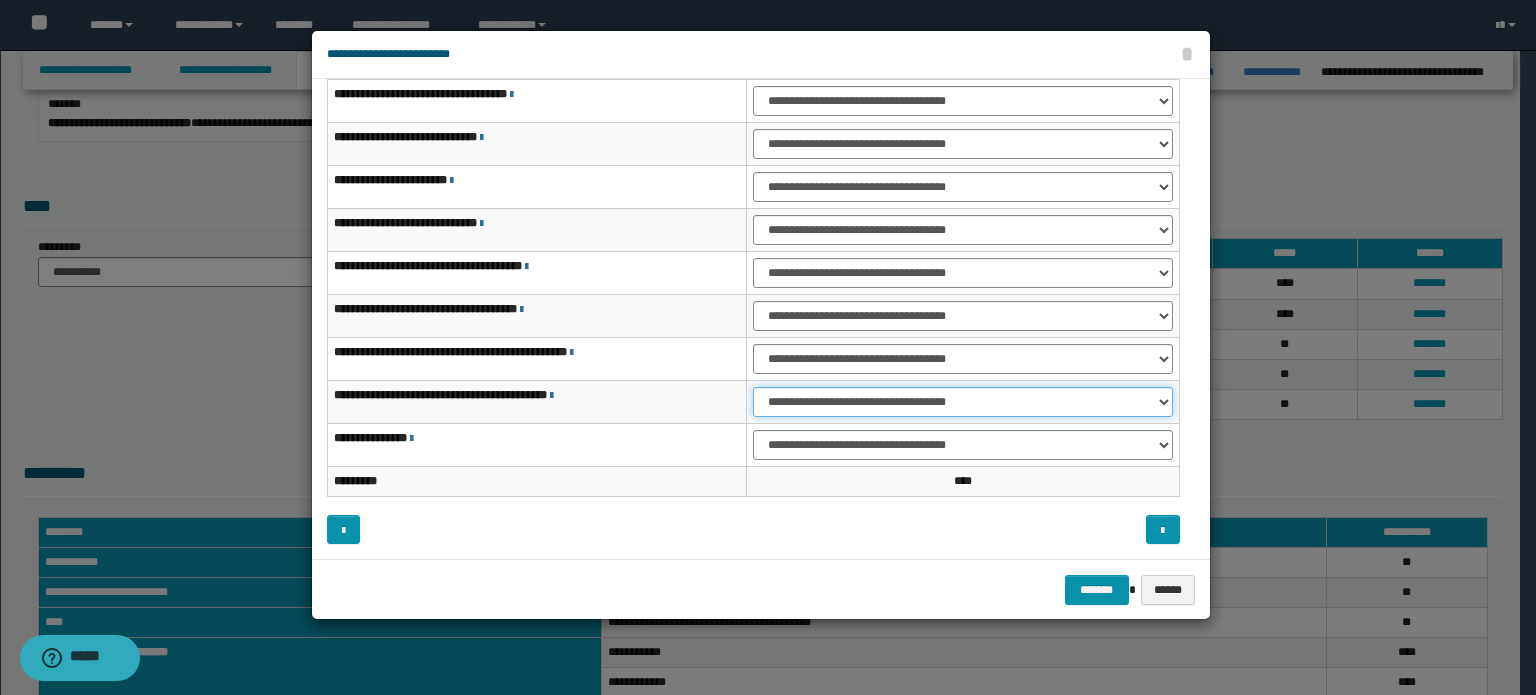 click on "**********" at bounding box center [963, 402] 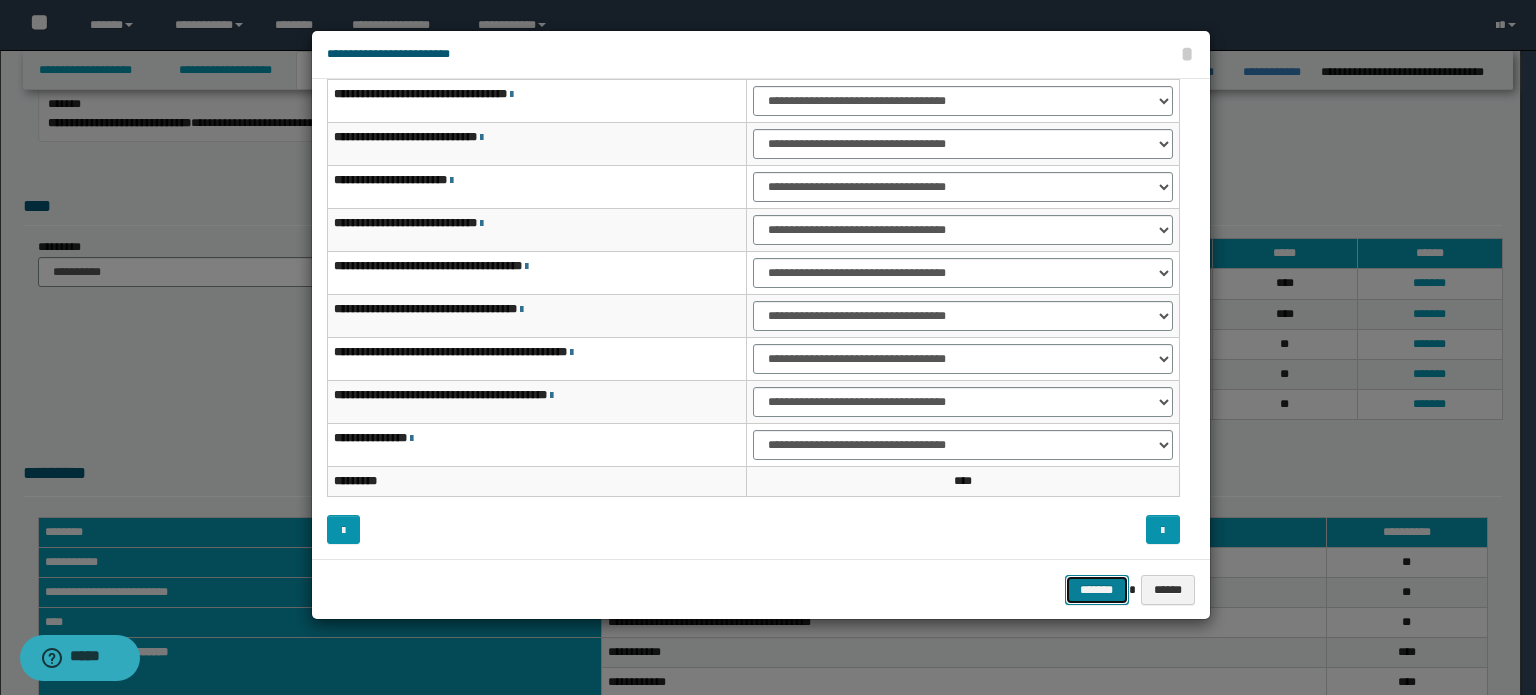 click on "*******" at bounding box center (1097, 590) 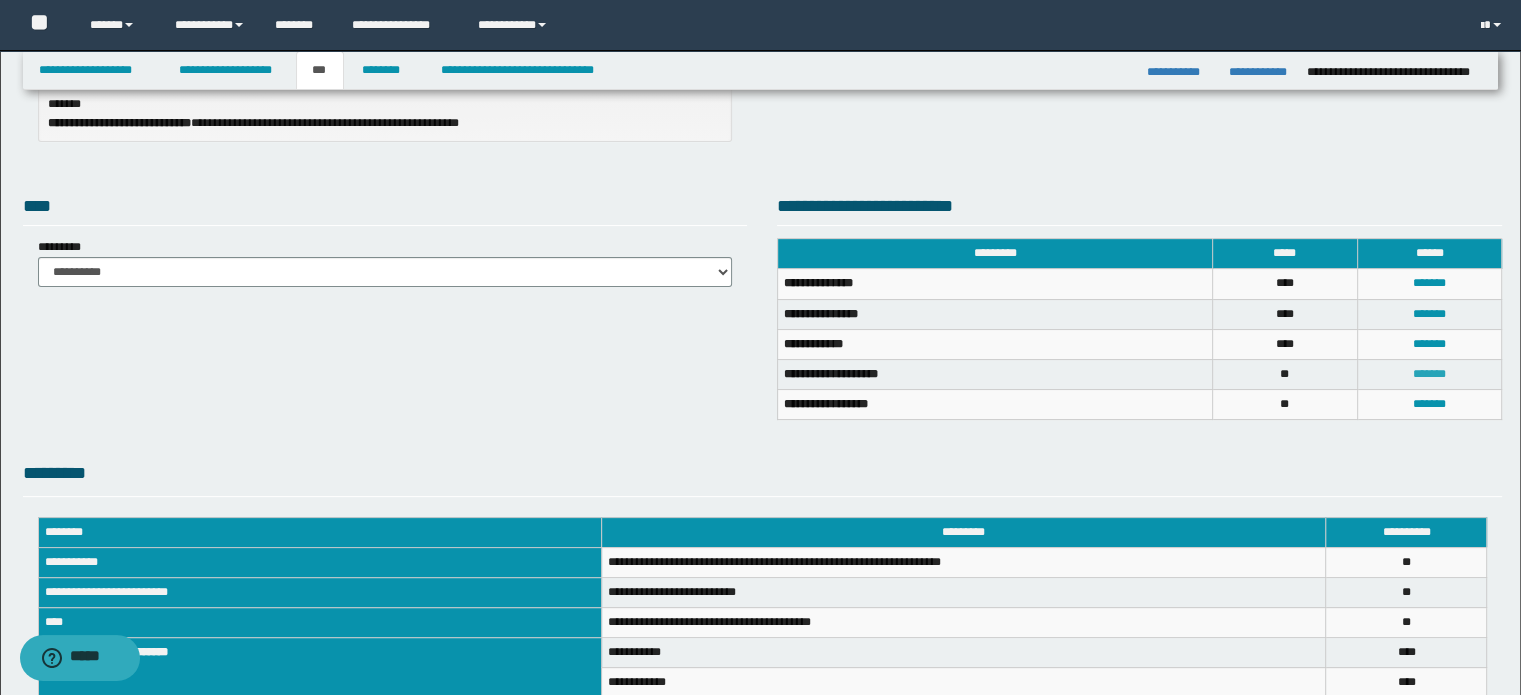 click on "*******" at bounding box center (1429, 374) 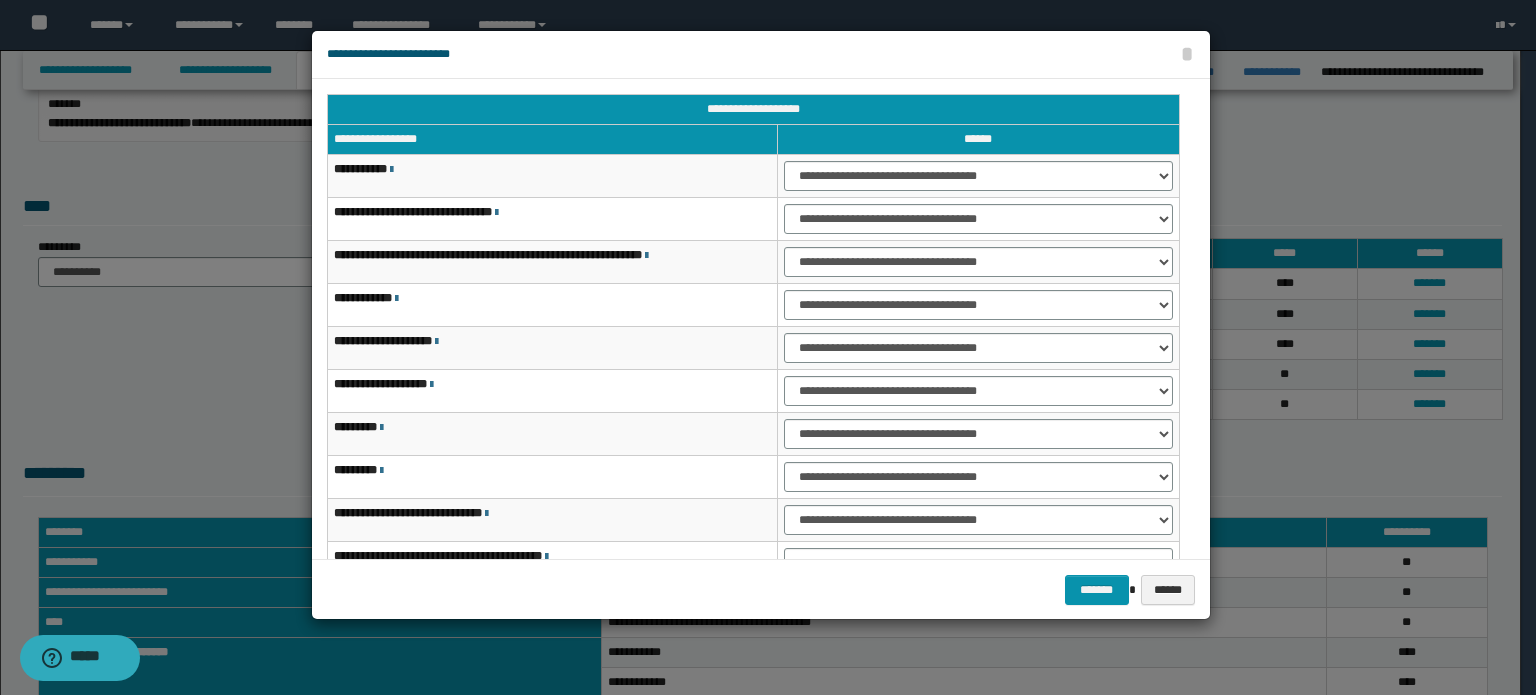 scroll, scrollTop: 0, scrollLeft: 0, axis: both 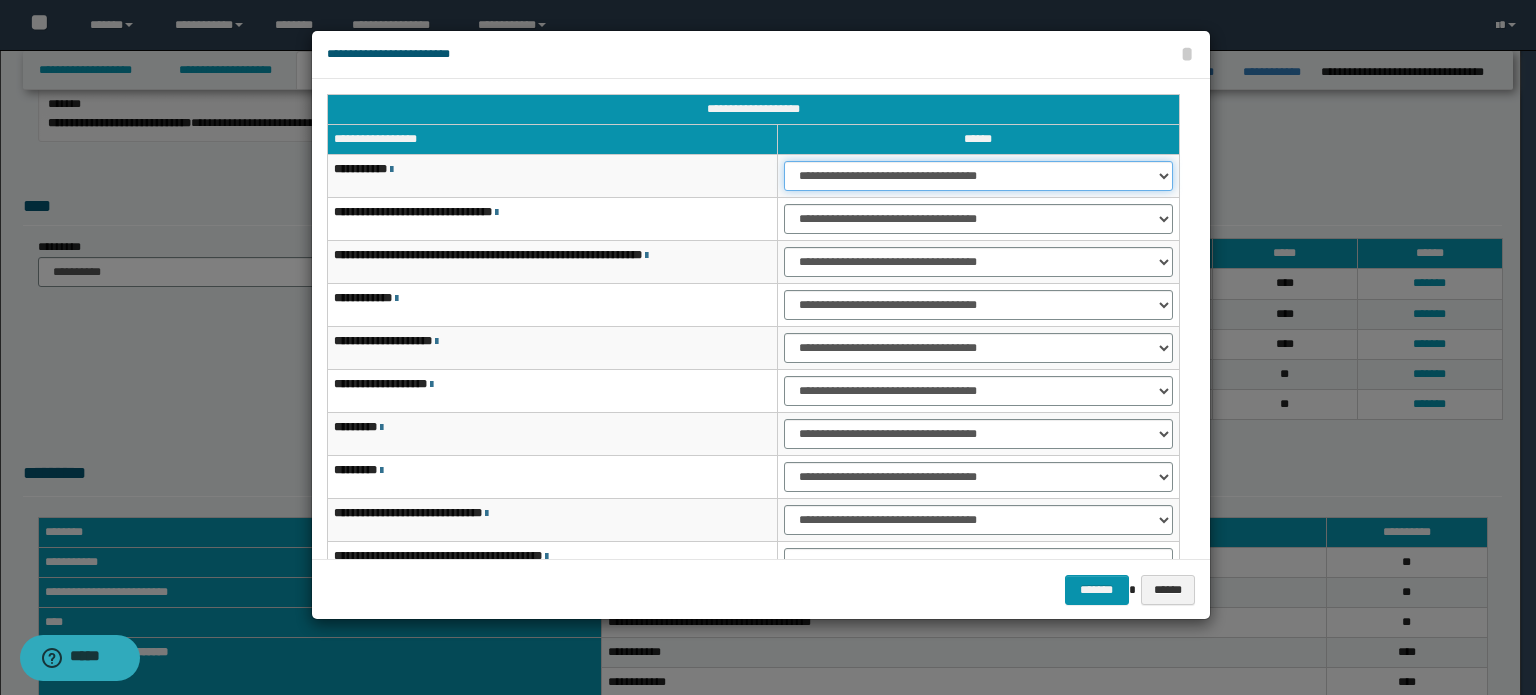 click on "**********" at bounding box center (978, 176) 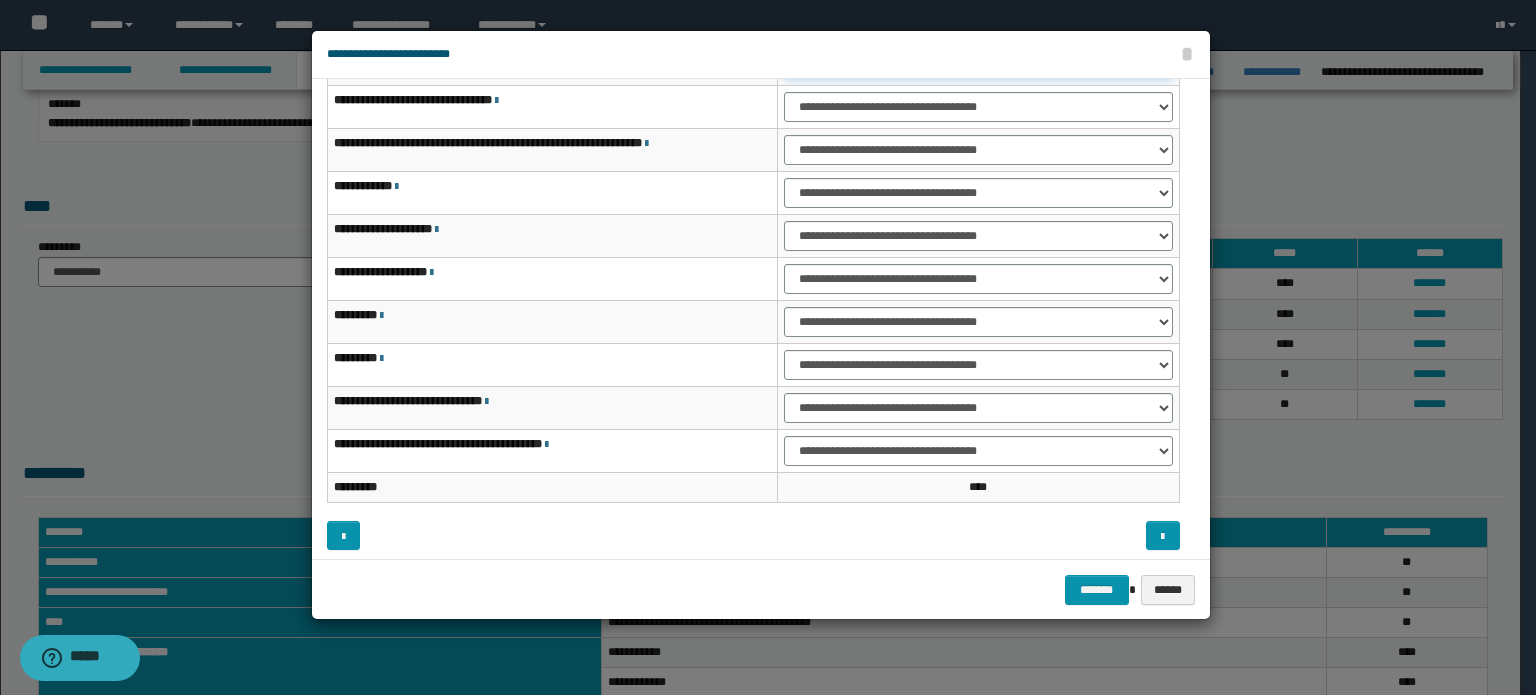 scroll, scrollTop: 118, scrollLeft: 0, axis: vertical 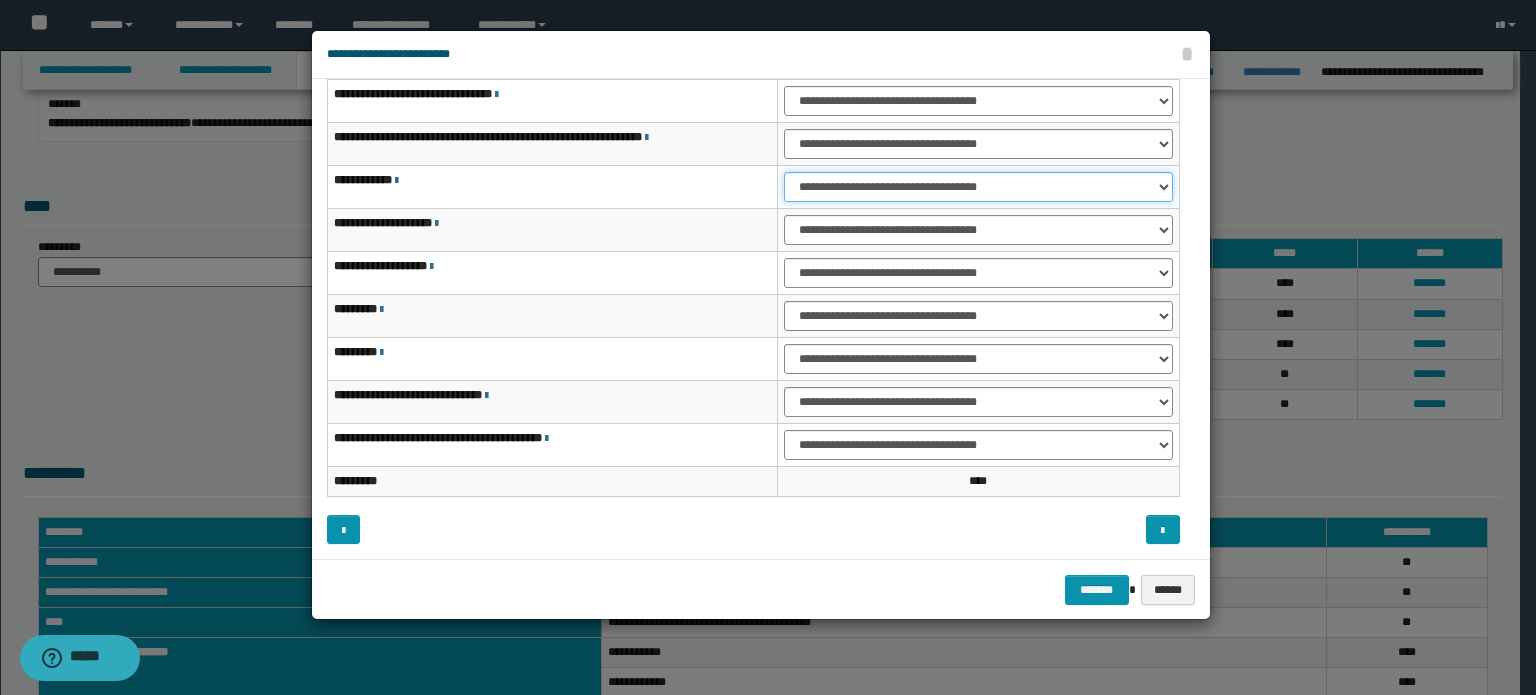 click on "**********" at bounding box center [978, 187] 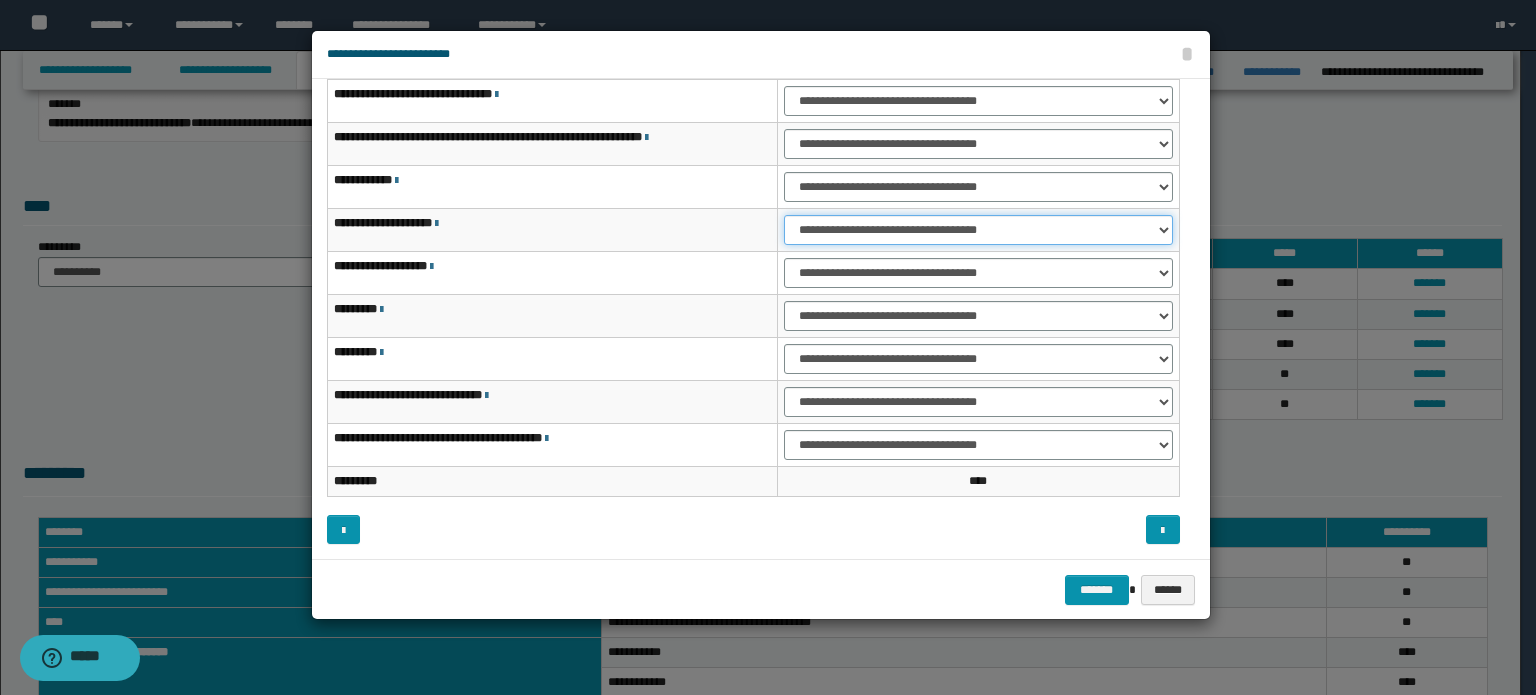 click on "**********" at bounding box center [978, 230] 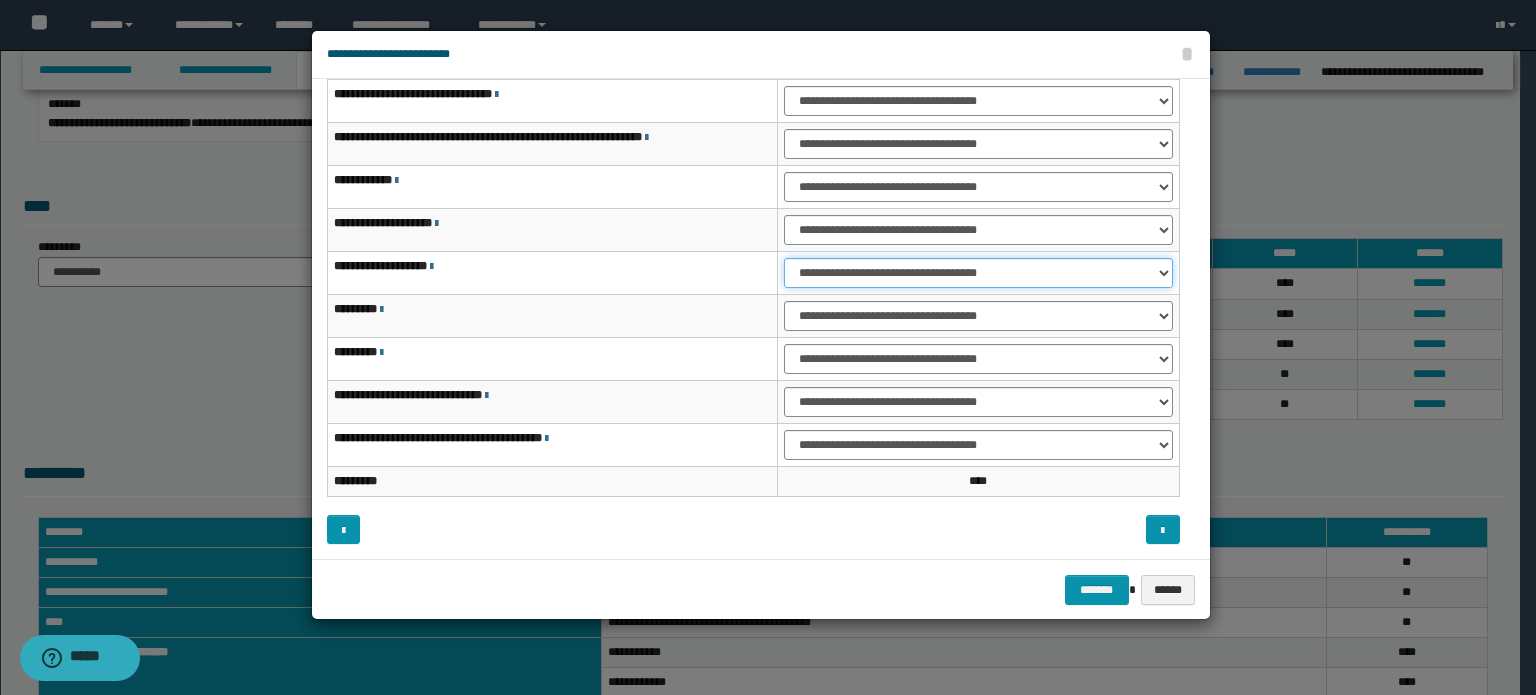 click on "**********" at bounding box center [978, 273] 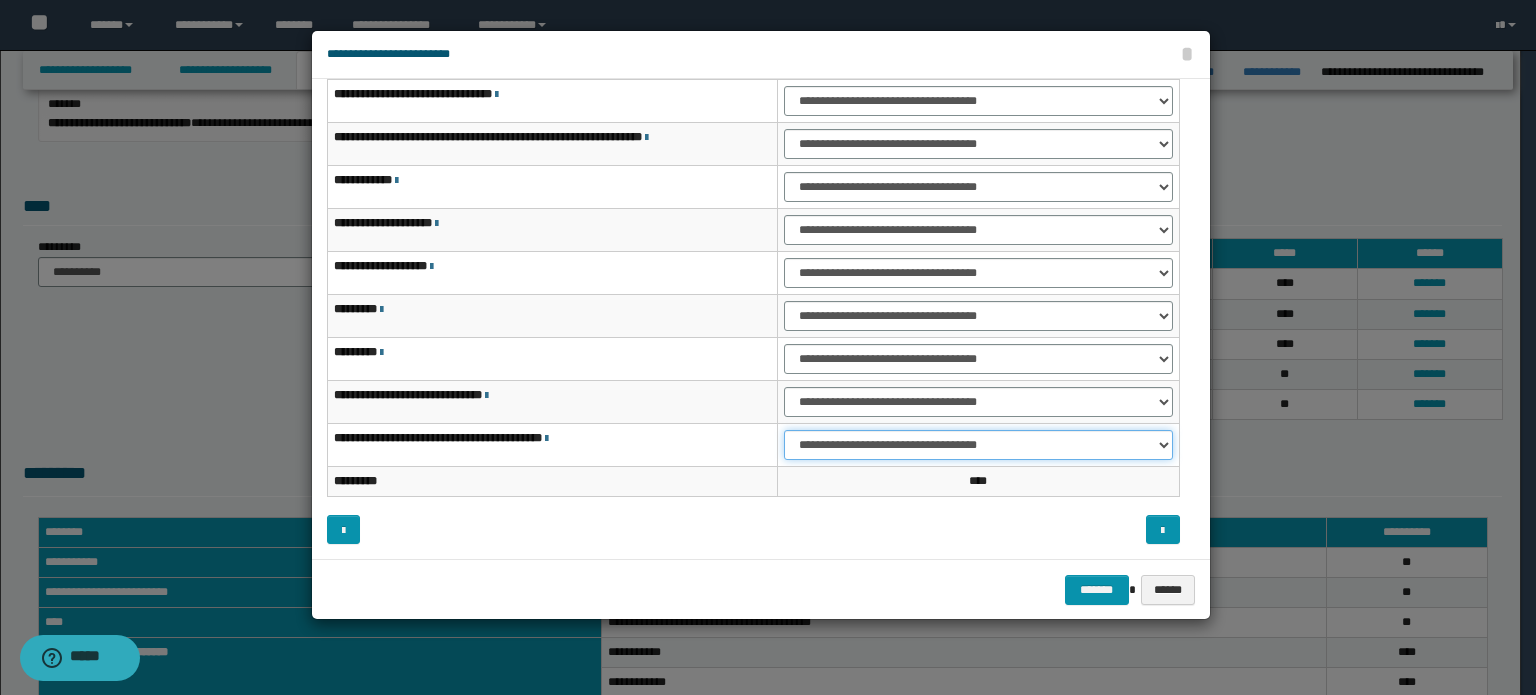 click on "**********" at bounding box center [978, 445] 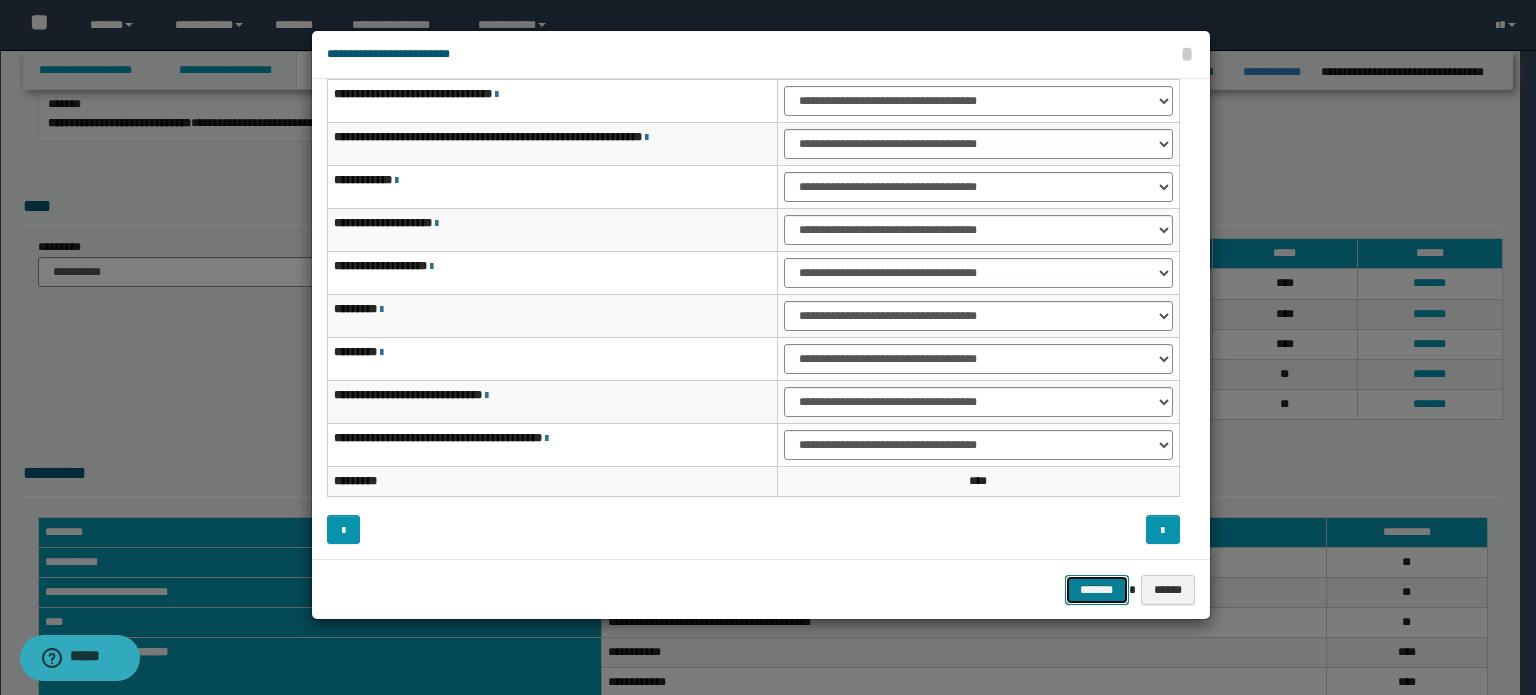 click on "*******" at bounding box center [1097, 590] 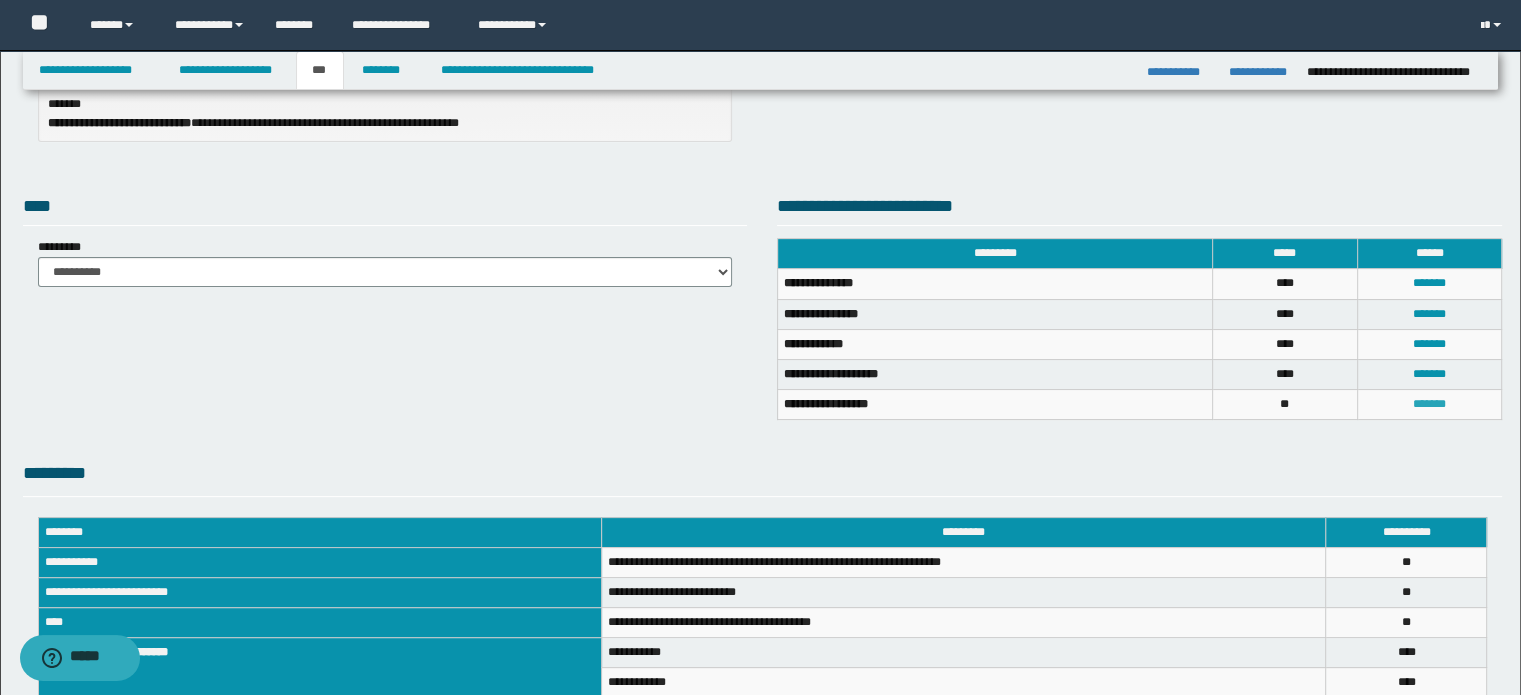 click on "*******" at bounding box center (1429, 404) 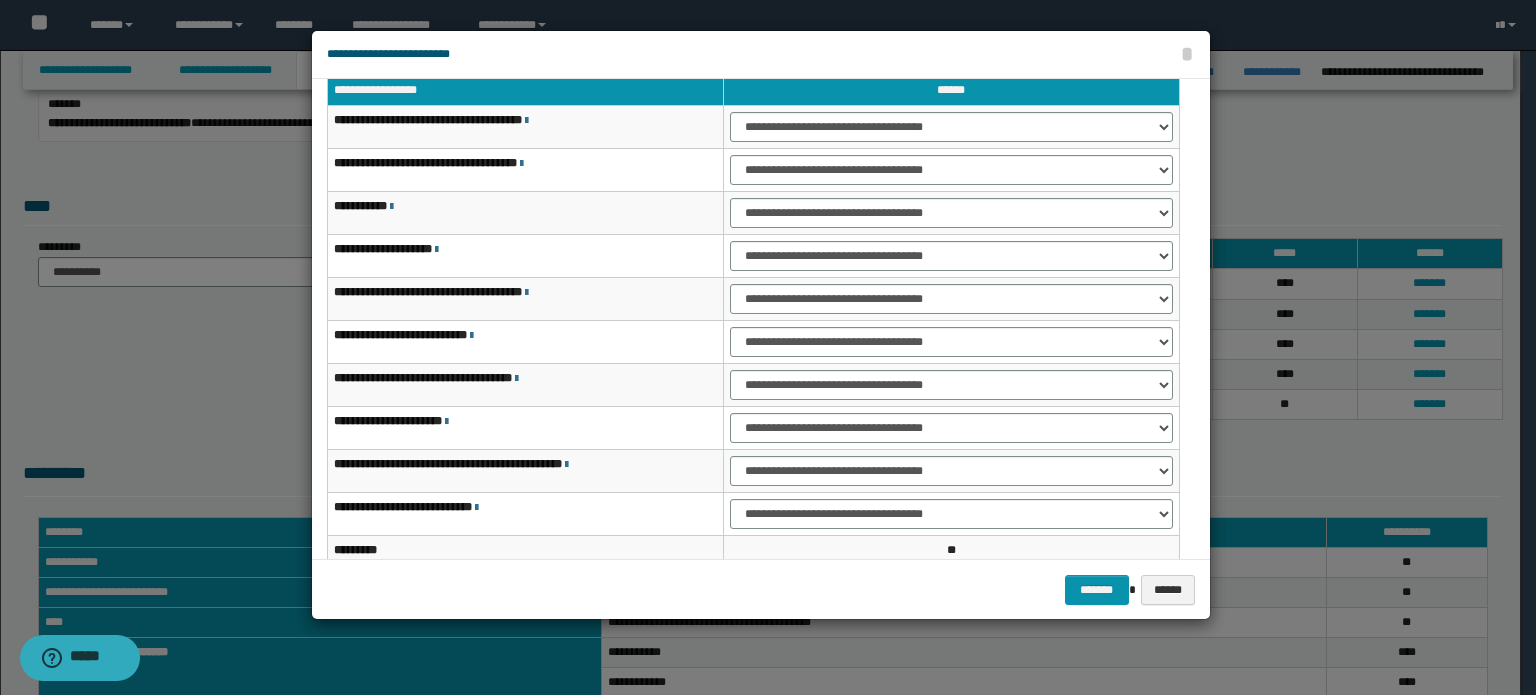 scroll, scrollTop: 0, scrollLeft: 0, axis: both 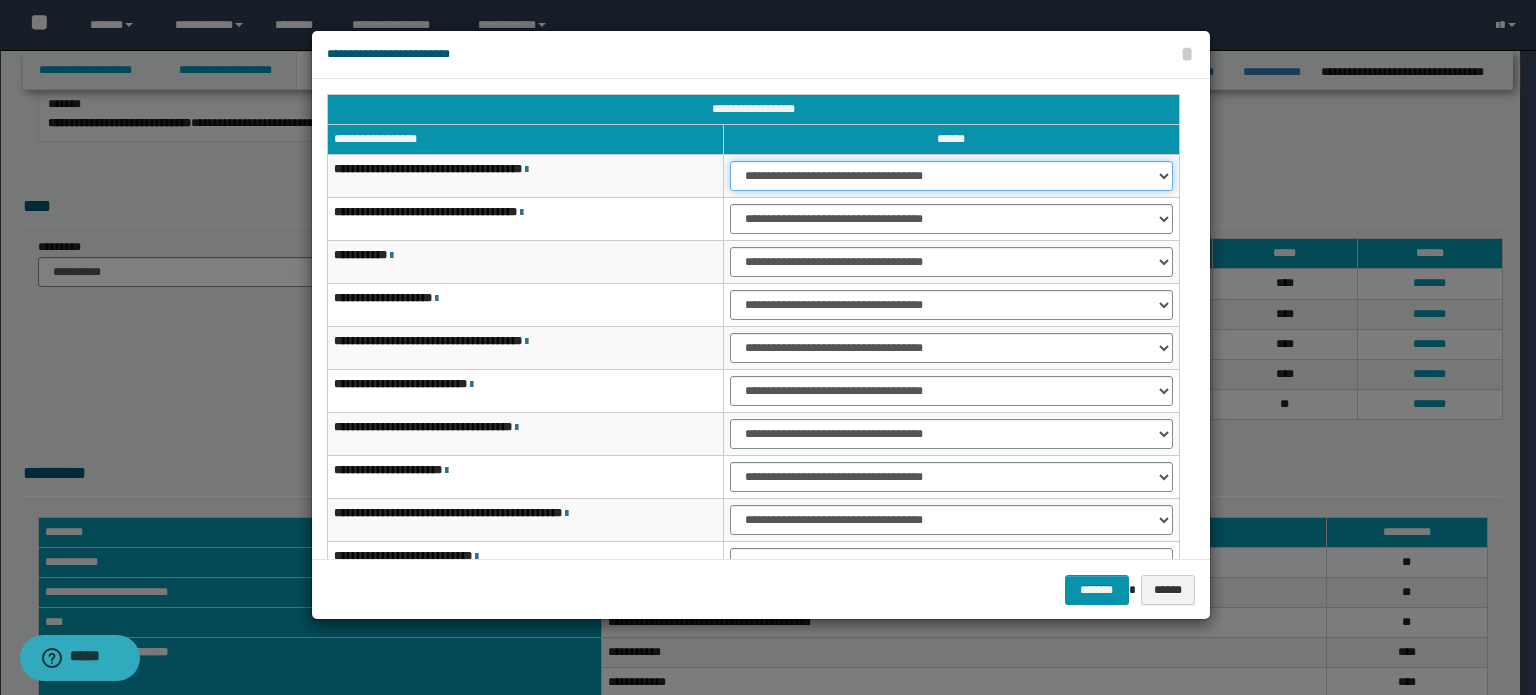 drag, startPoint x: 1030, startPoint y: 175, endPoint x: 1030, endPoint y: 187, distance: 12 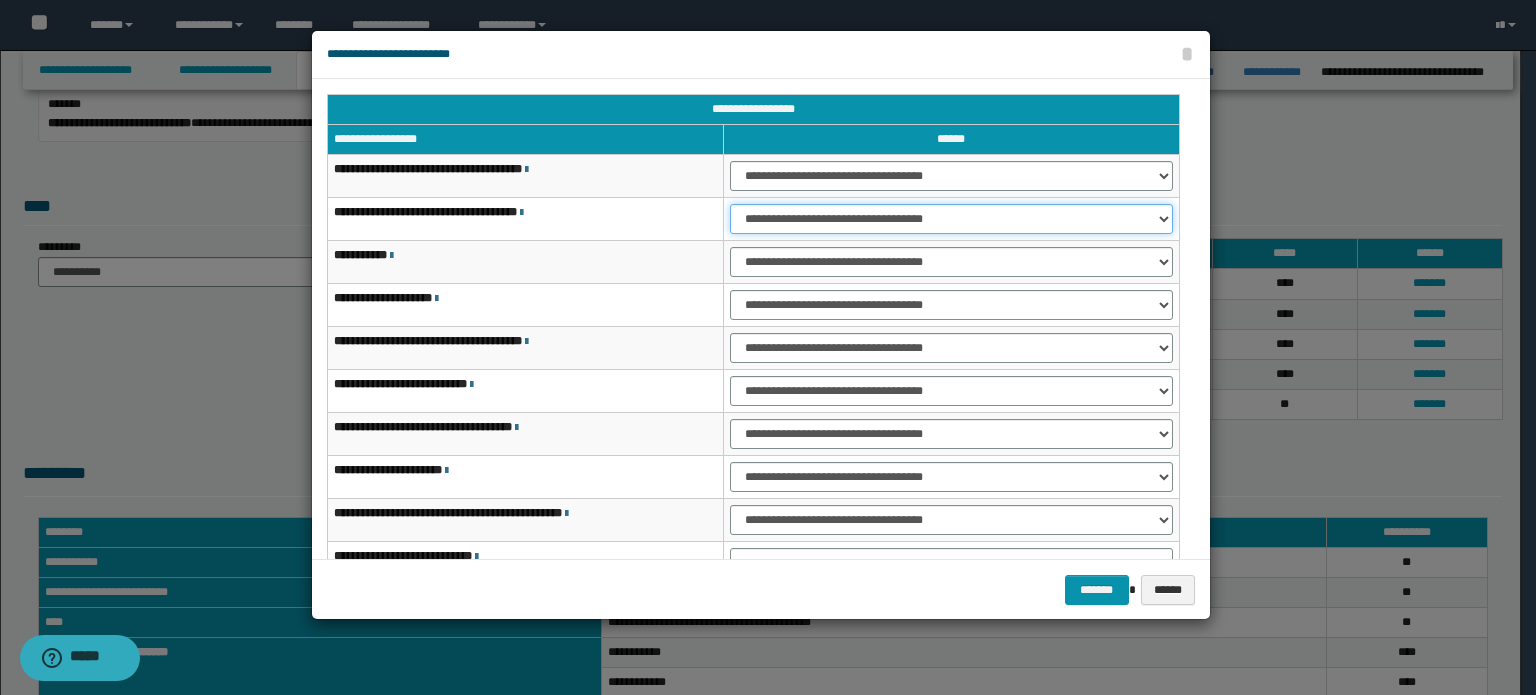 click on "**********" at bounding box center (951, 219) 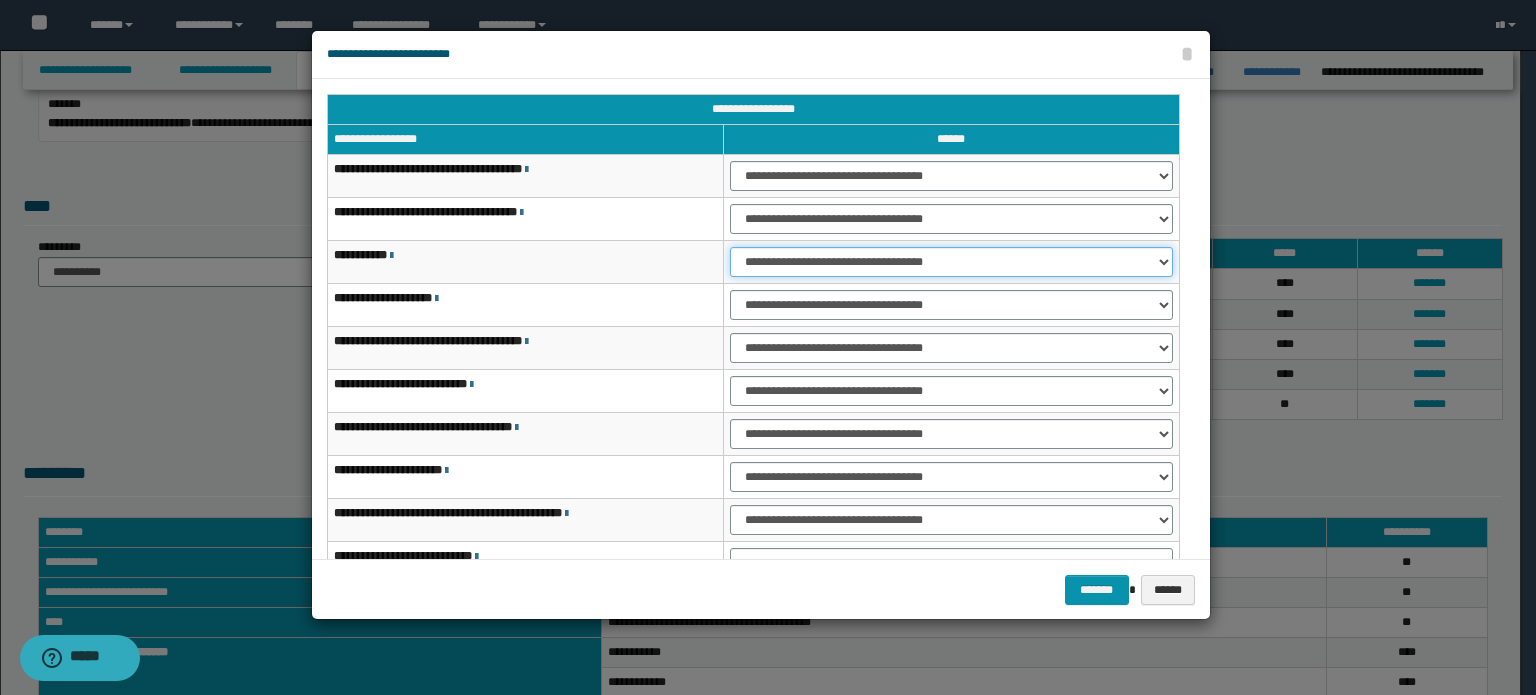 click on "**********" at bounding box center (951, 262) 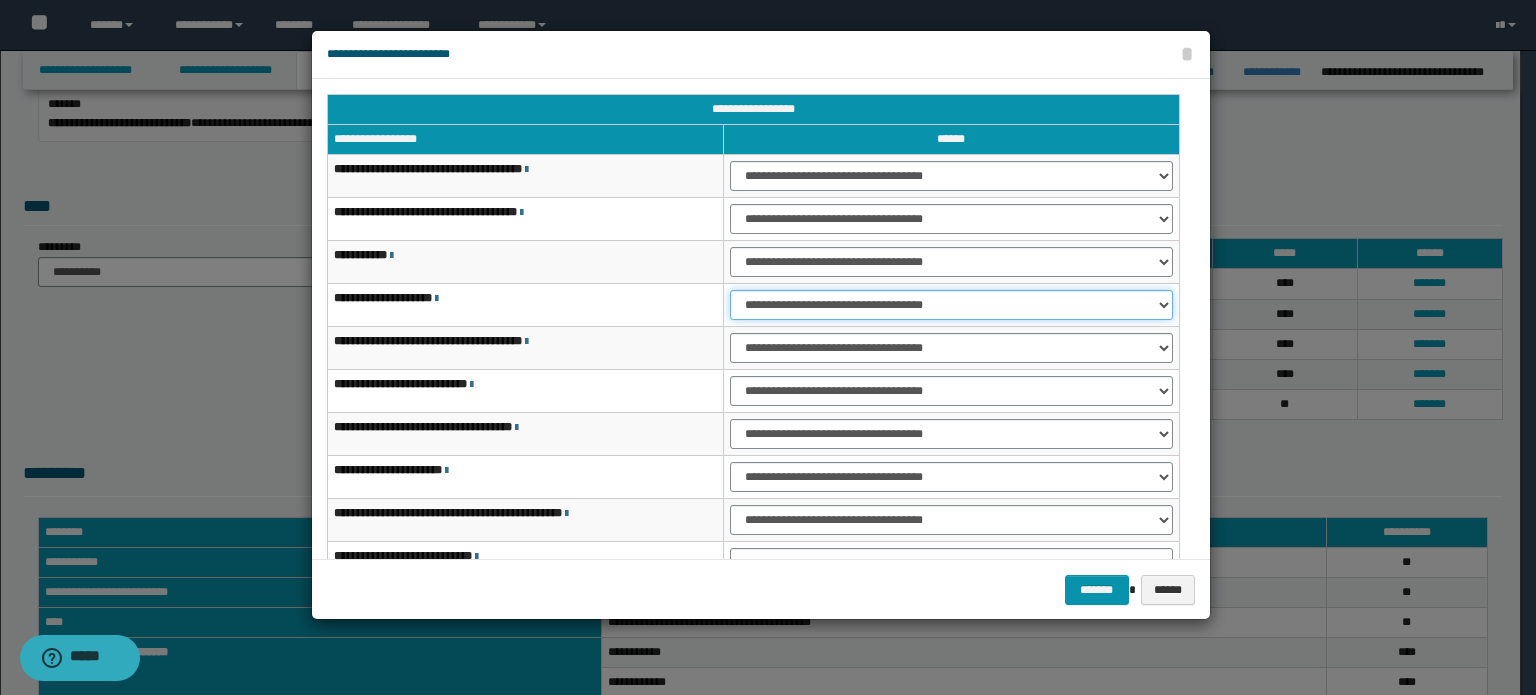 click on "**********" at bounding box center (951, 305) 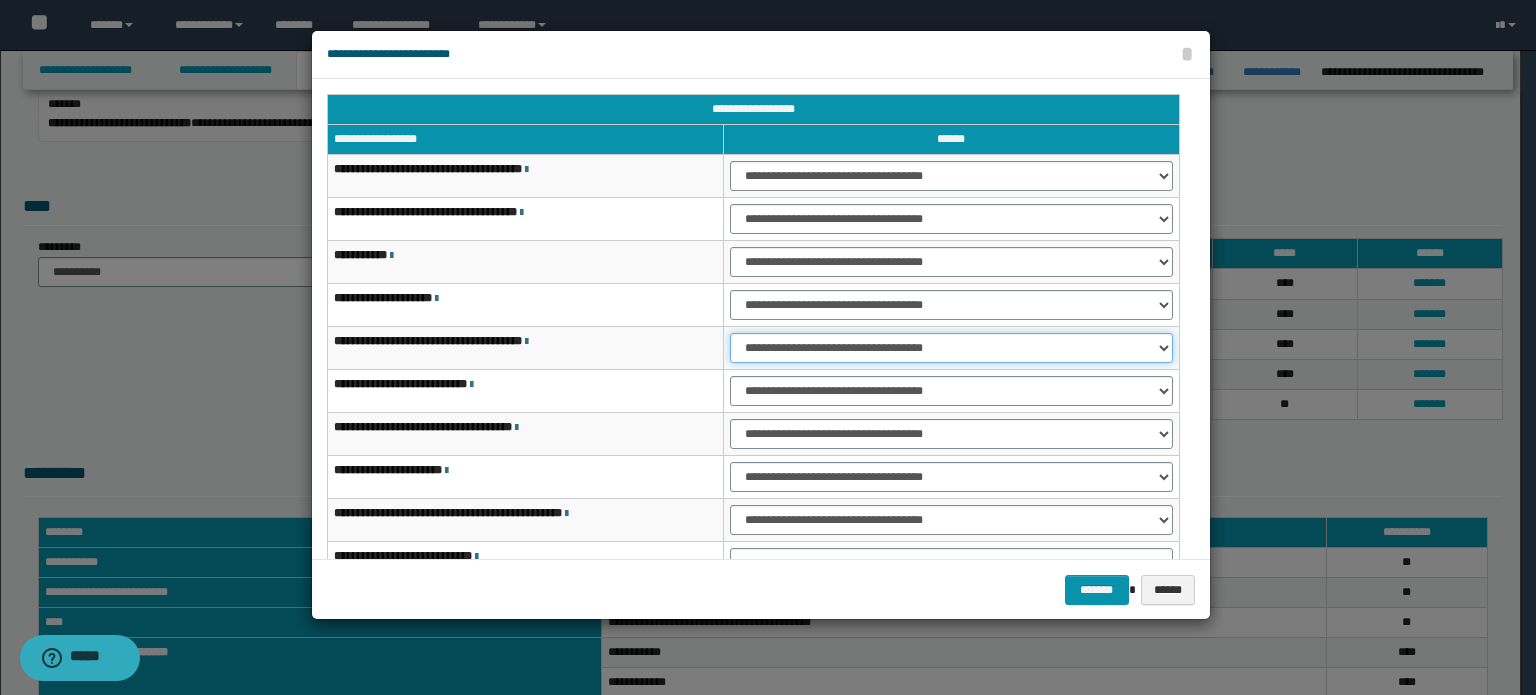 drag, startPoint x: 1036, startPoint y: 347, endPoint x: 1035, endPoint y: 359, distance: 12.0415945 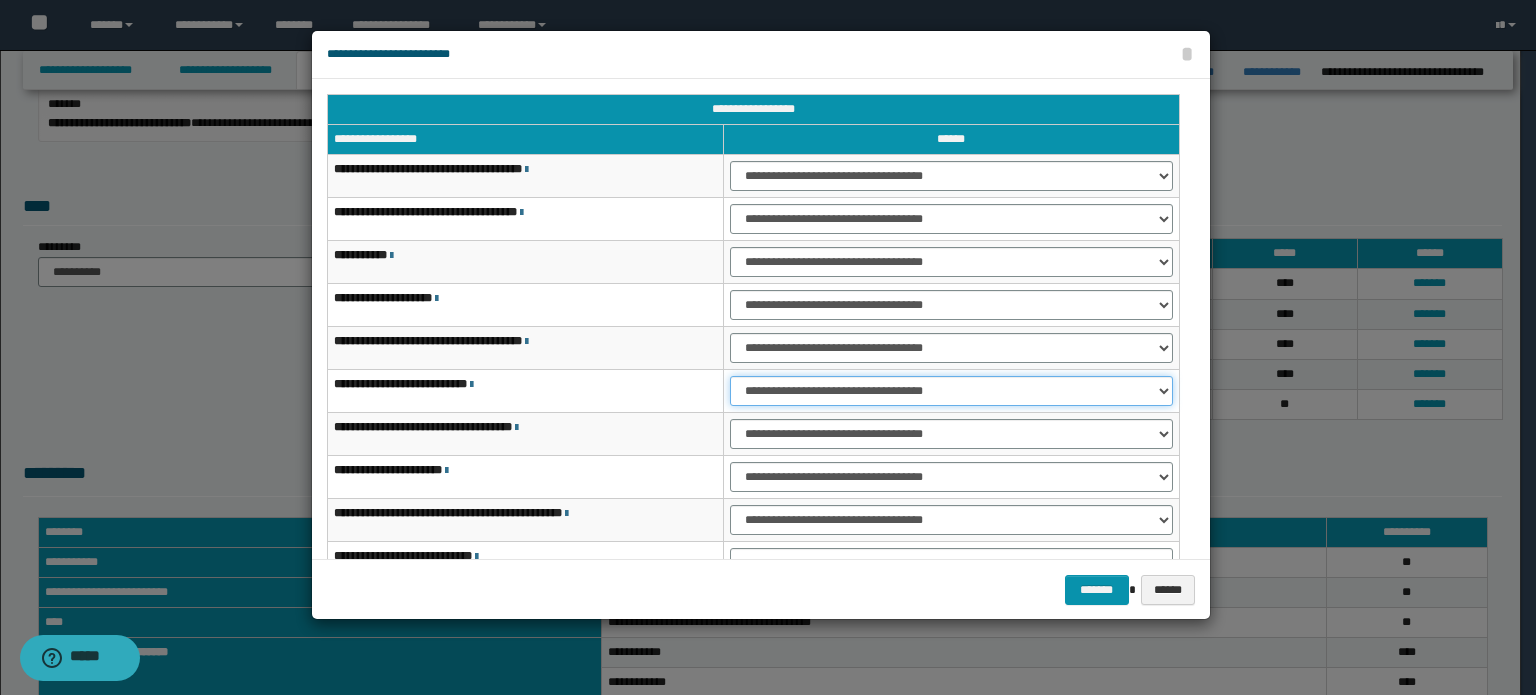 drag, startPoint x: 1052, startPoint y: 383, endPoint x: 1051, endPoint y: 399, distance: 16.03122 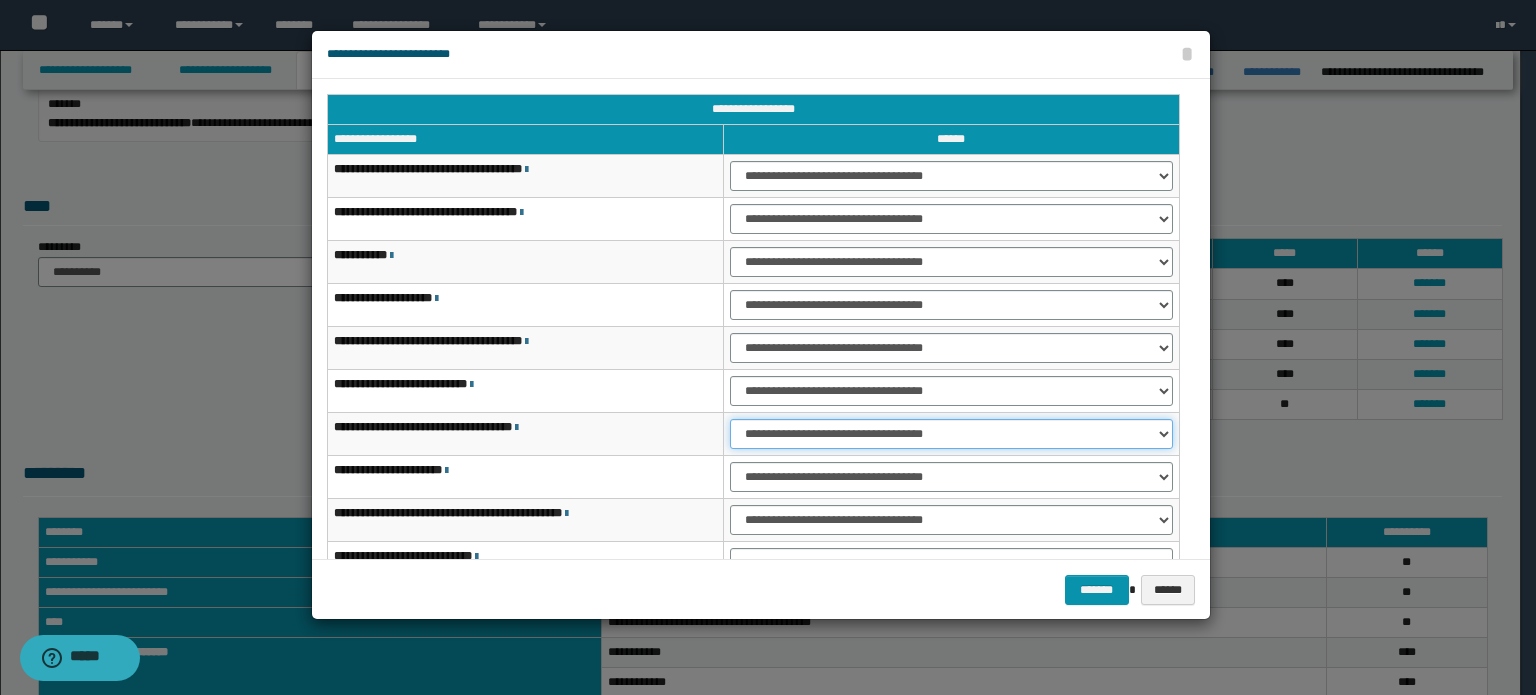 click on "**********" at bounding box center [951, 434] 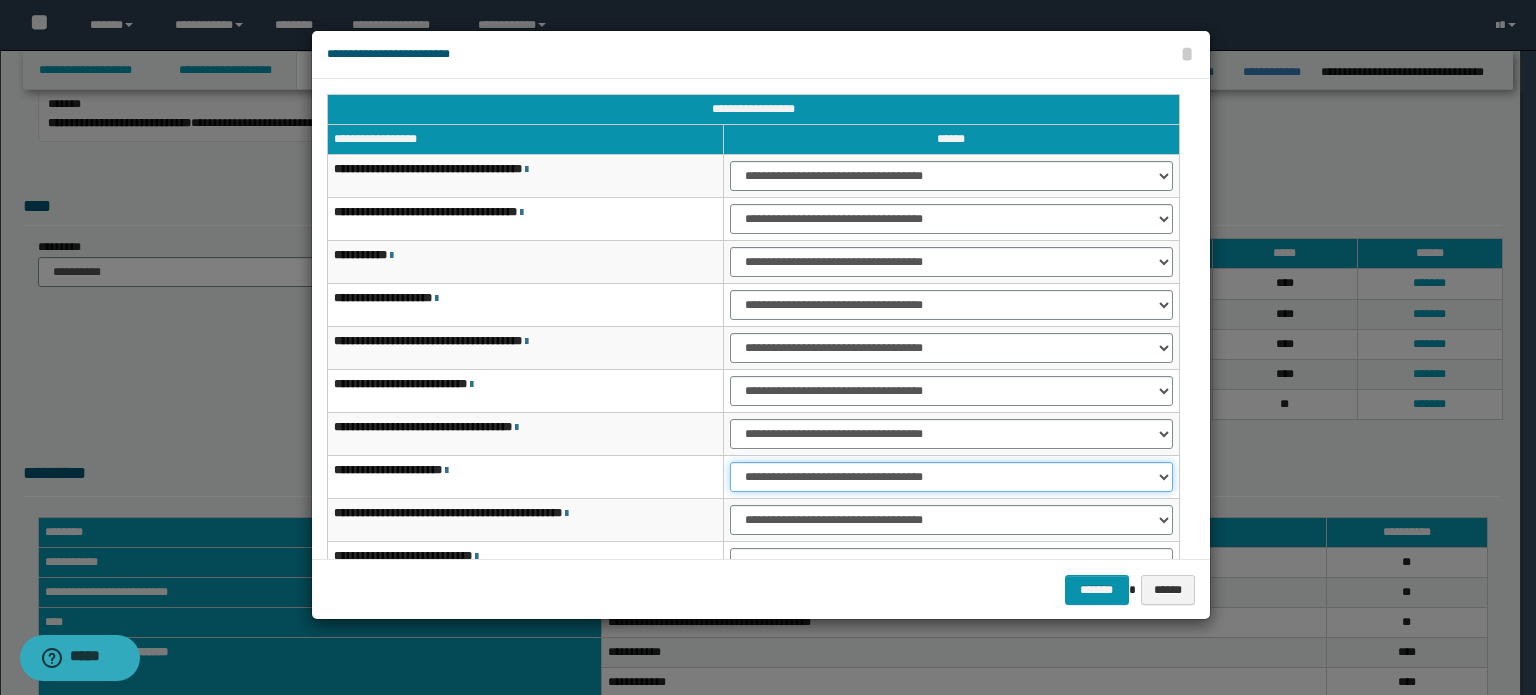 click on "**********" at bounding box center (951, 477) 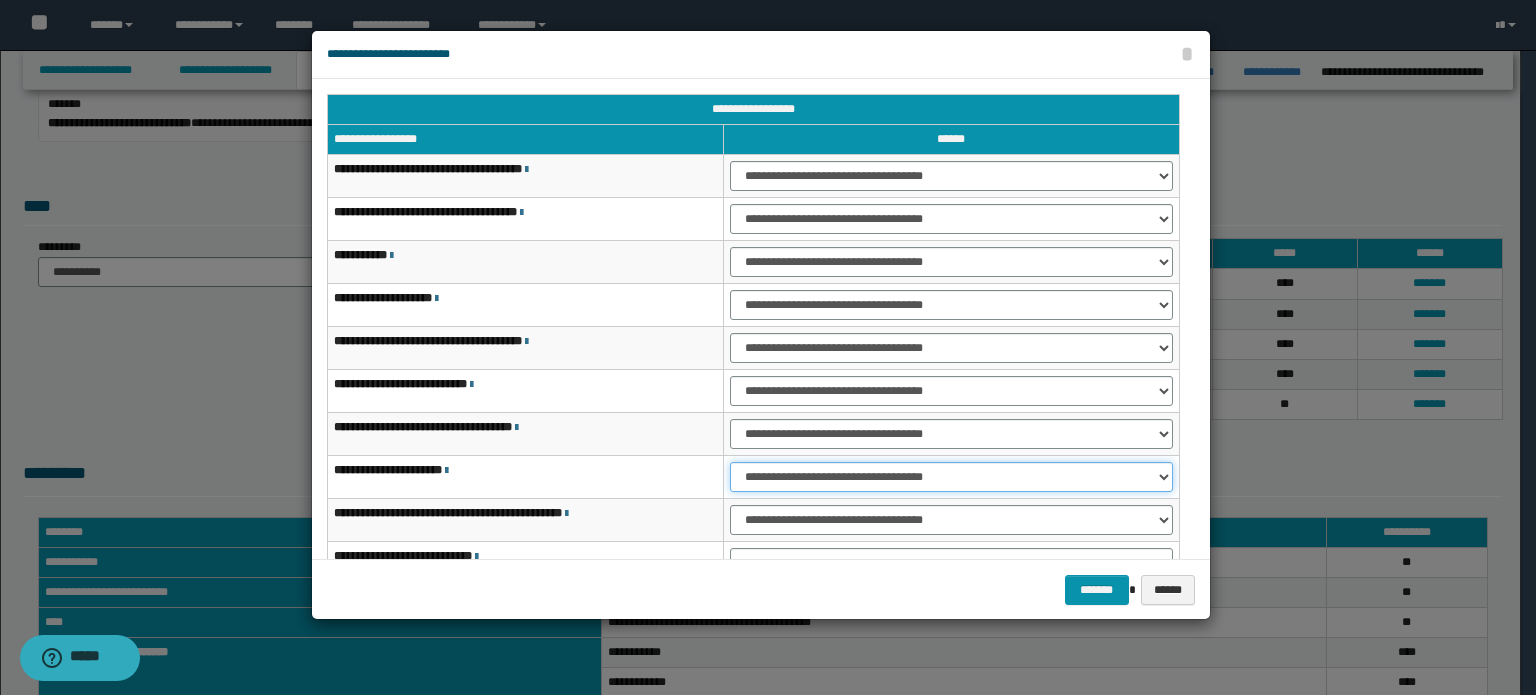 select on "***" 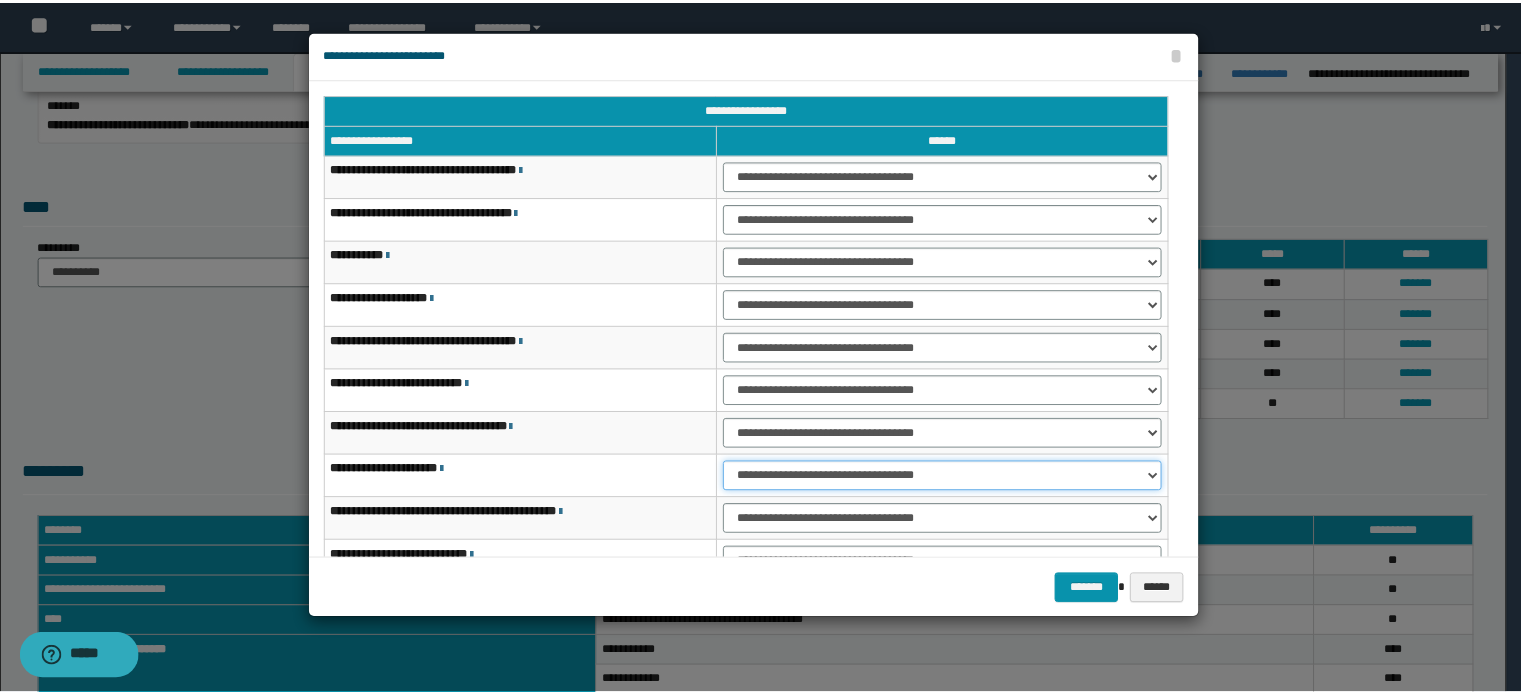 scroll, scrollTop: 118, scrollLeft: 0, axis: vertical 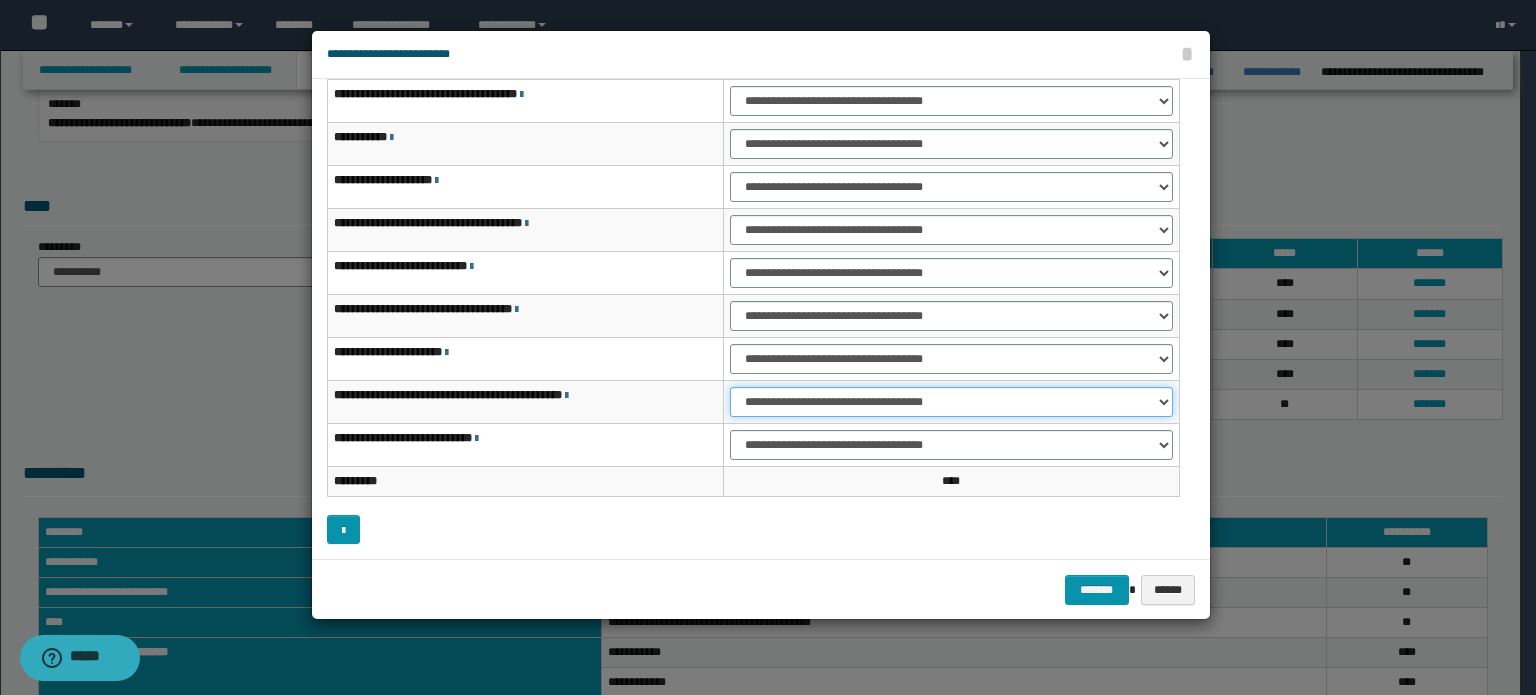 click on "**********" at bounding box center [951, 402] 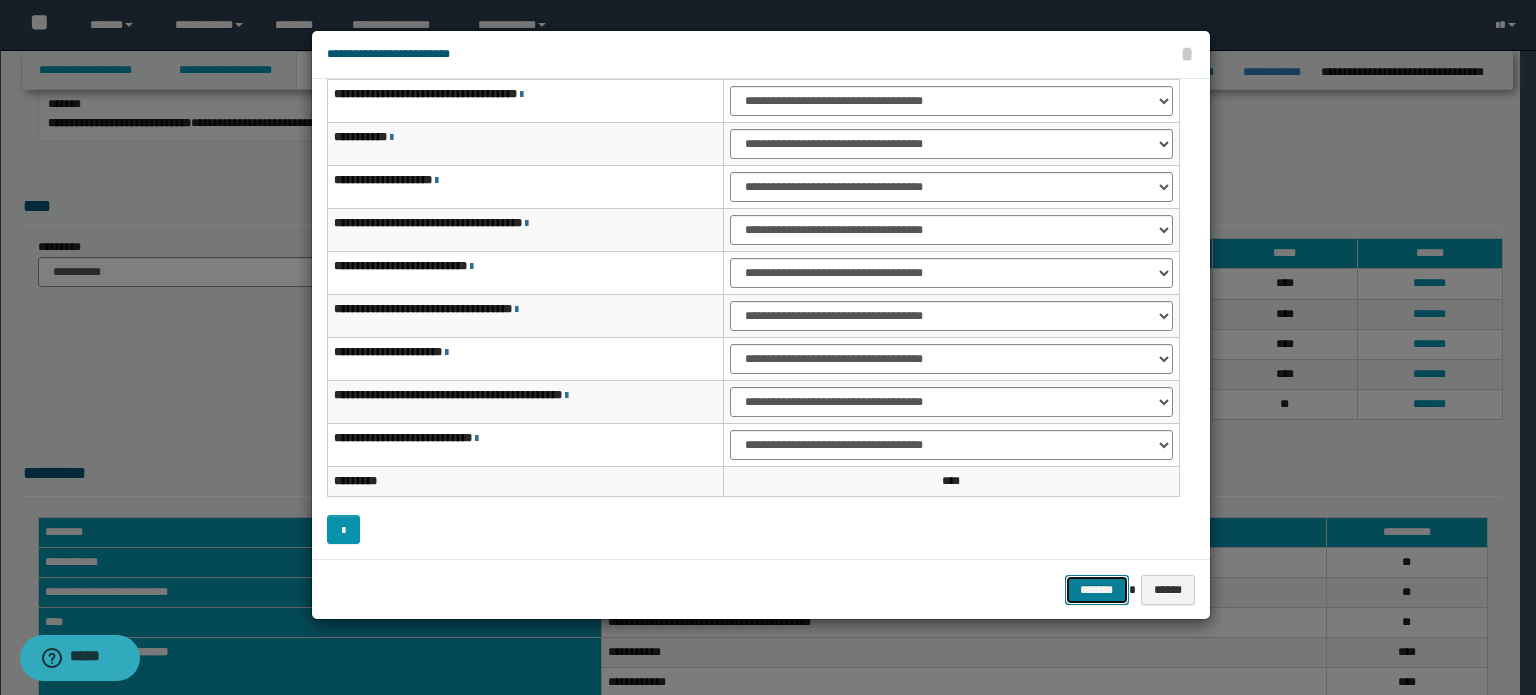 click on "*******" at bounding box center [1097, 590] 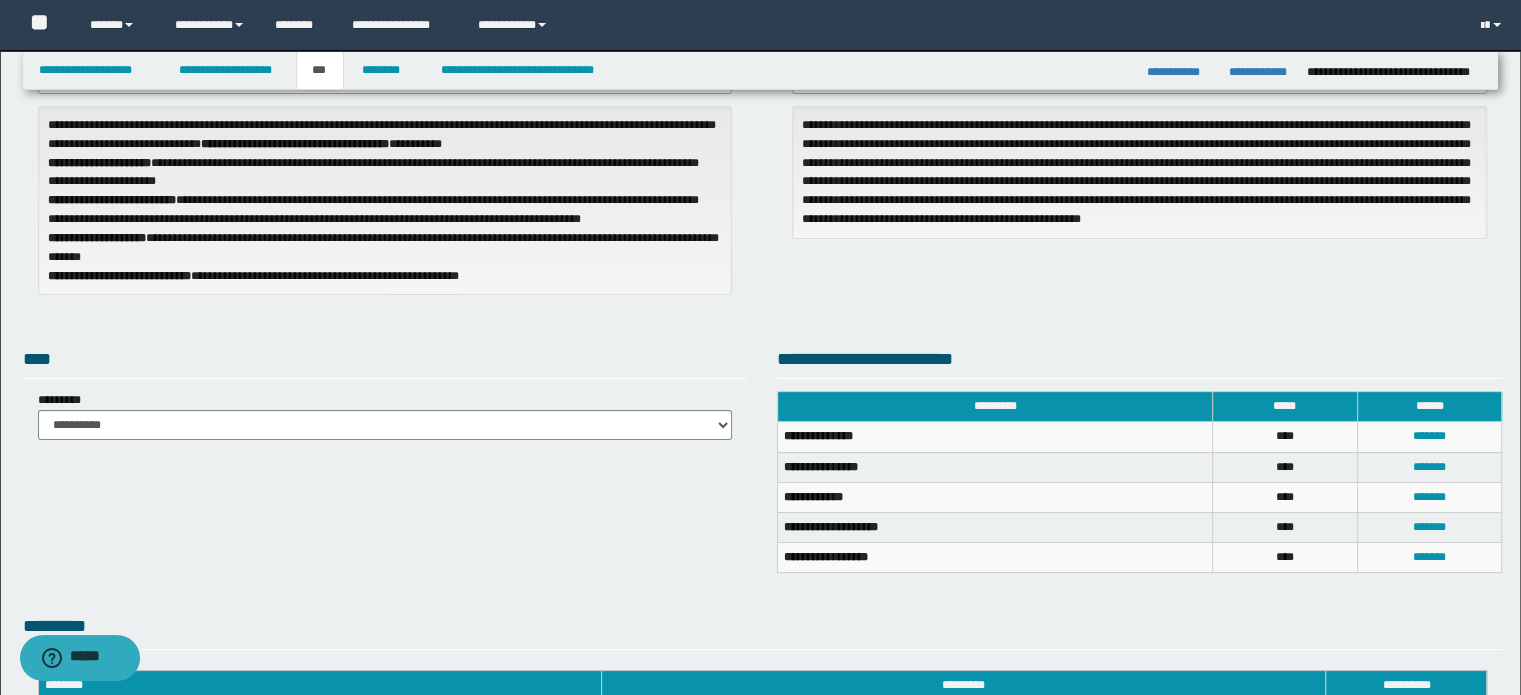 scroll, scrollTop: 0, scrollLeft: 0, axis: both 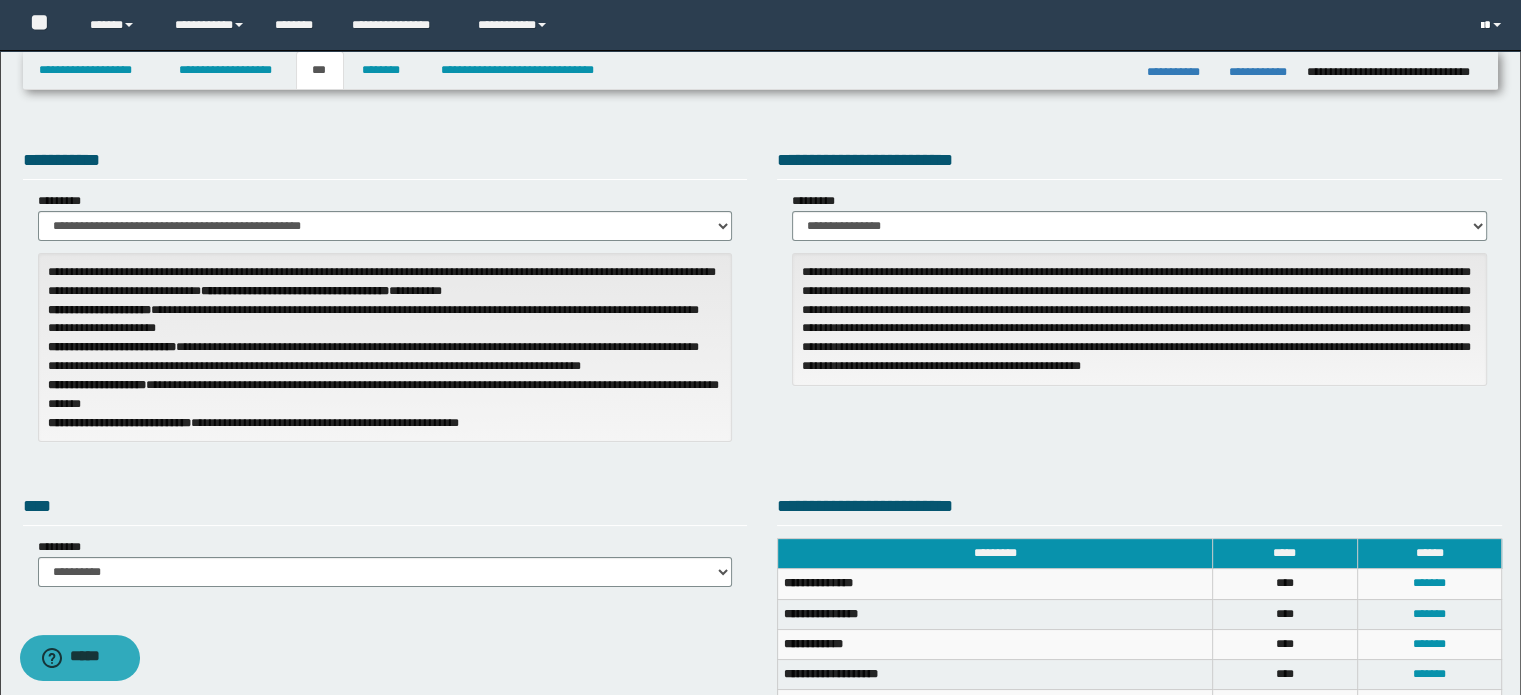 drag, startPoint x: 1496, startPoint y: 20, endPoint x: 1496, endPoint y: 35, distance: 15 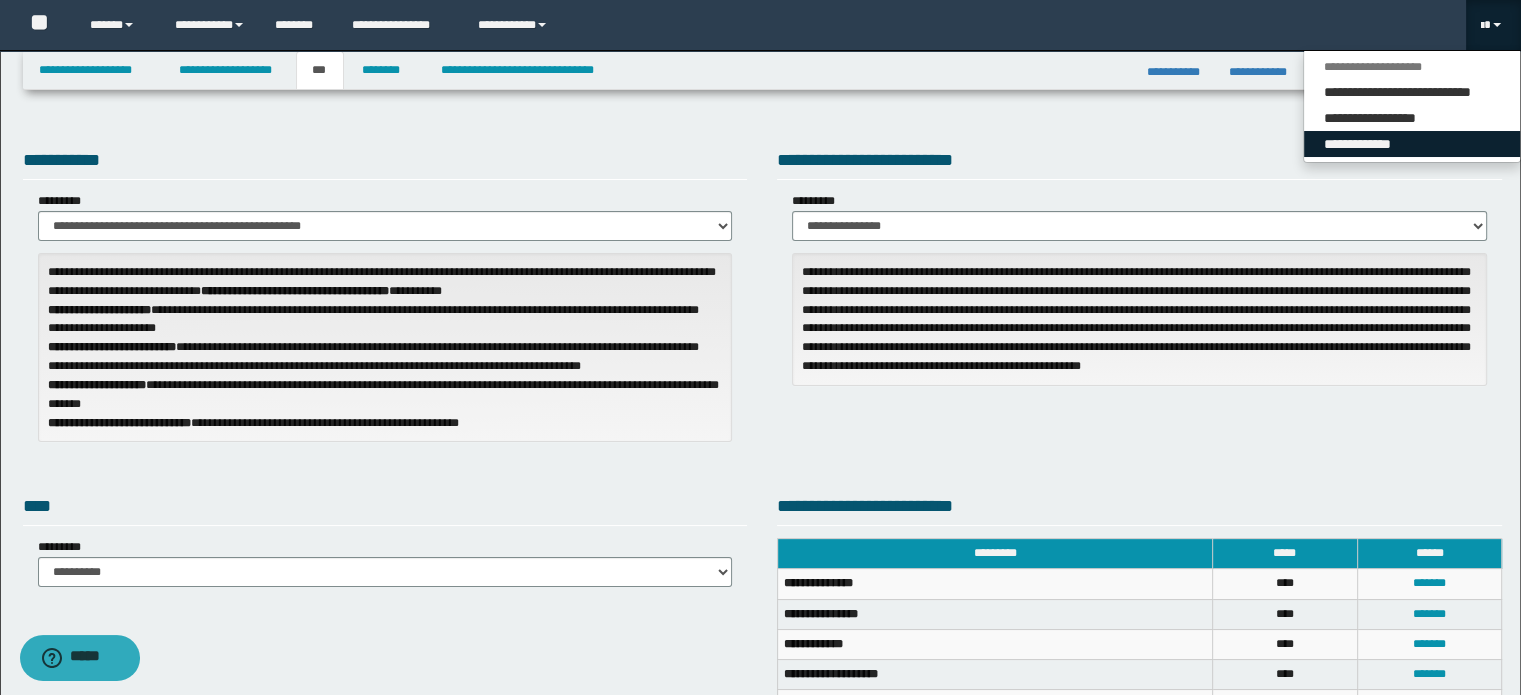 click on "**********" at bounding box center [1412, 144] 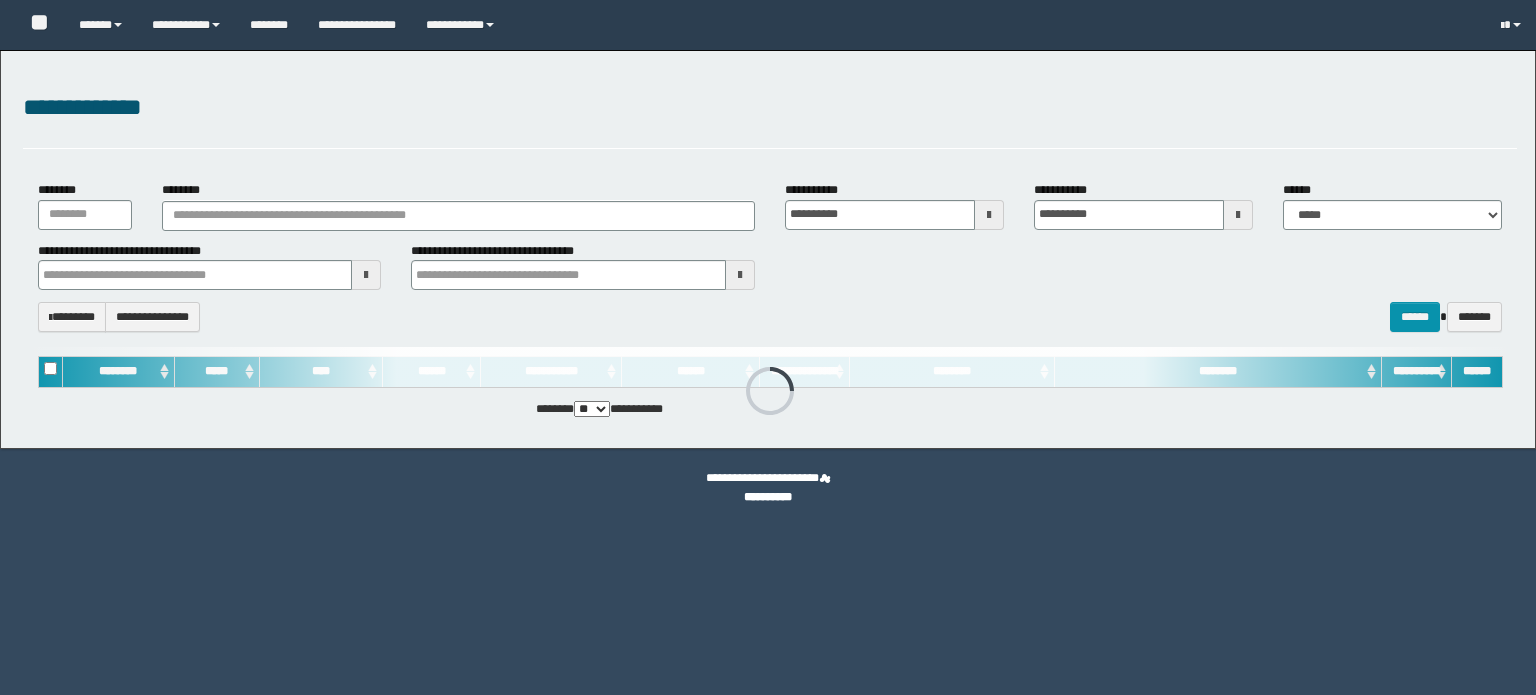 scroll, scrollTop: 0, scrollLeft: 0, axis: both 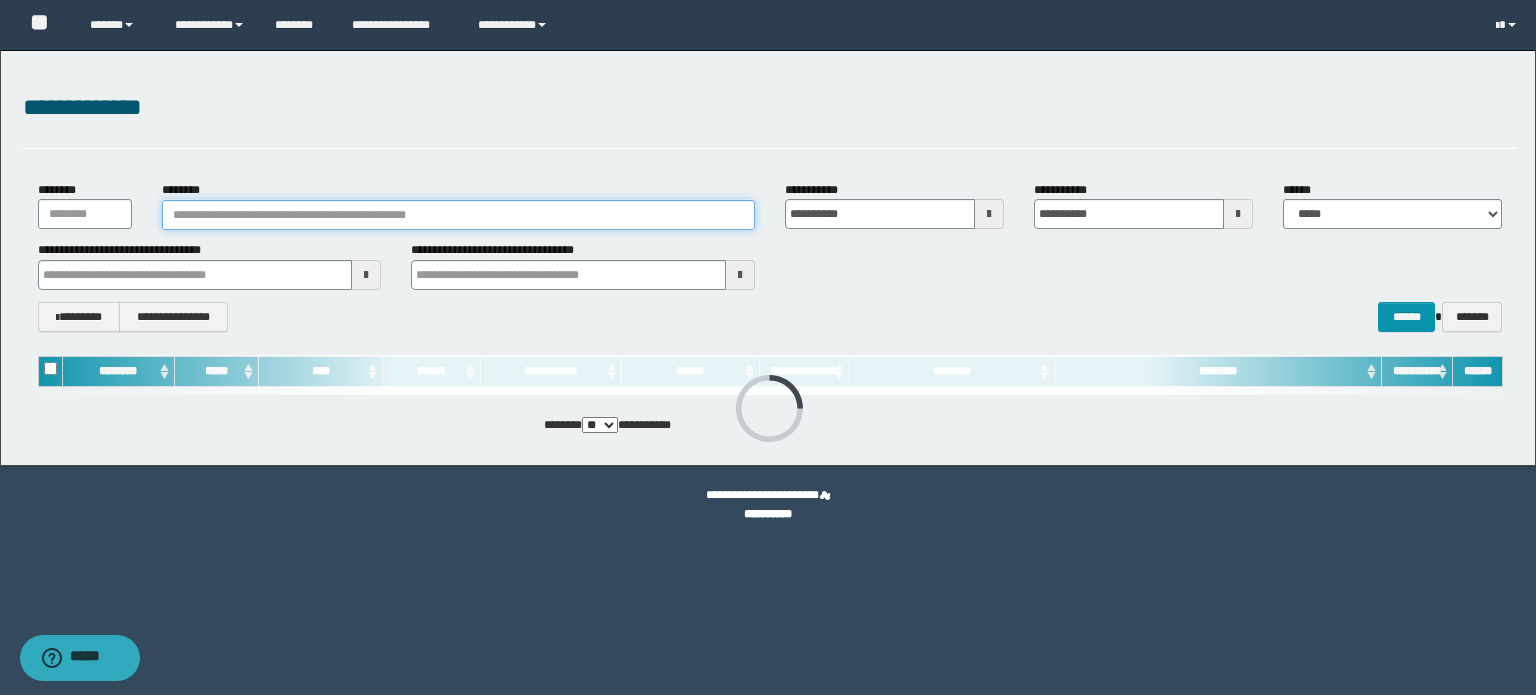 click on "********" at bounding box center [458, 215] 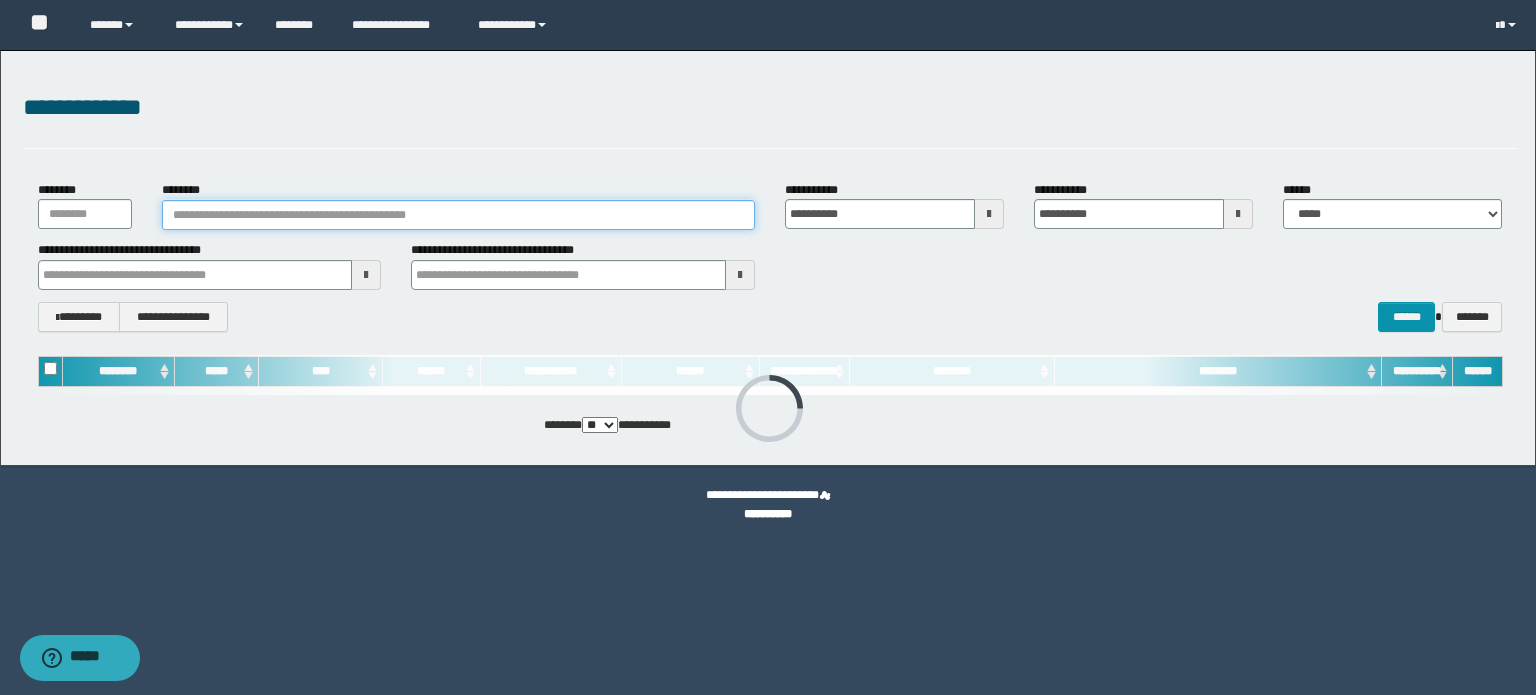 paste on "**********" 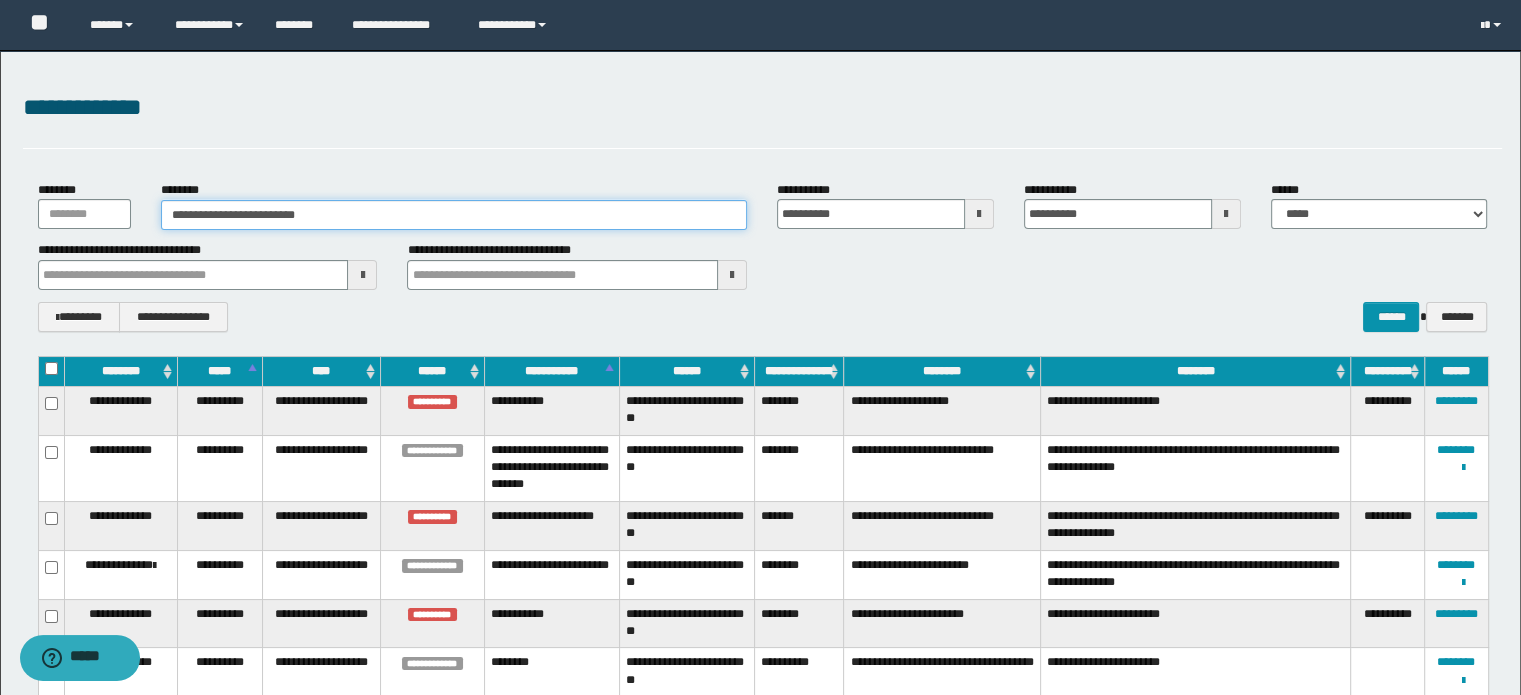 type on "**********" 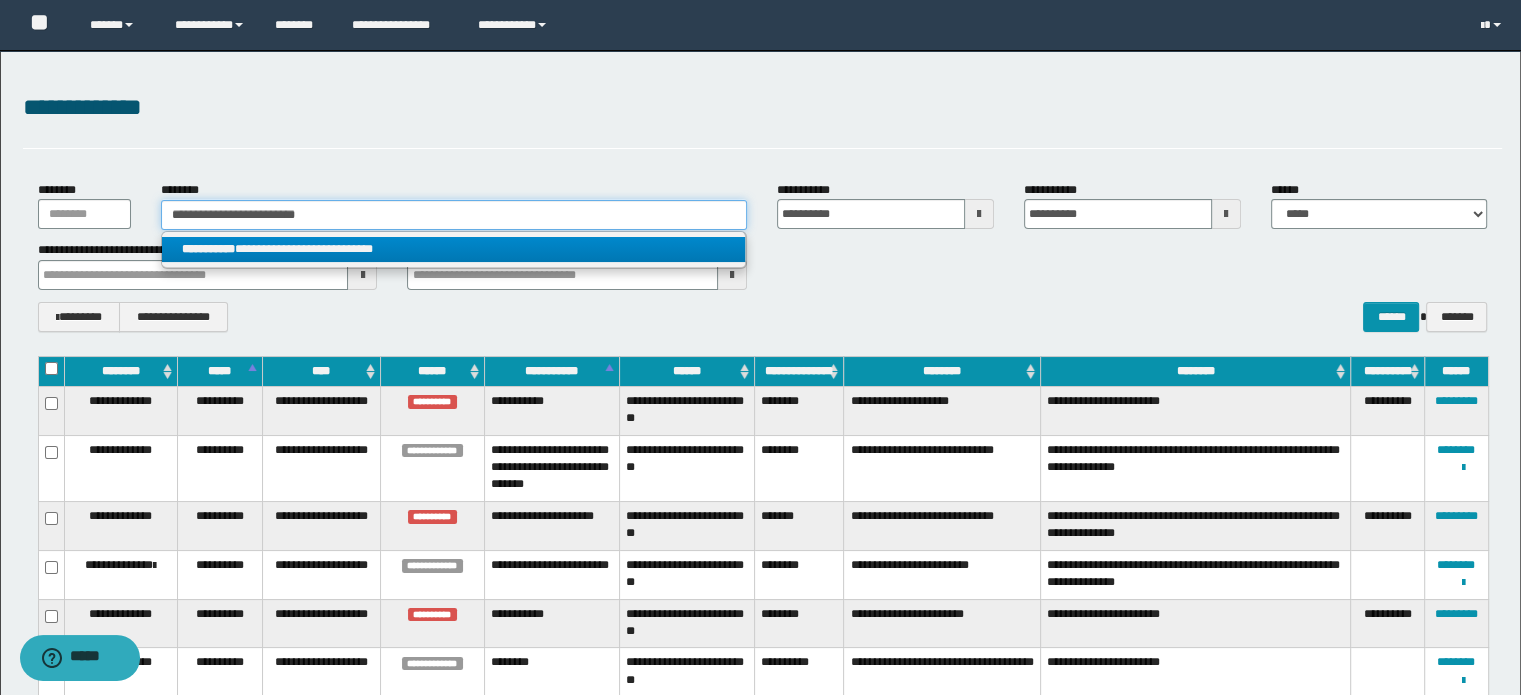 type on "**********" 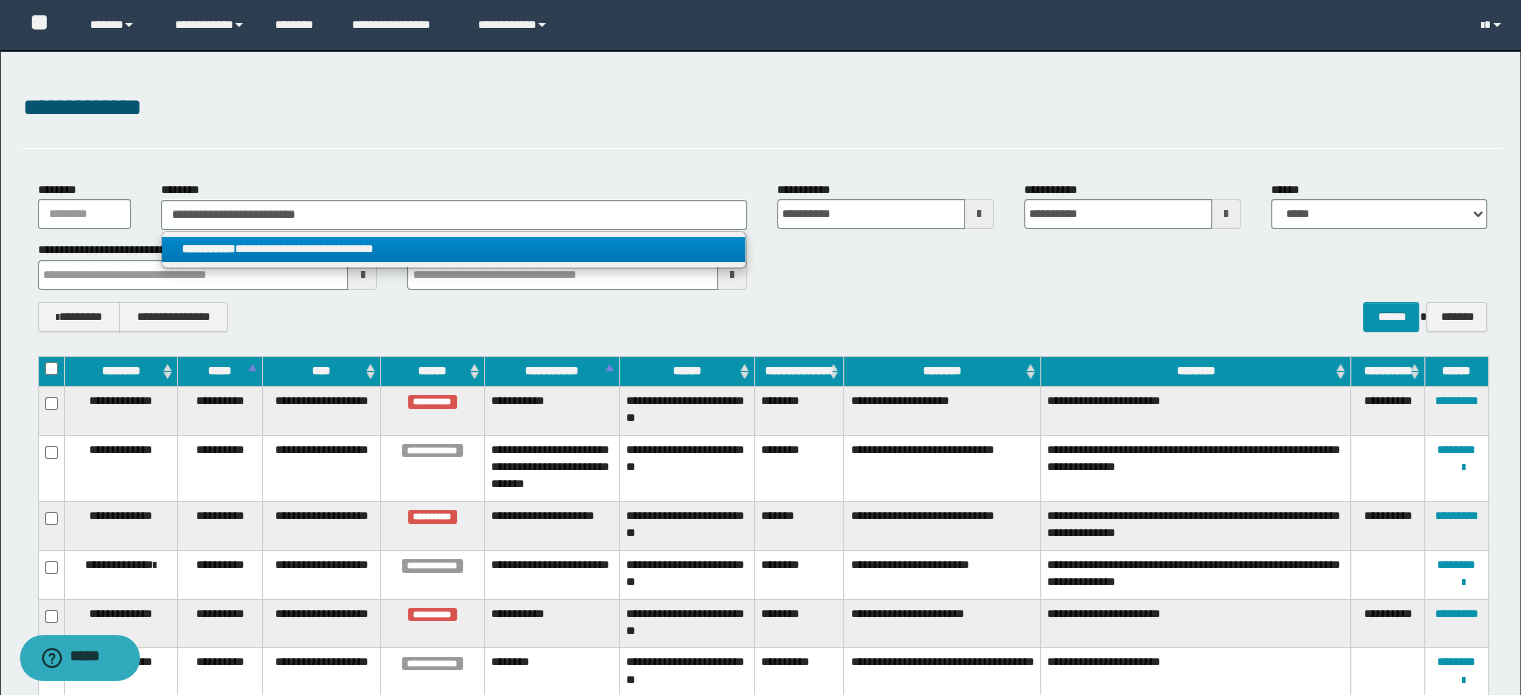 click on "**********" at bounding box center (454, 249) 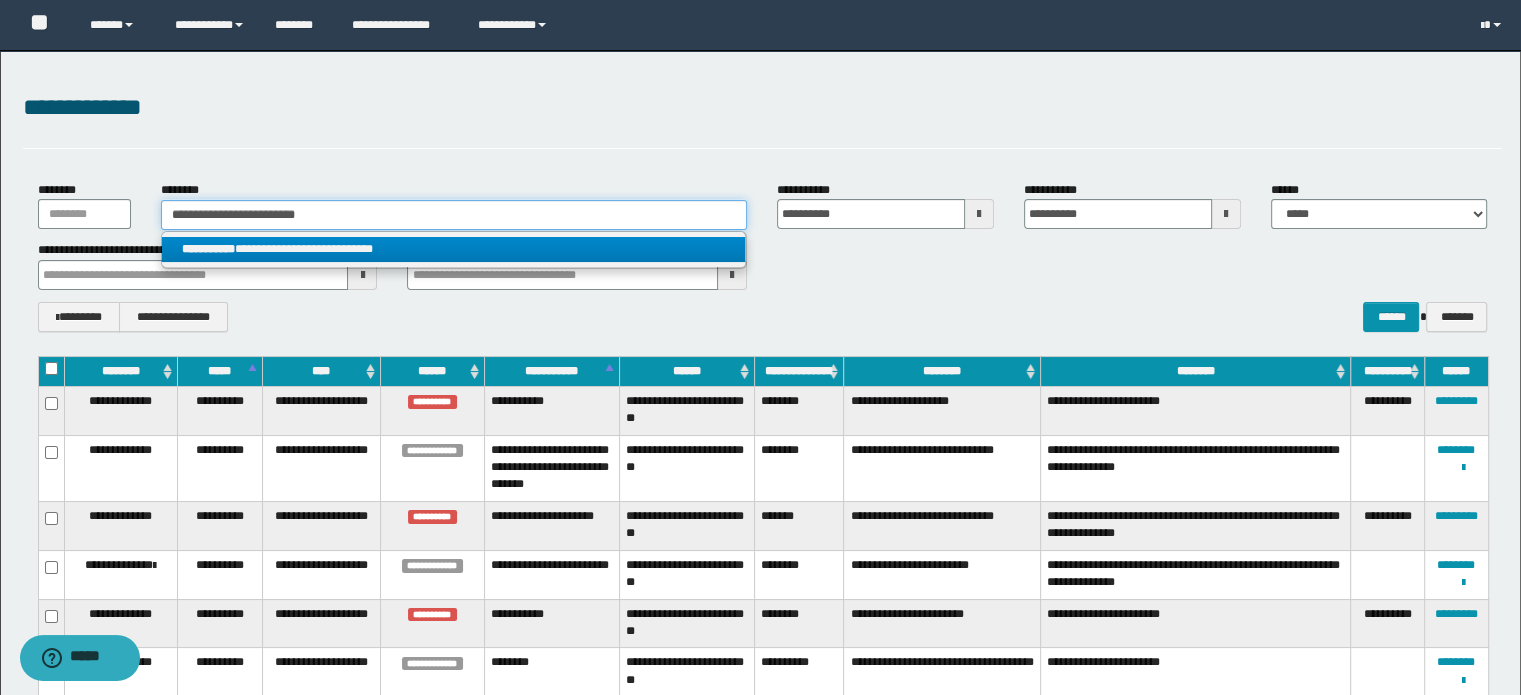 type 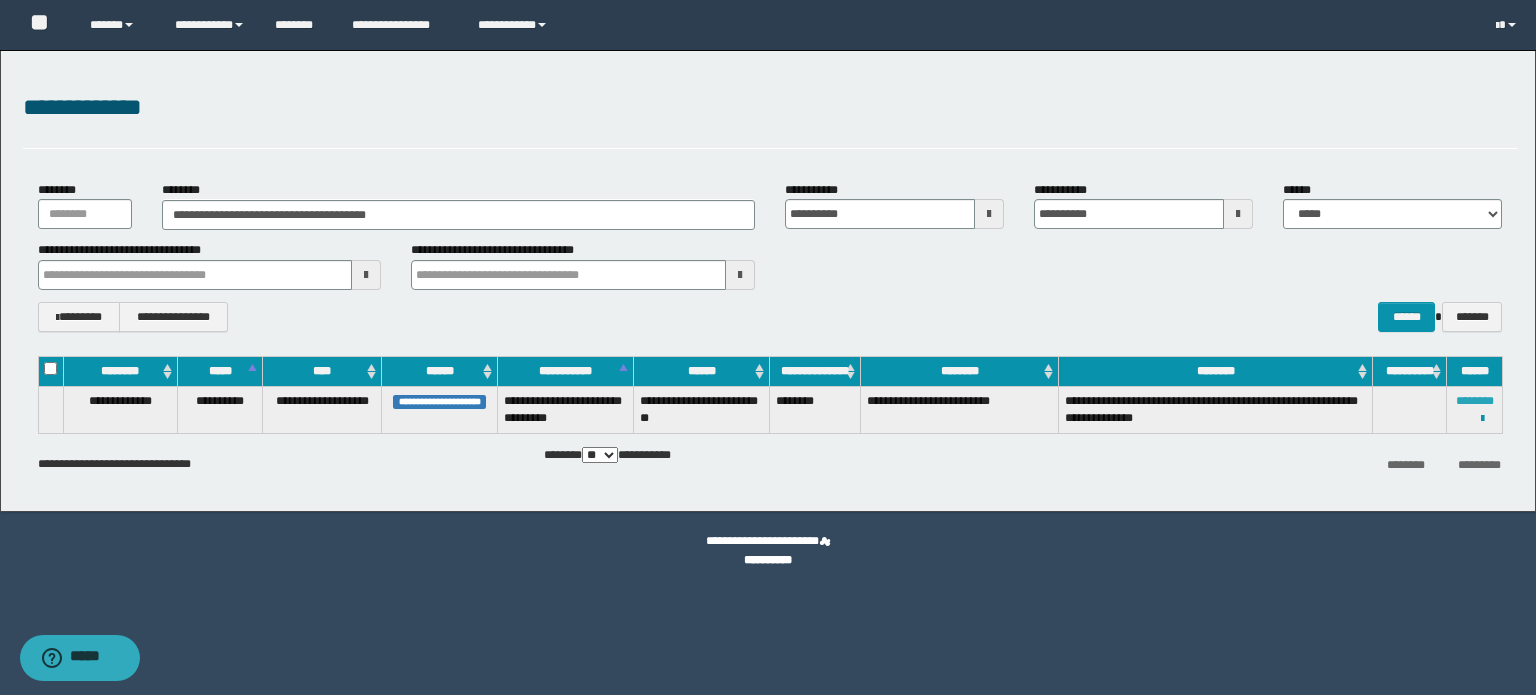 click on "********" at bounding box center [1475, 401] 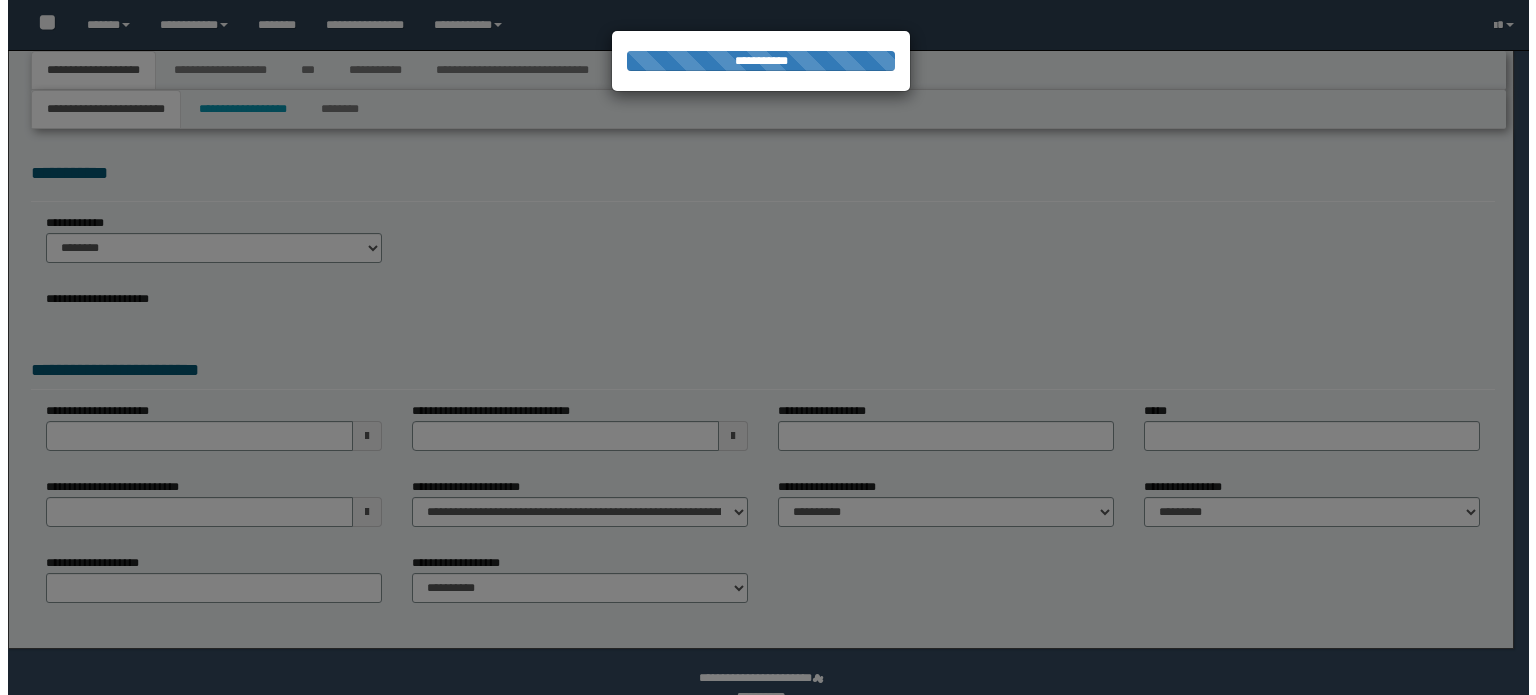 scroll, scrollTop: 0, scrollLeft: 0, axis: both 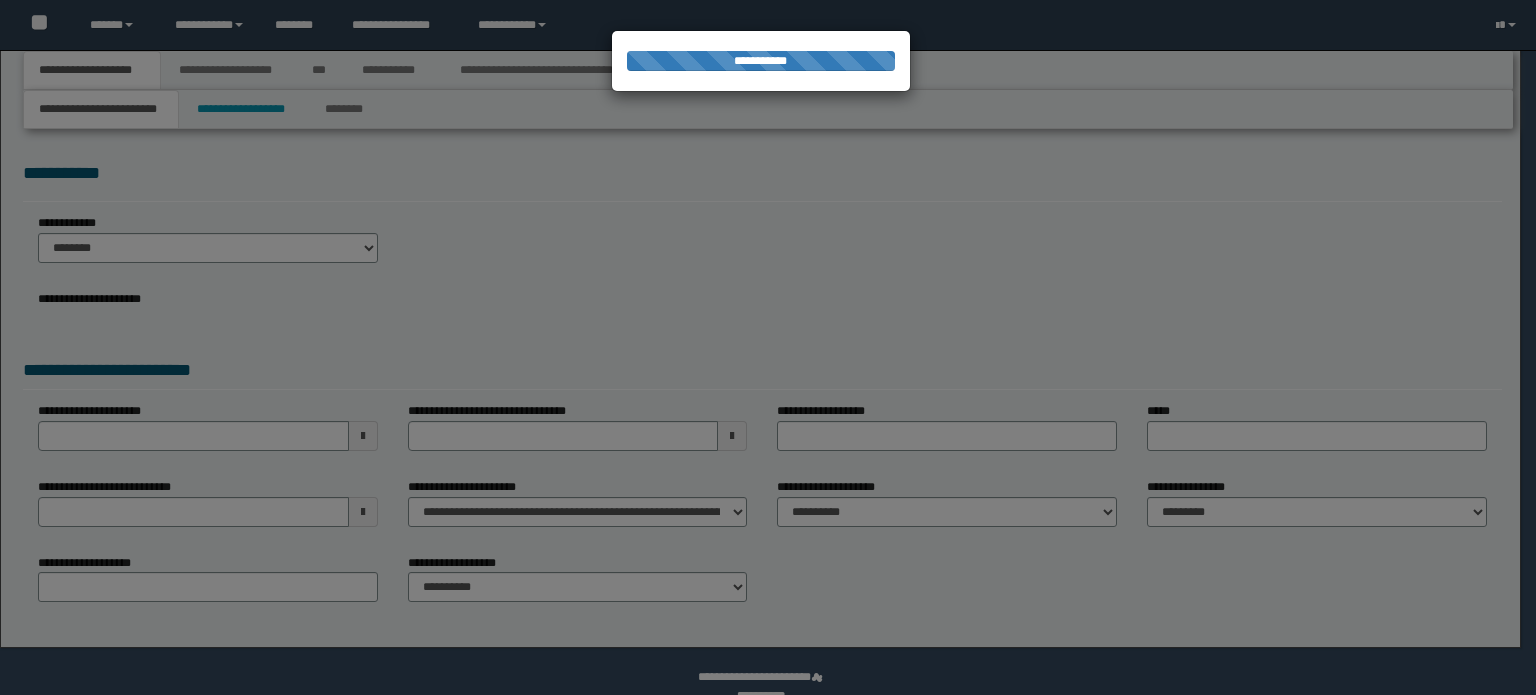 select on "*" 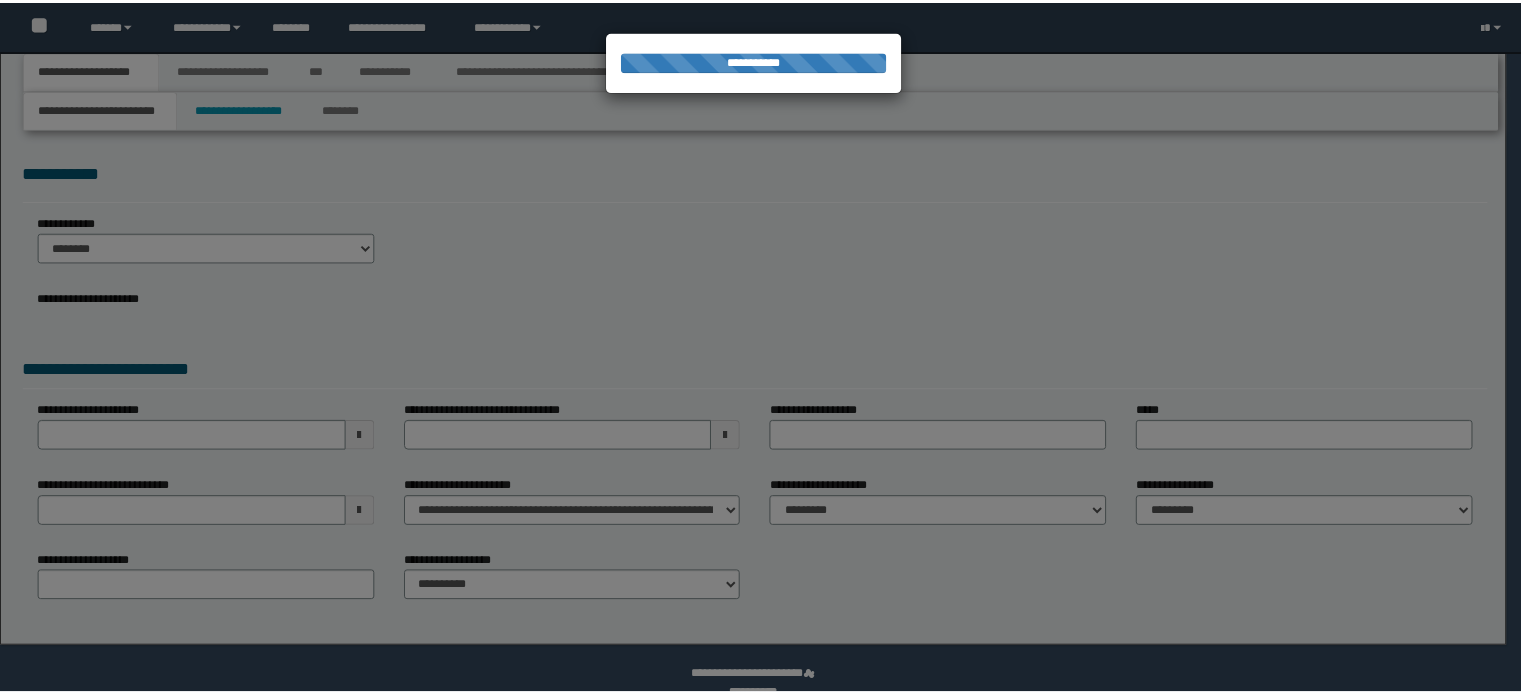 scroll, scrollTop: 0, scrollLeft: 0, axis: both 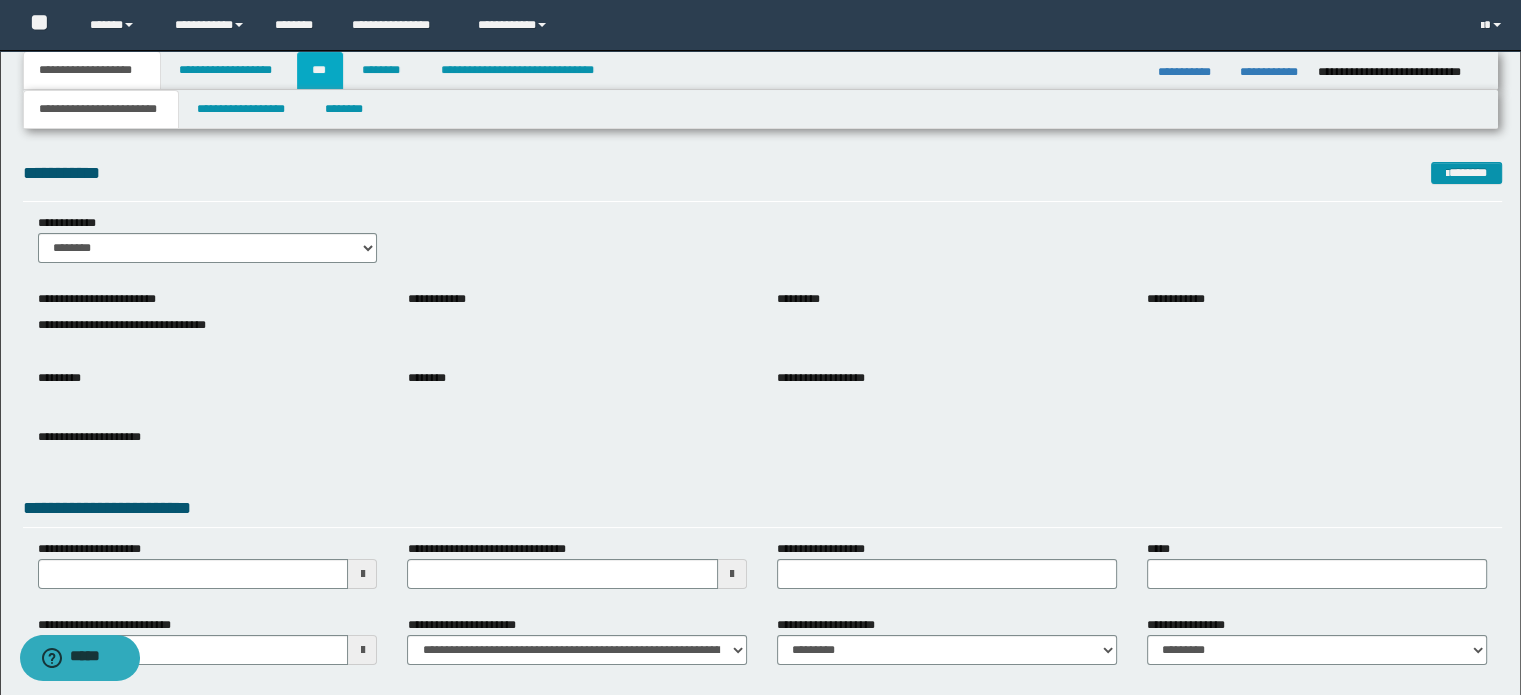 click on "***" at bounding box center [320, 70] 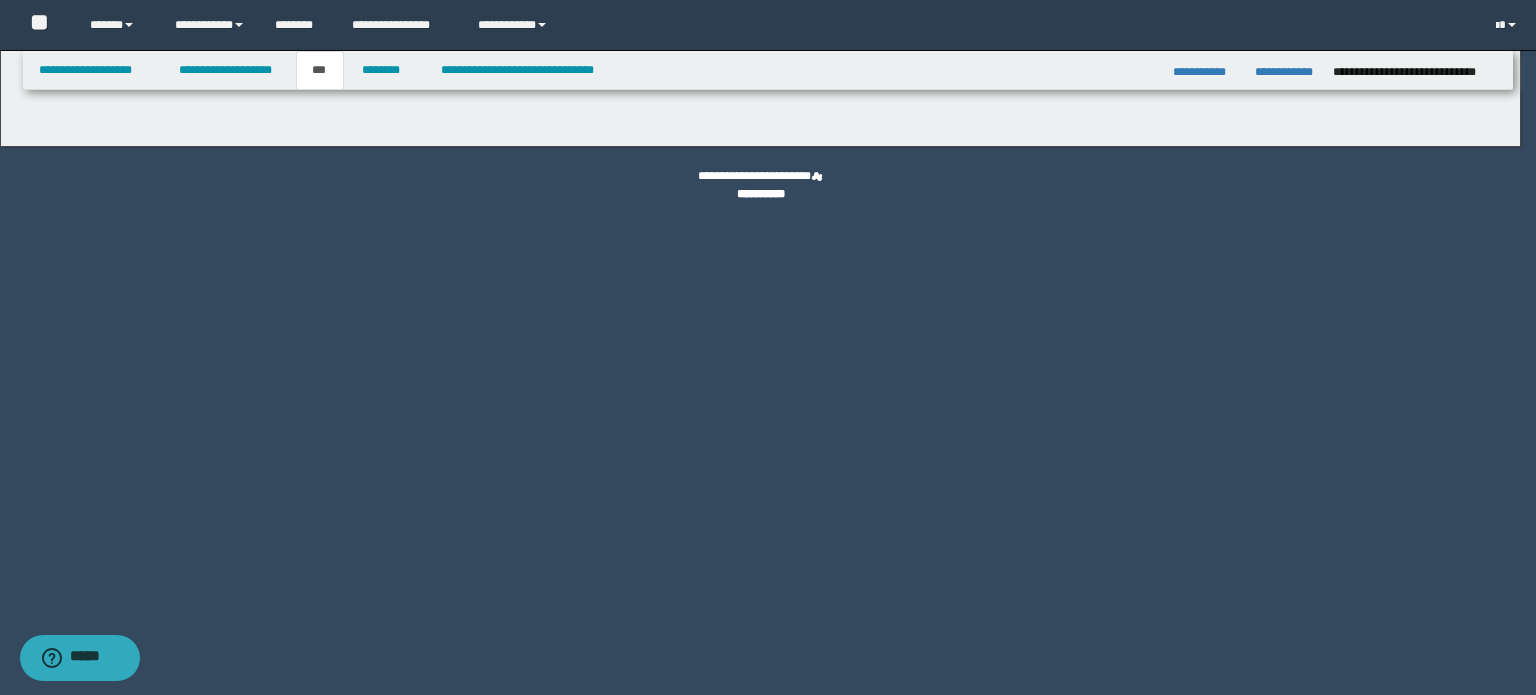 select on "*" 